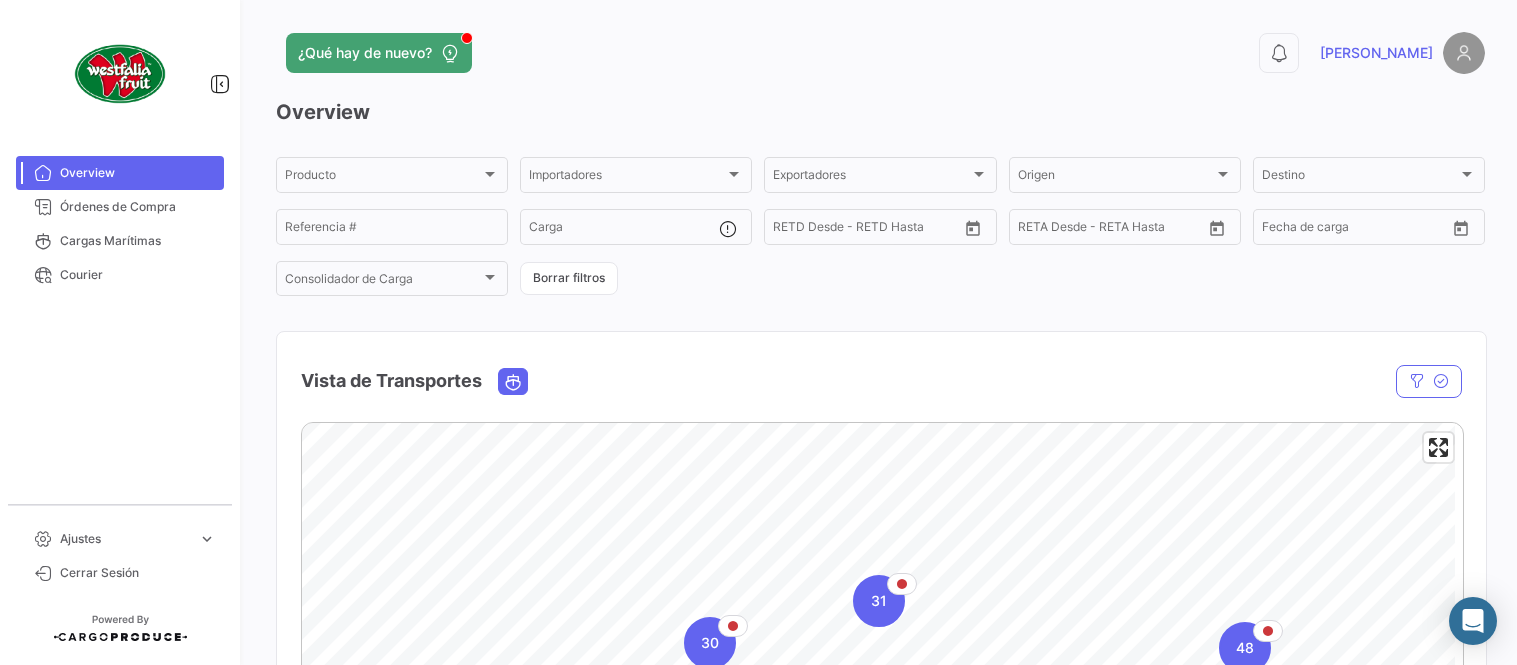 scroll, scrollTop: 0, scrollLeft: 0, axis: both 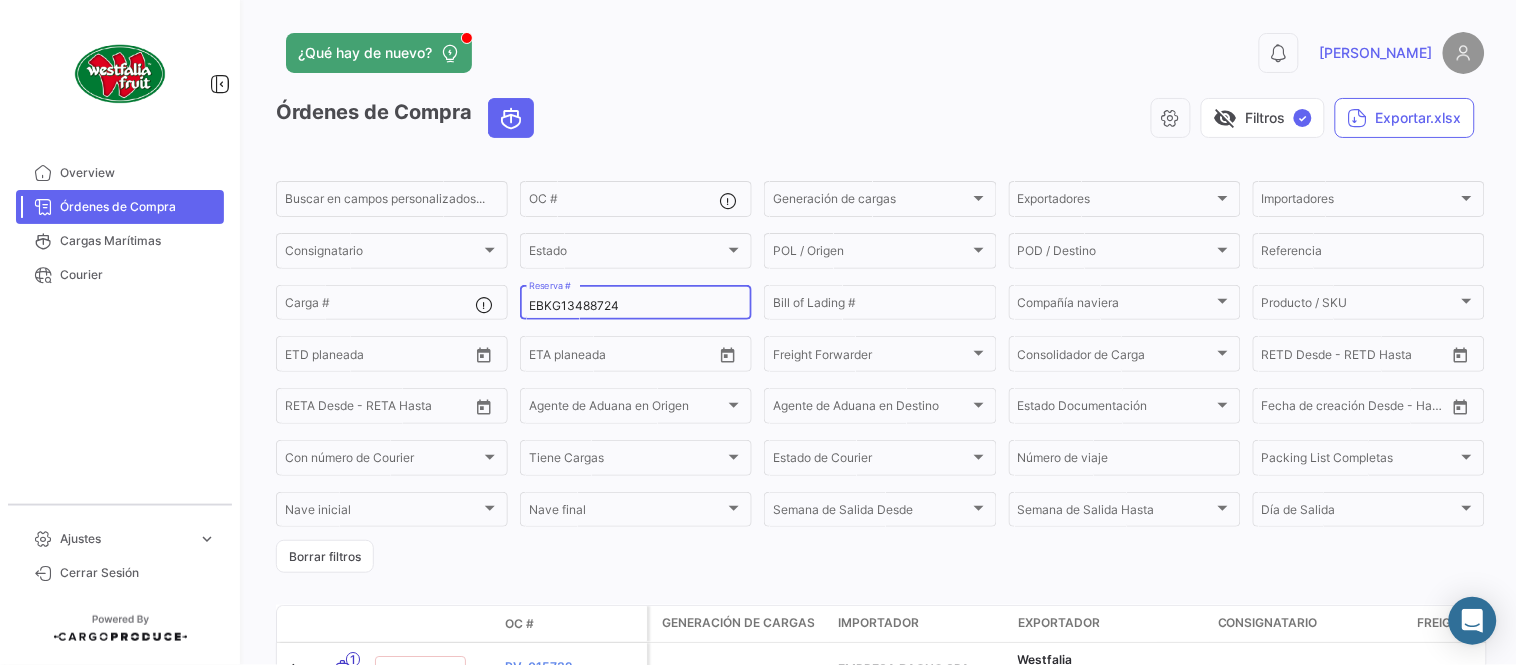 click on "EBKG13488724" at bounding box center (636, 306) 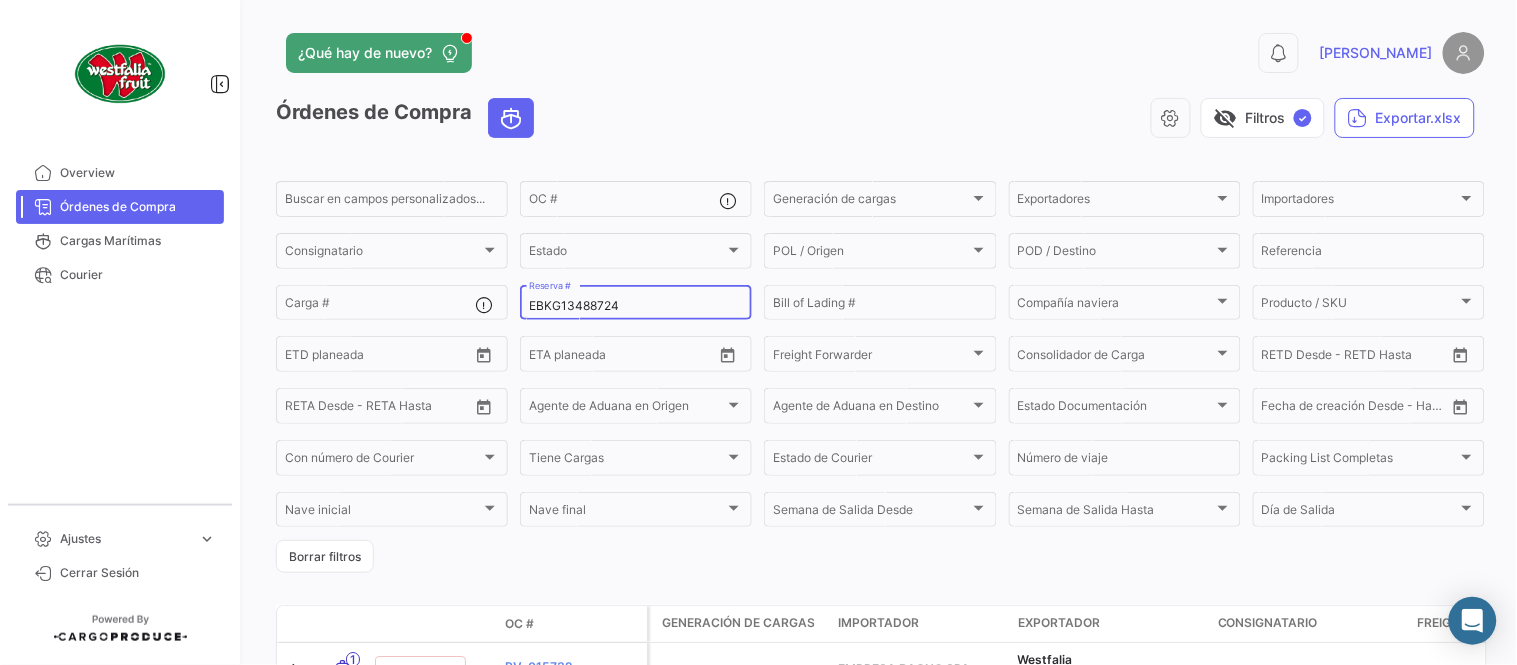 click on "EBKG13488724" at bounding box center [636, 306] 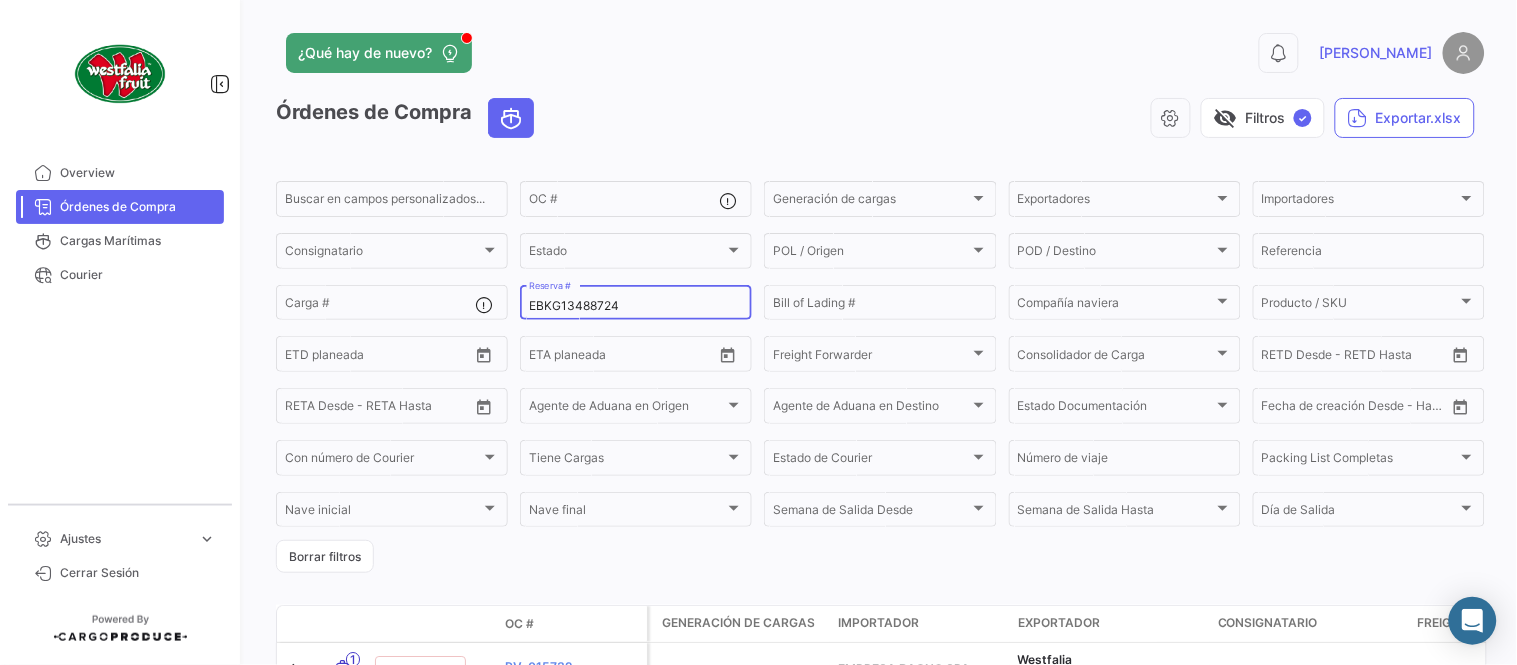 paste on "MBM24006200" 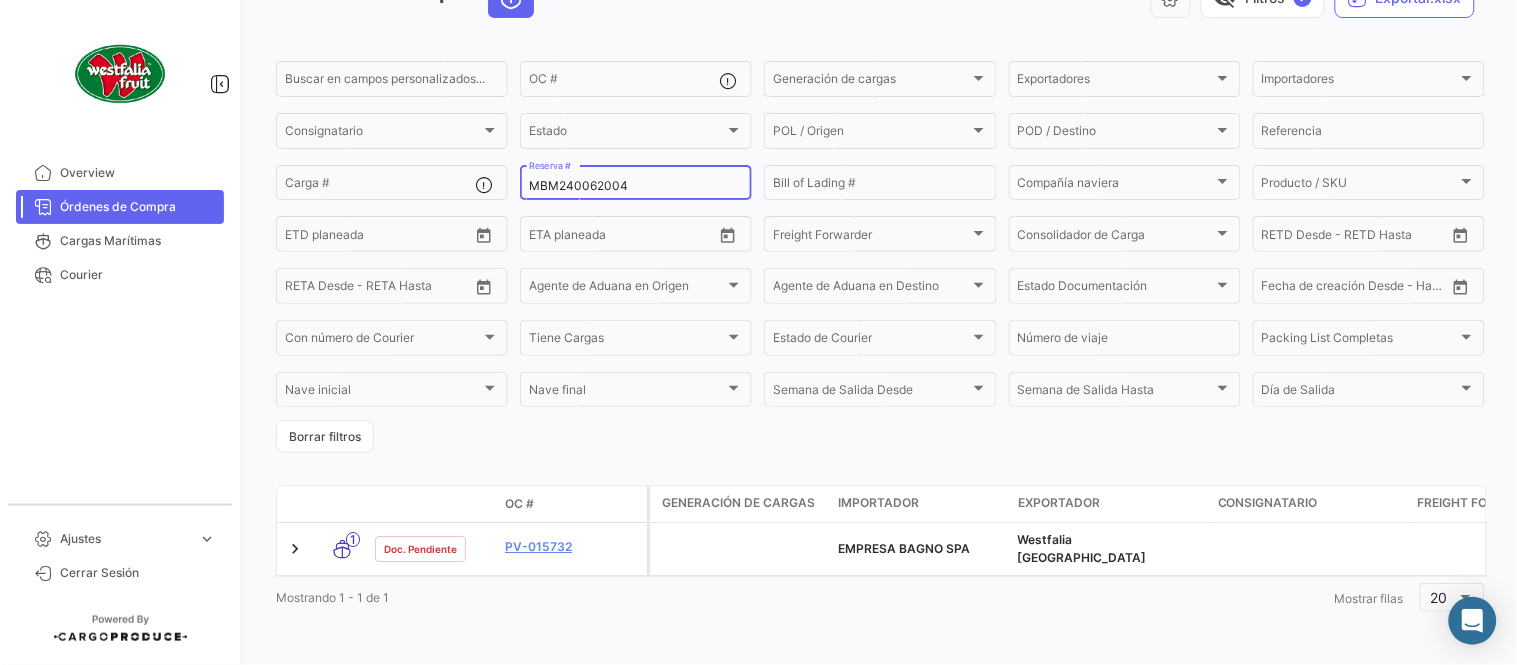 scroll, scrollTop: 128, scrollLeft: 0, axis: vertical 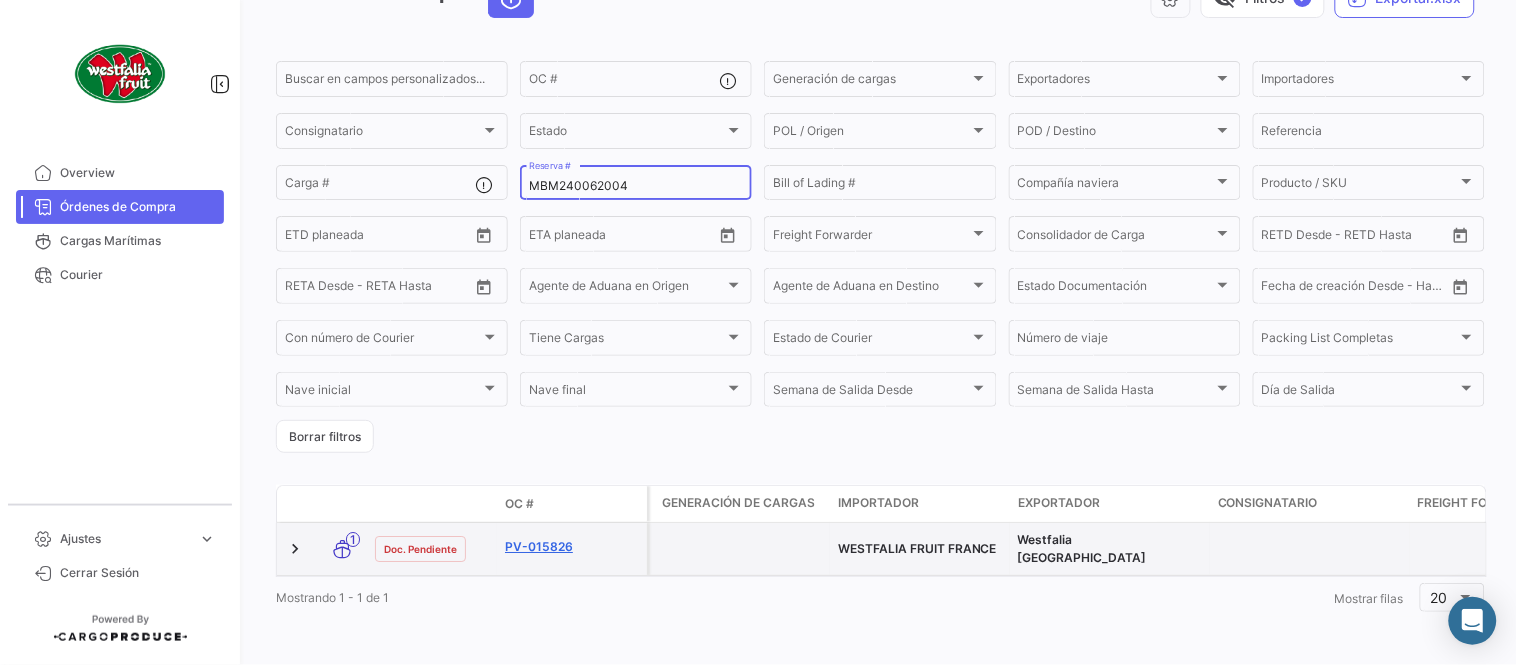 type on "MBM240062004" 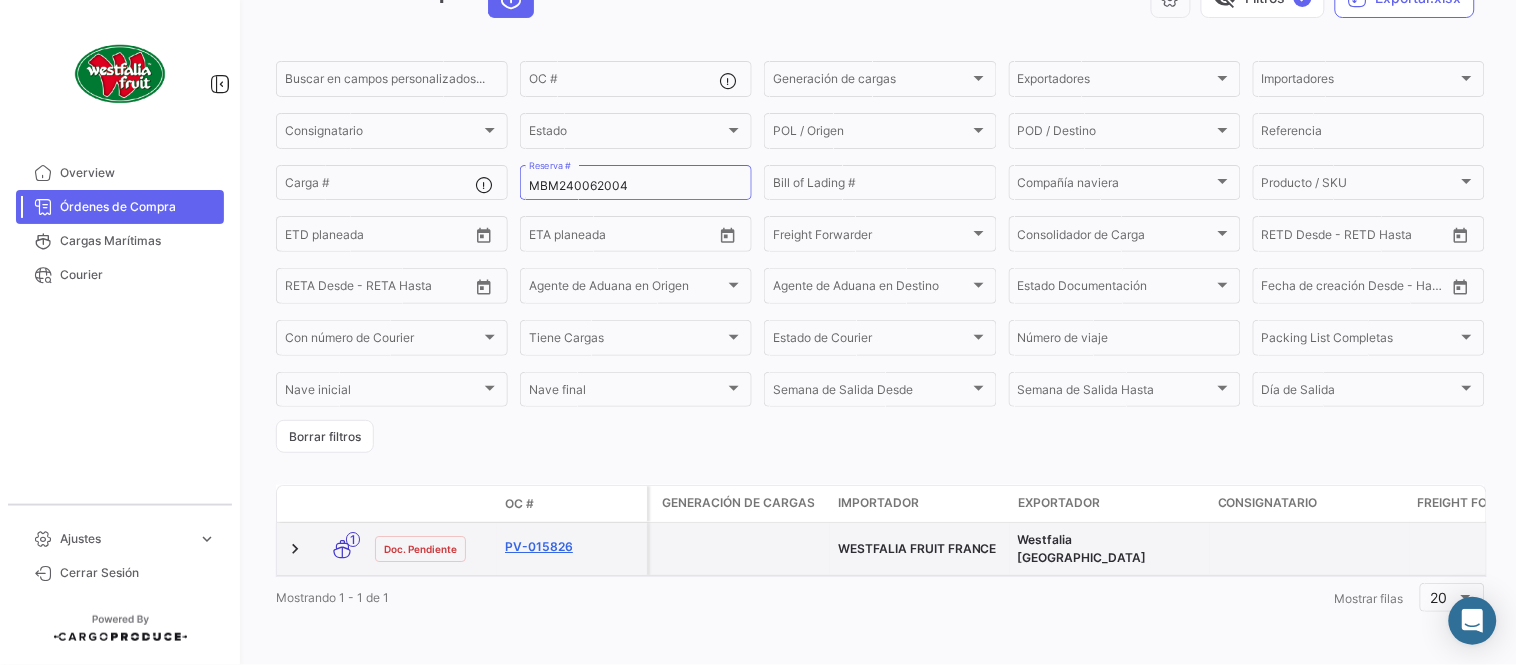 click on "PV-015826" 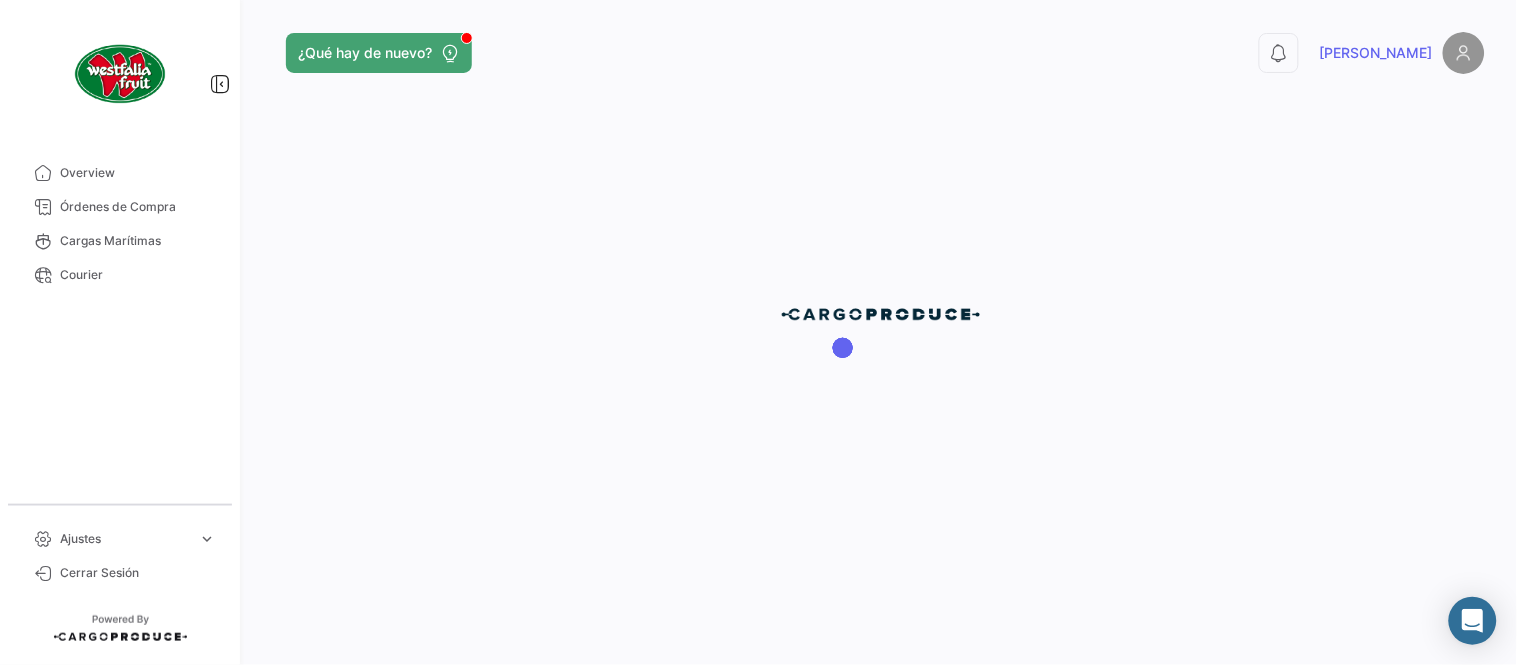 scroll, scrollTop: 0, scrollLeft: 0, axis: both 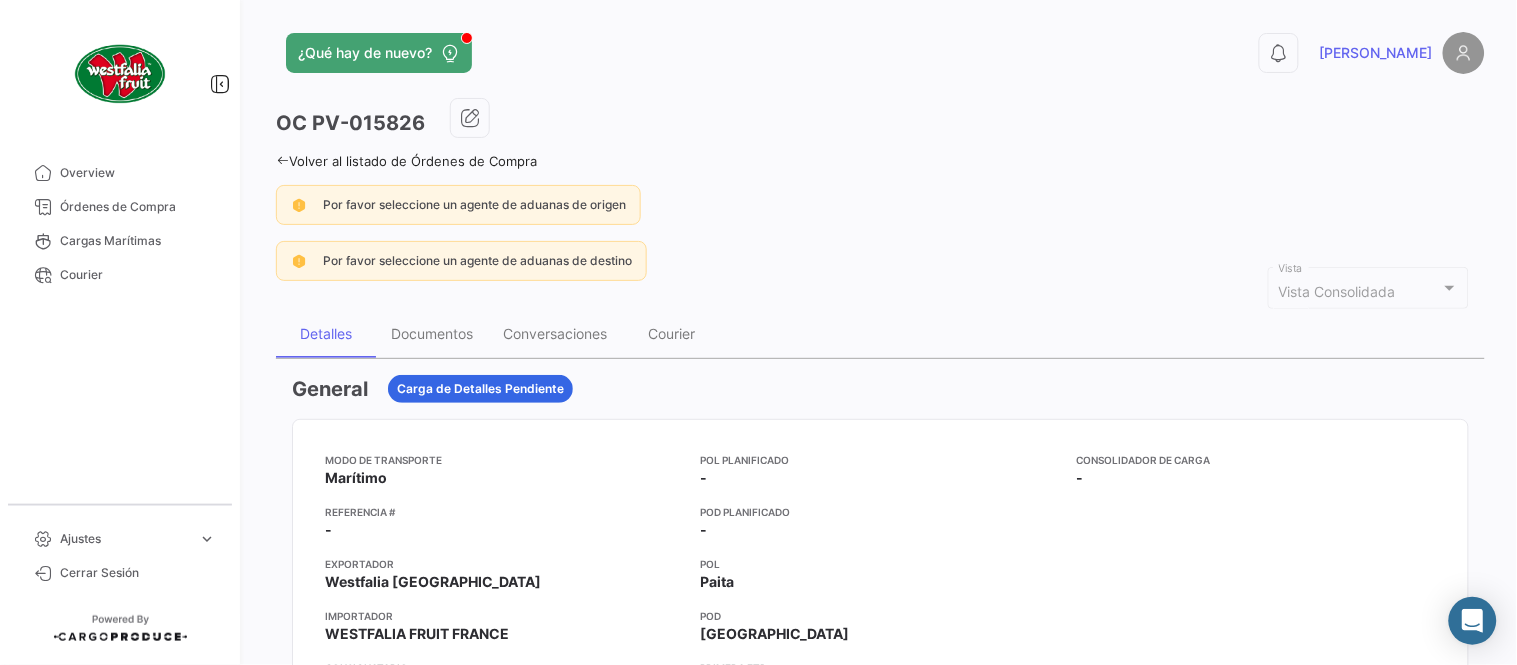click on "OC
PV-015826" 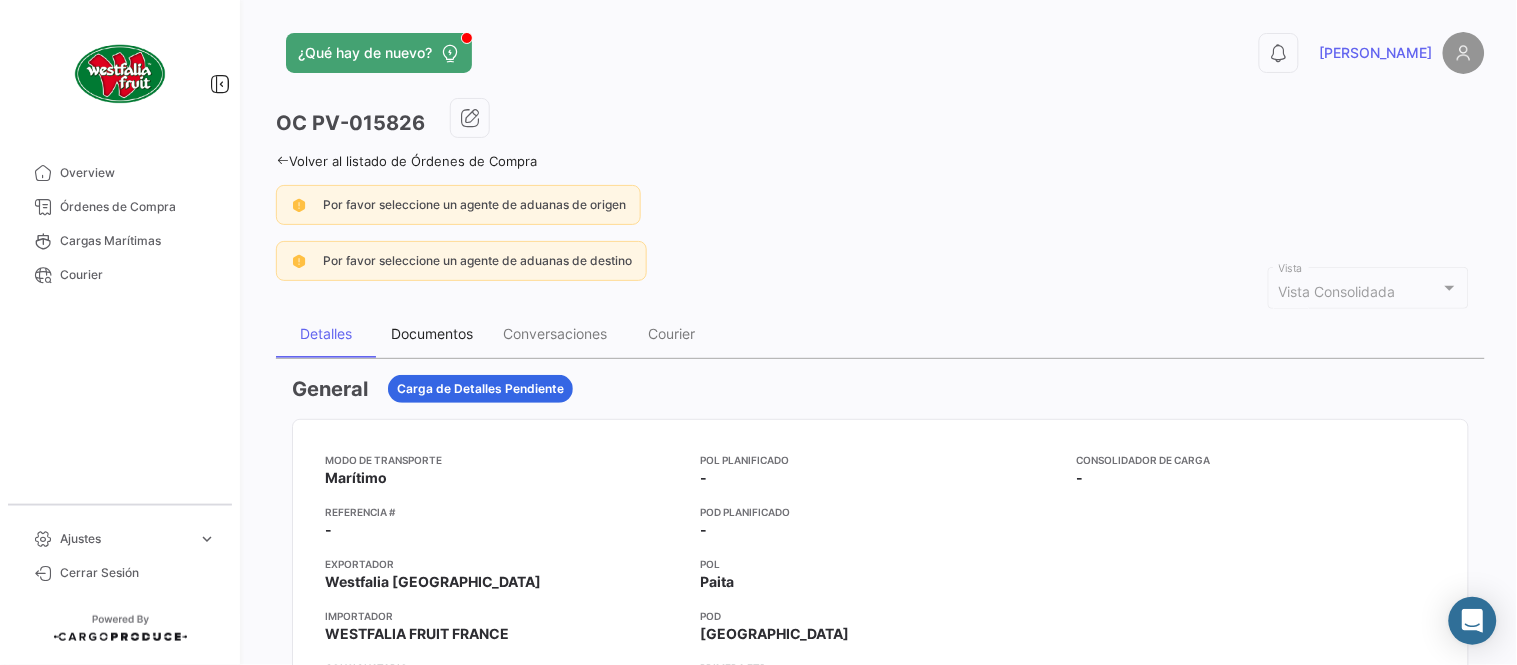 click on "Documentos" at bounding box center [432, 333] 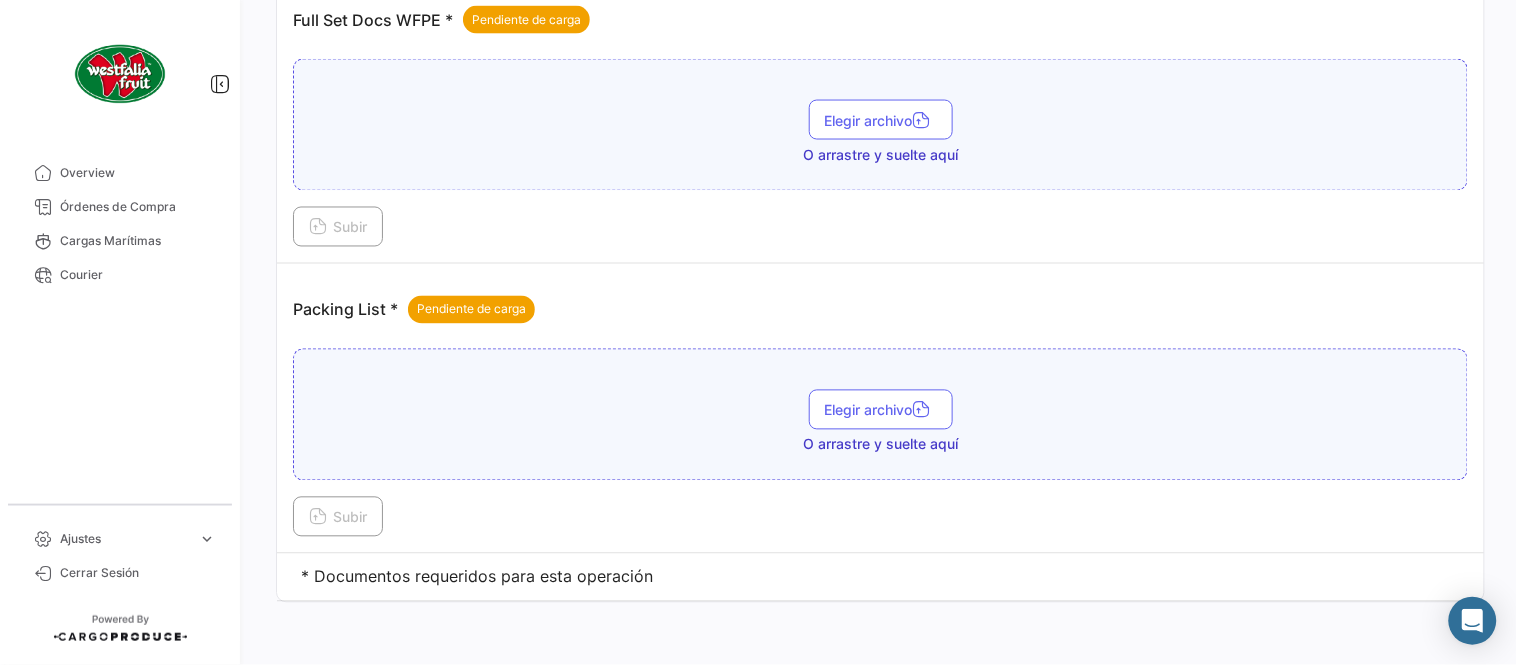 scroll, scrollTop: 806, scrollLeft: 0, axis: vertical 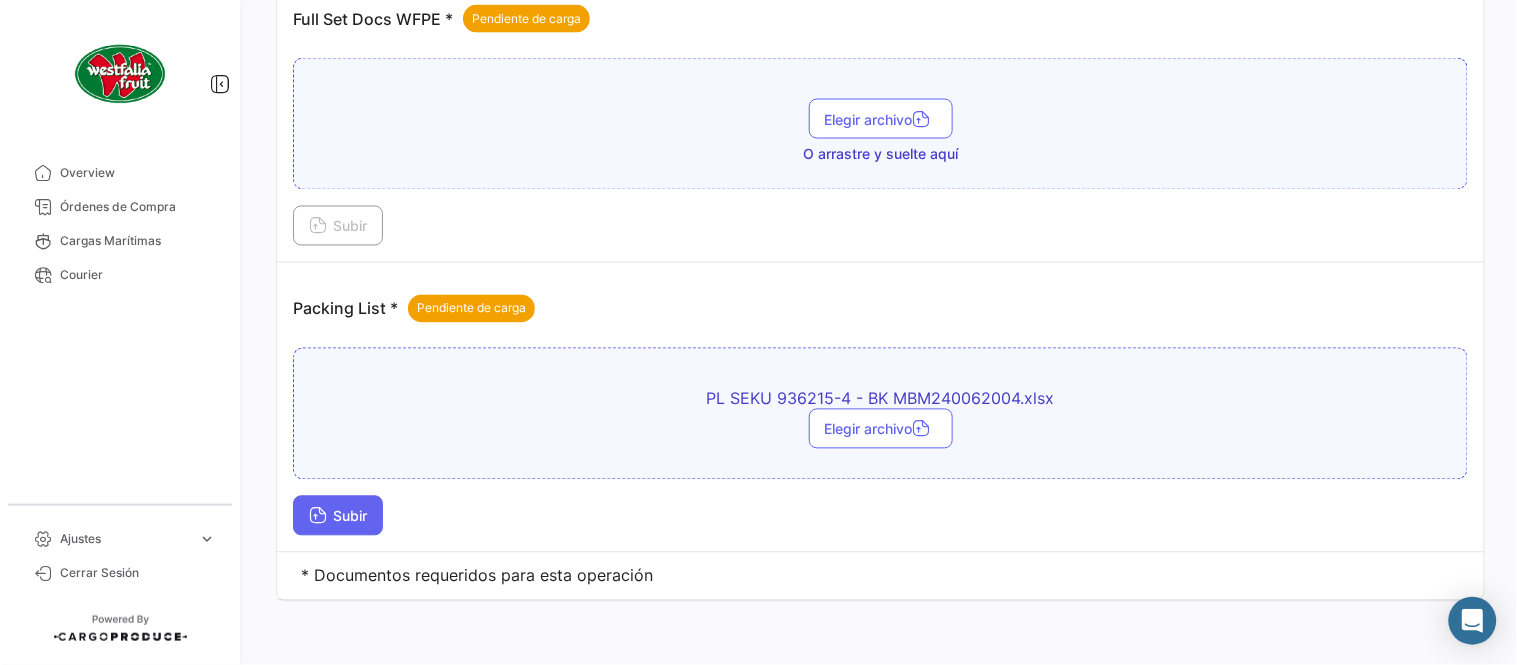 click on "Subir" at bounding box center [338, 516] 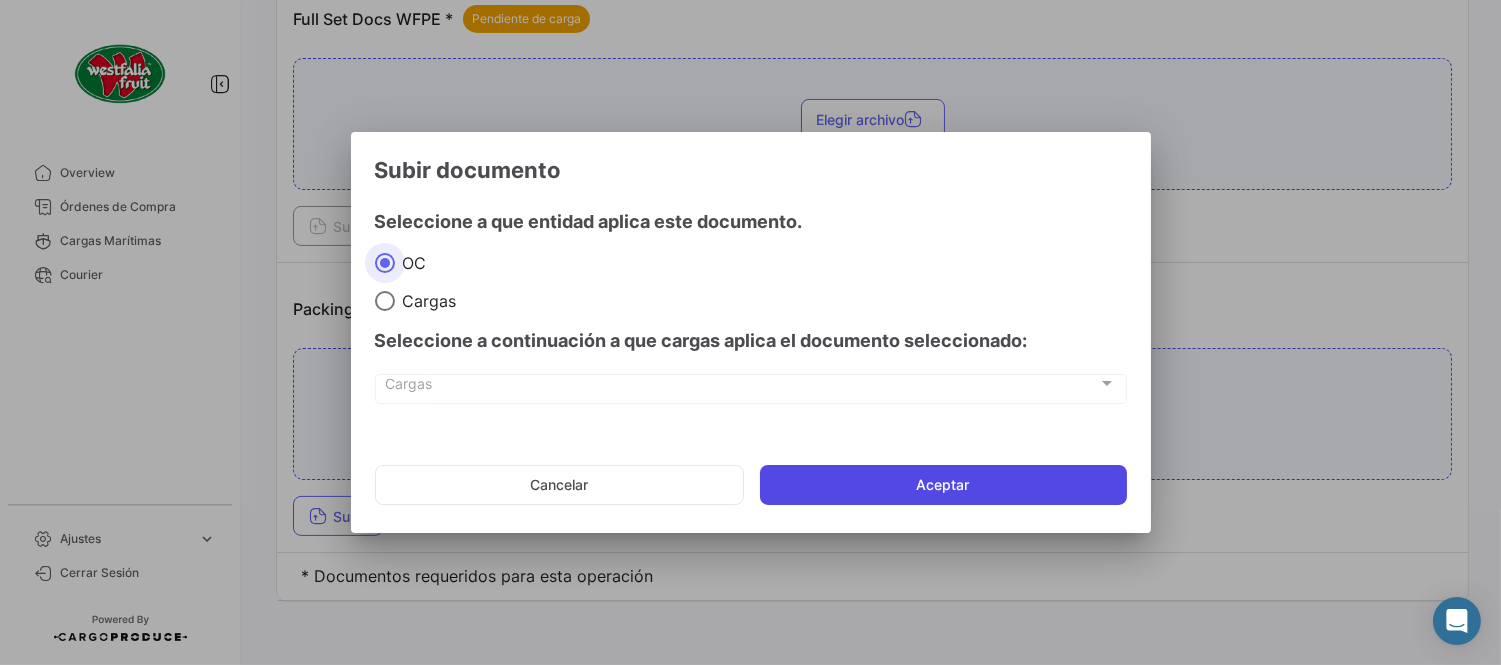 click on "Aceptar" 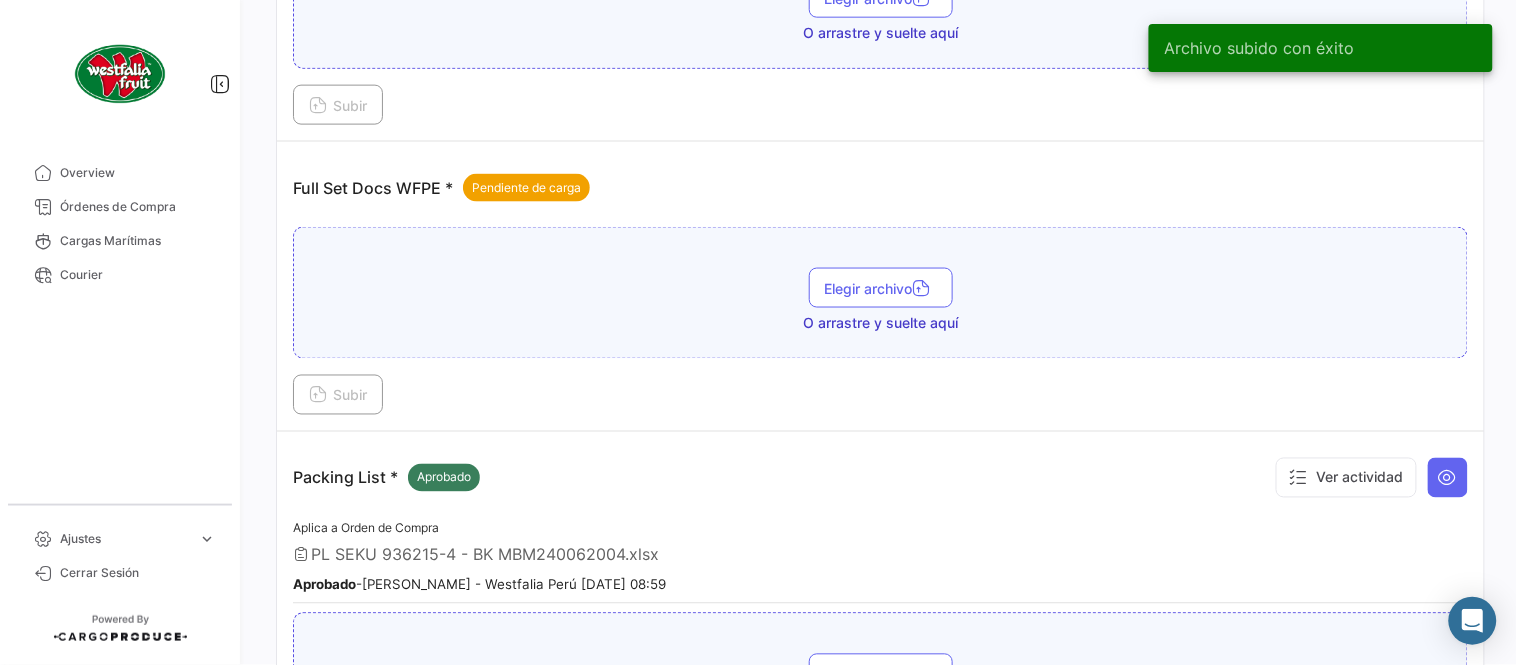 scroll, scrollTop: 584, scrollLeft: 0, axis: vertical 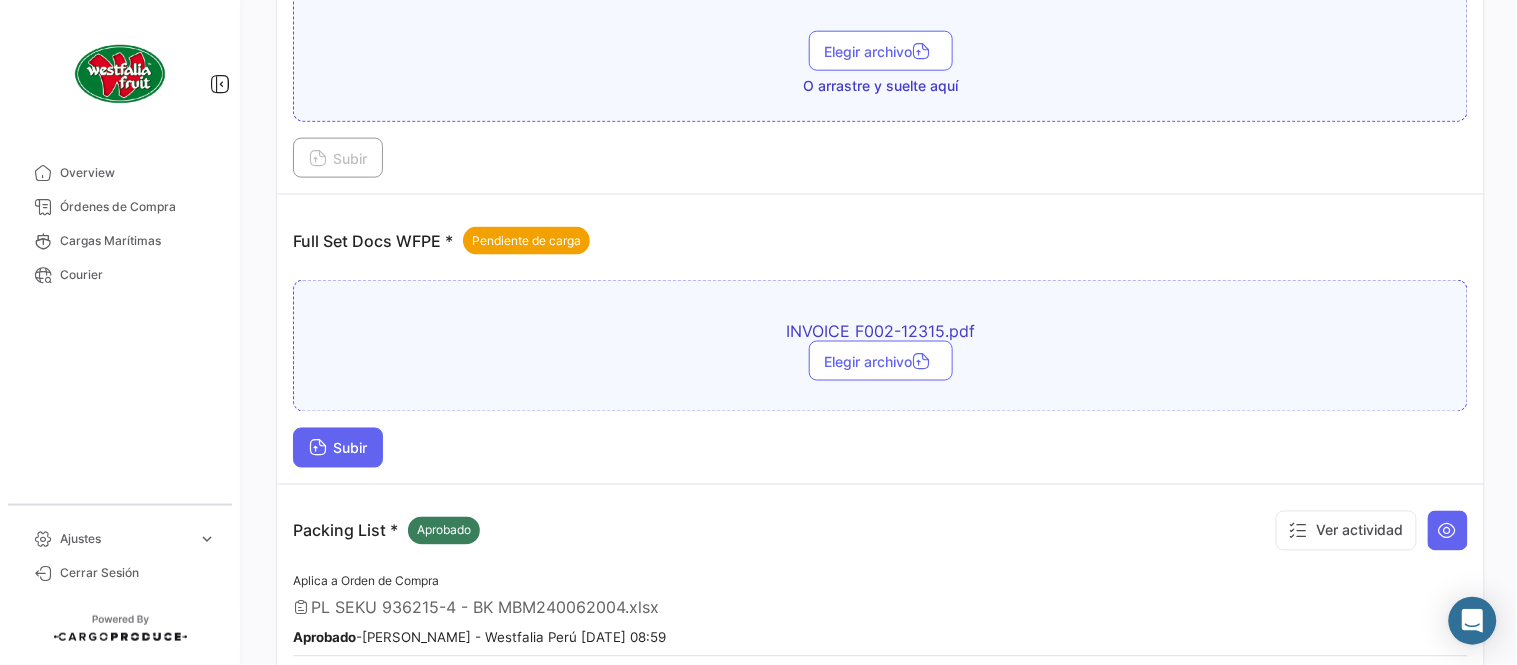 click on "Subir" at bounding box center (338, 448) 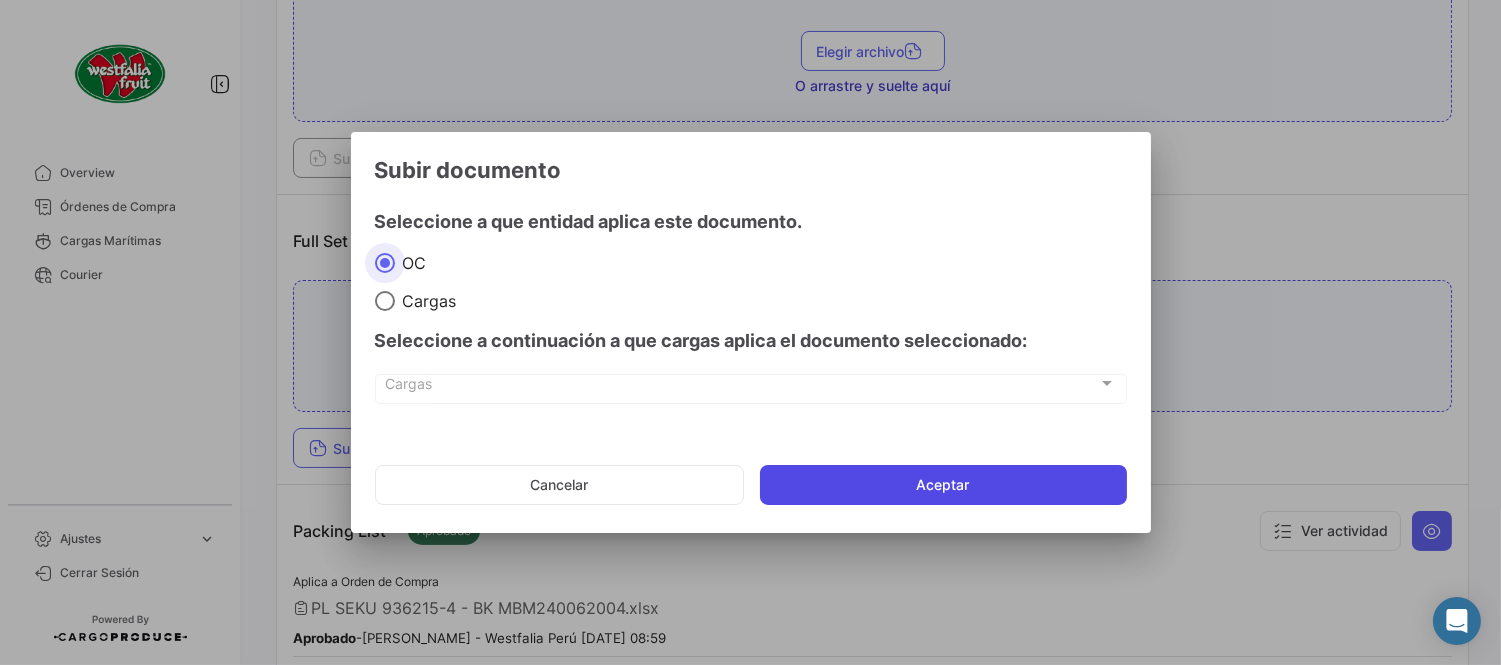 click on "Aceptar" 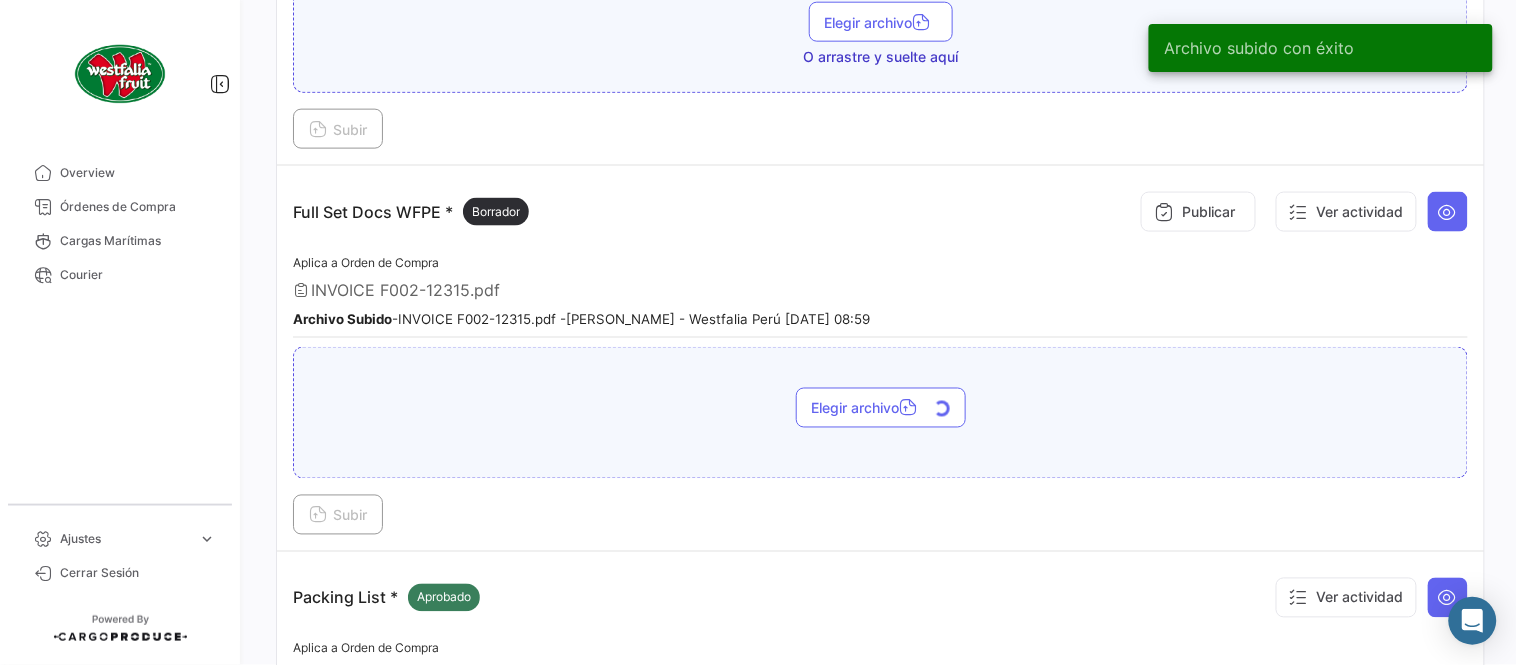 scroll, scrollTop: 695, scrollLeft: 0, axis: vertical 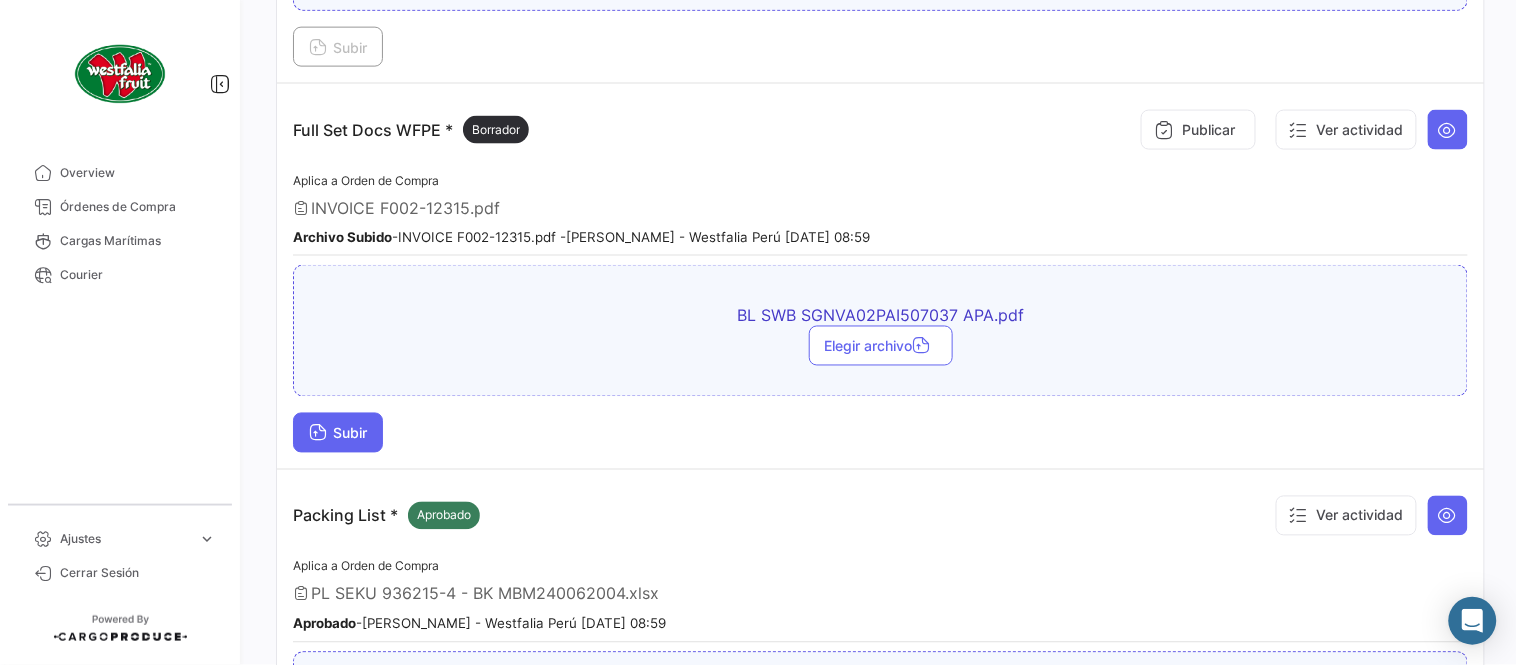 click on "Subir" at bounding box center (338, 433) 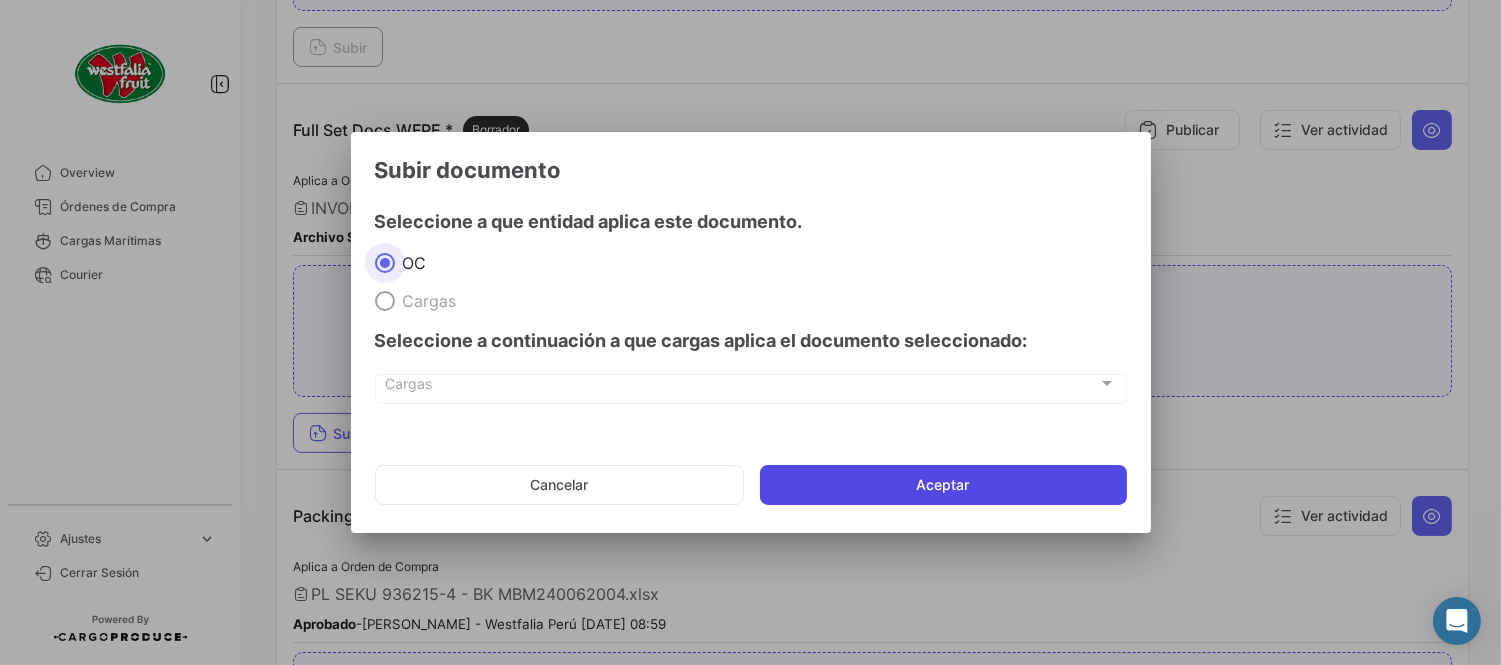 click on "Aceptar" 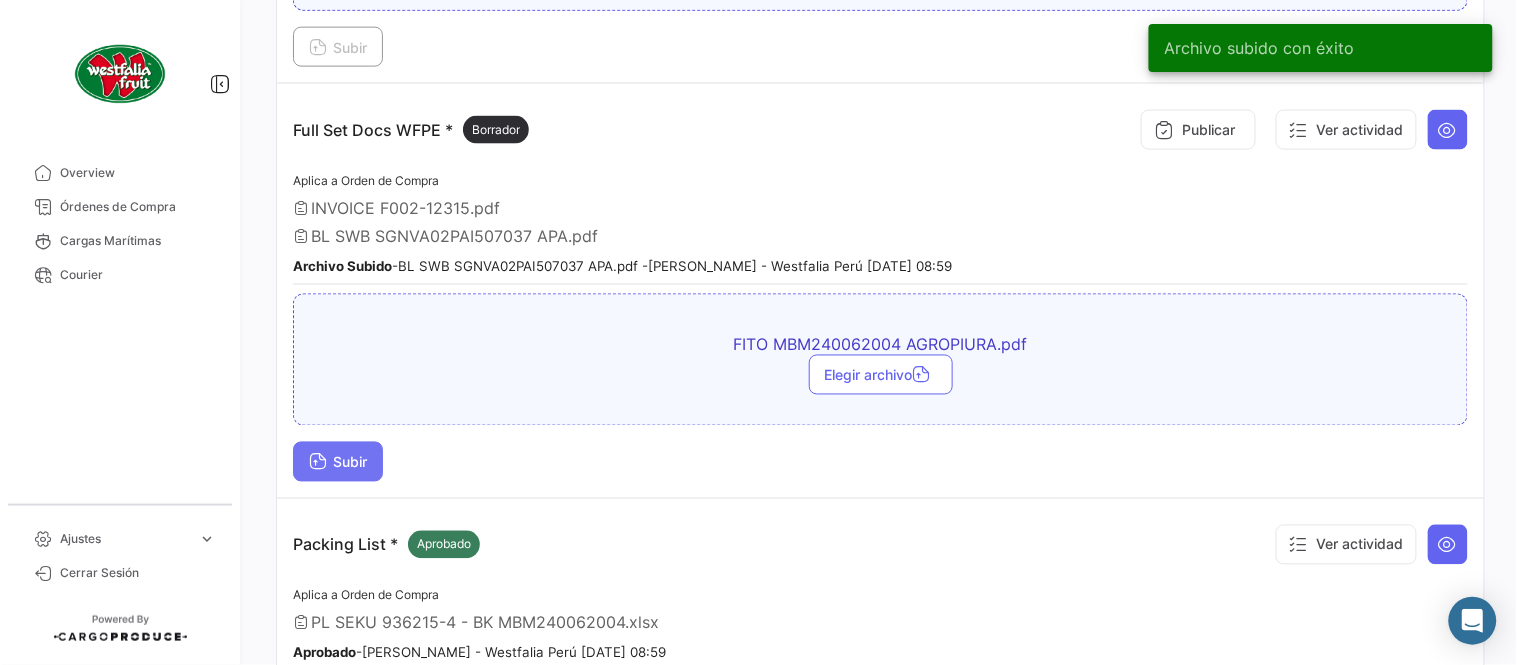 click on "Subir" at bounding box center (338, 462) 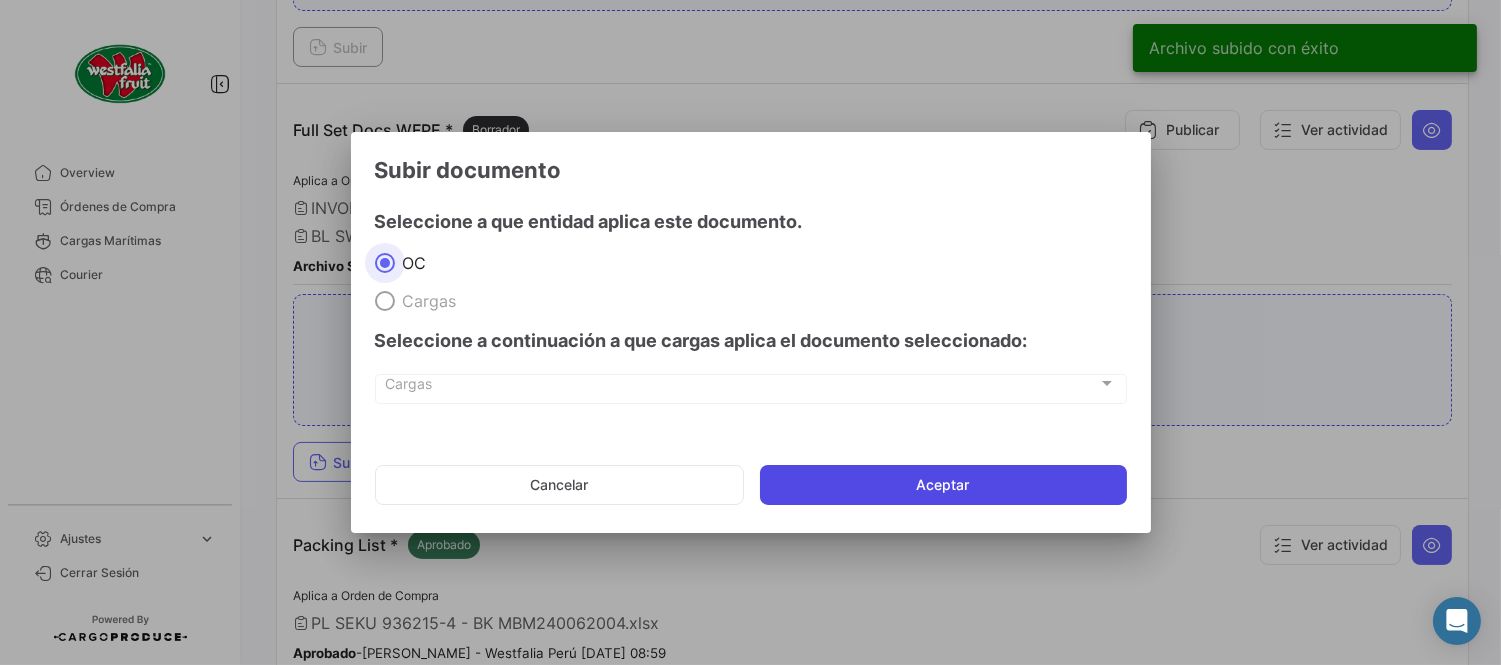 click on "Aceptar" 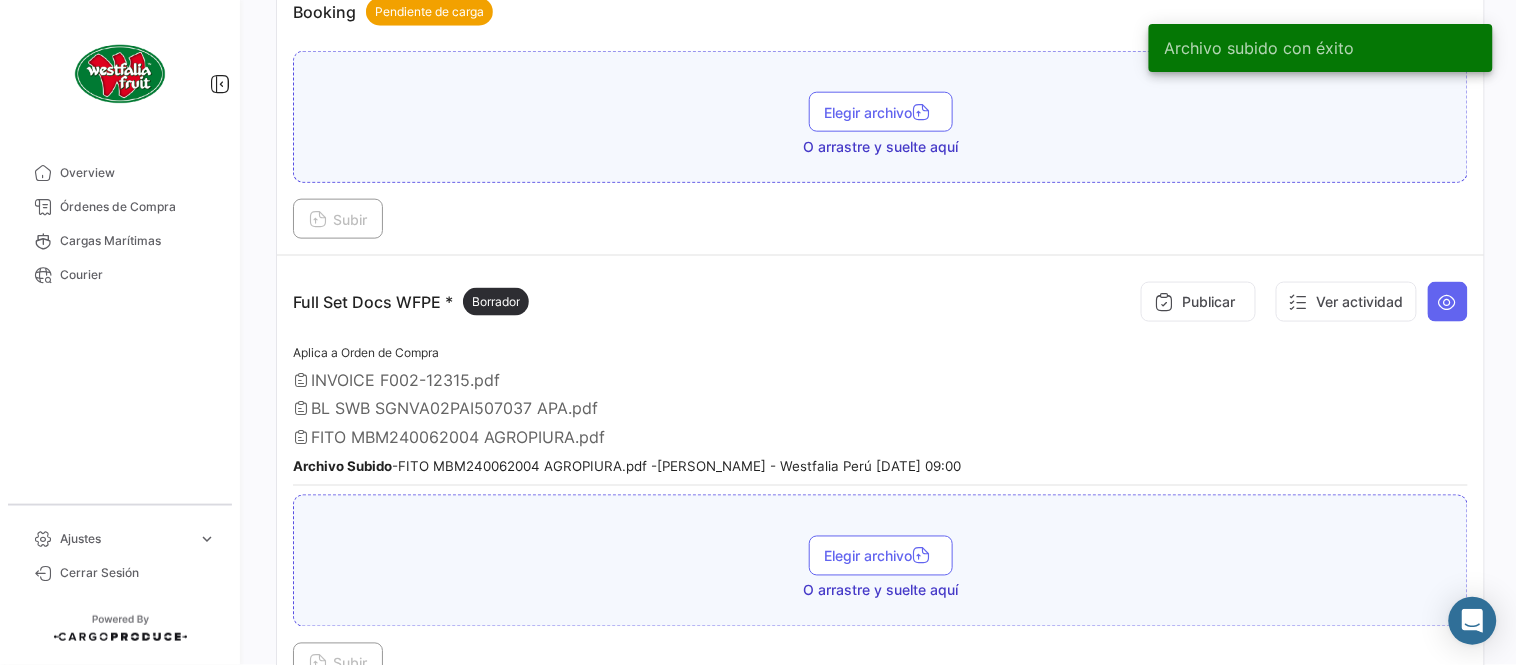 scroll, scrollTop: 473, scrollLeft: 0, axis: vertical 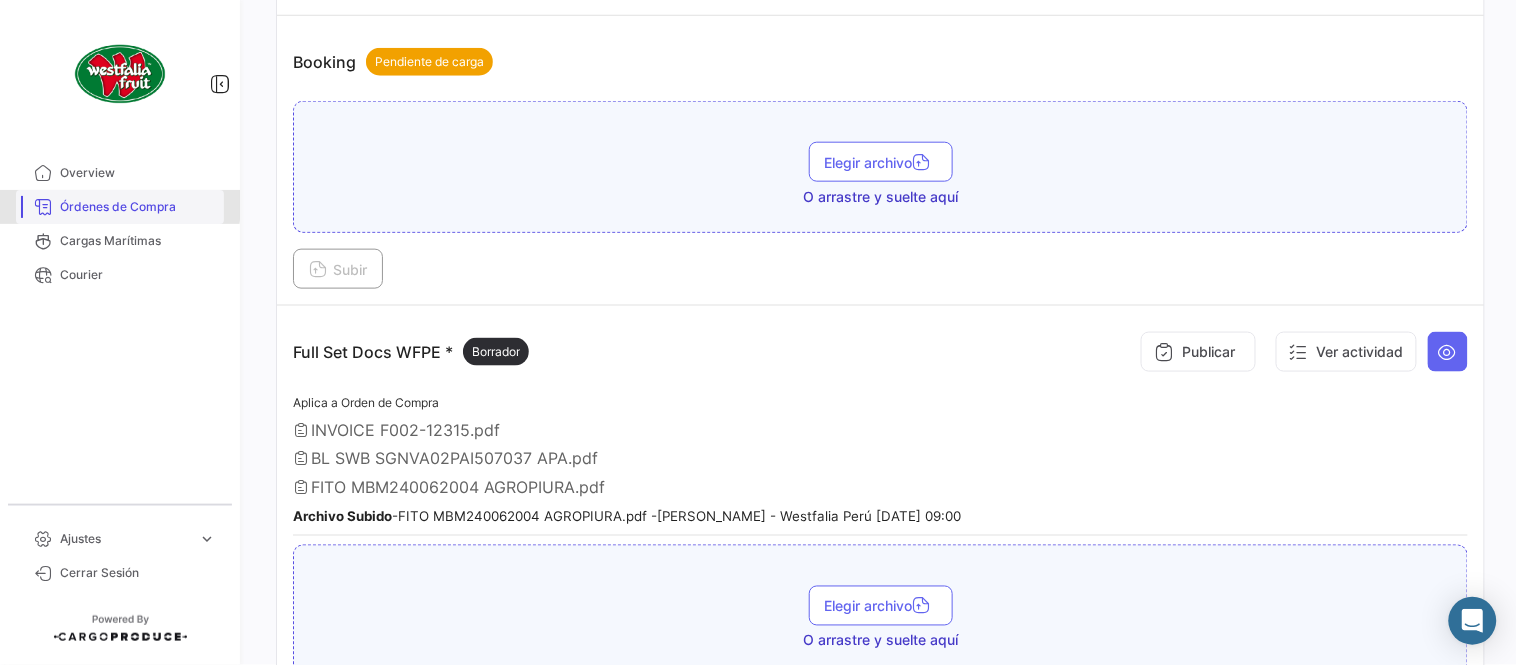 click on "Órdenes de Compra" at bounding box center [138, 207] 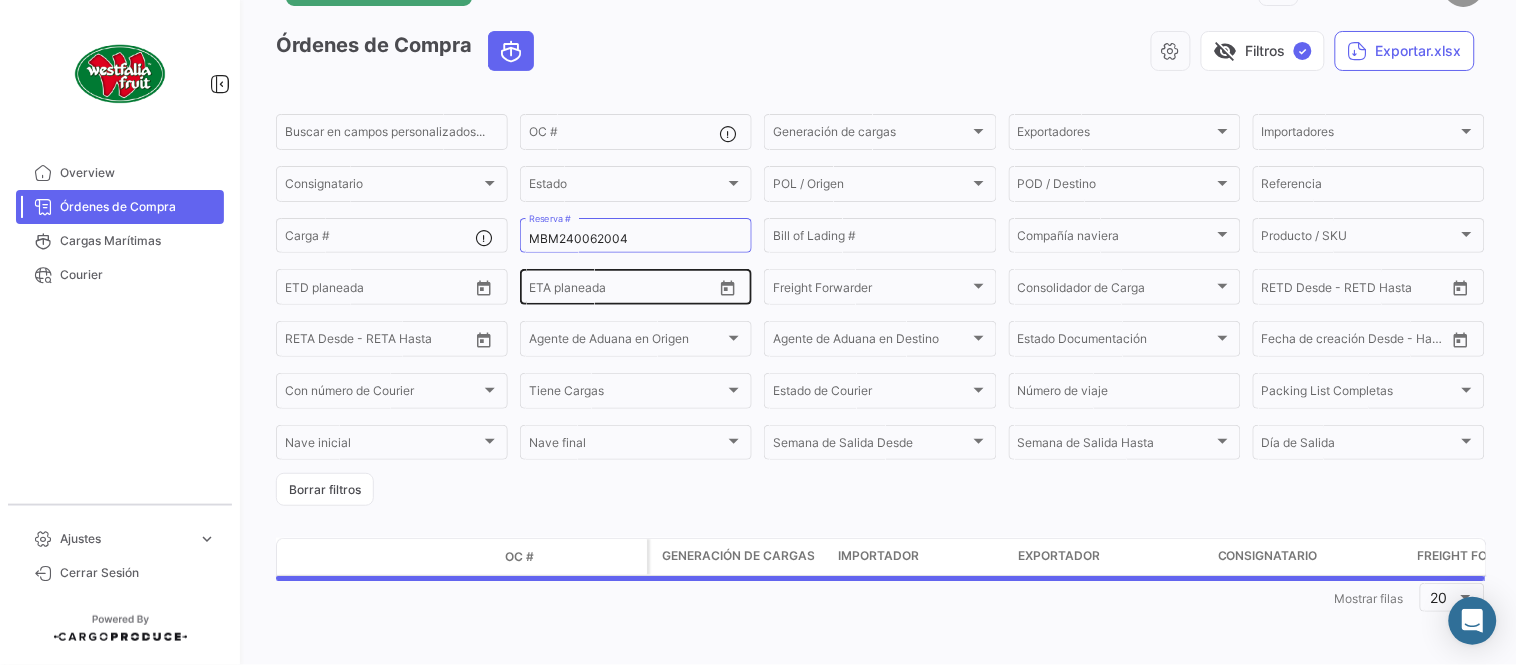 scroll, scrollTop: 0, scrollLeft: 0, axis: both 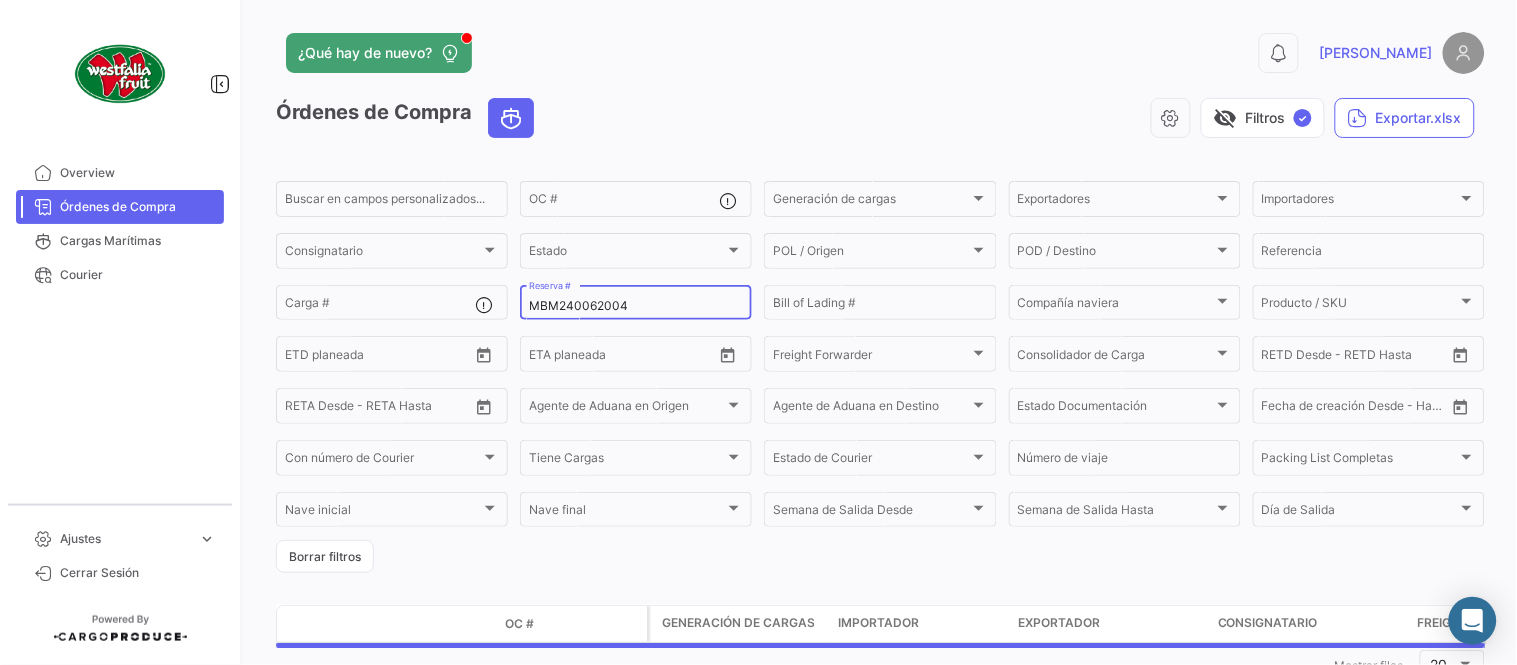 click on "MBM240062004" at bounding box center (636, 306) 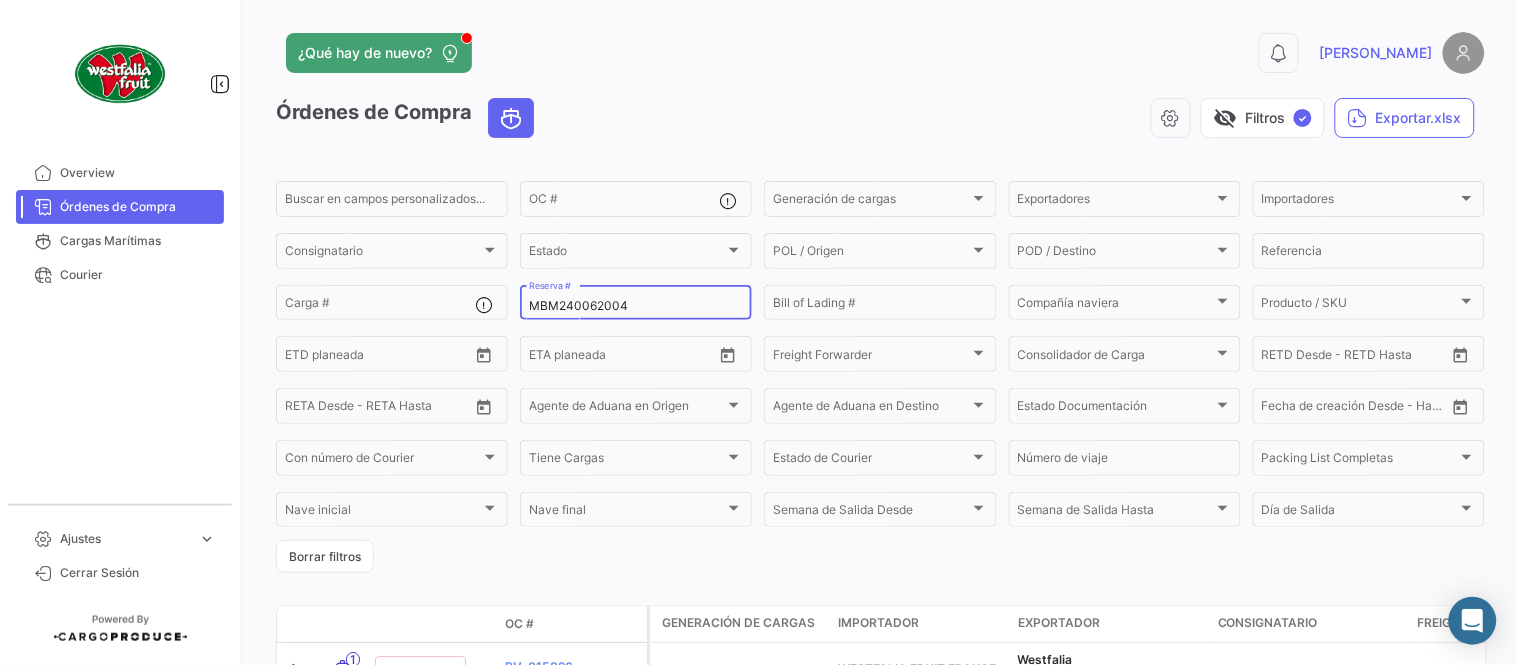click on "MBM240062004" at bounding box center (636, 306) 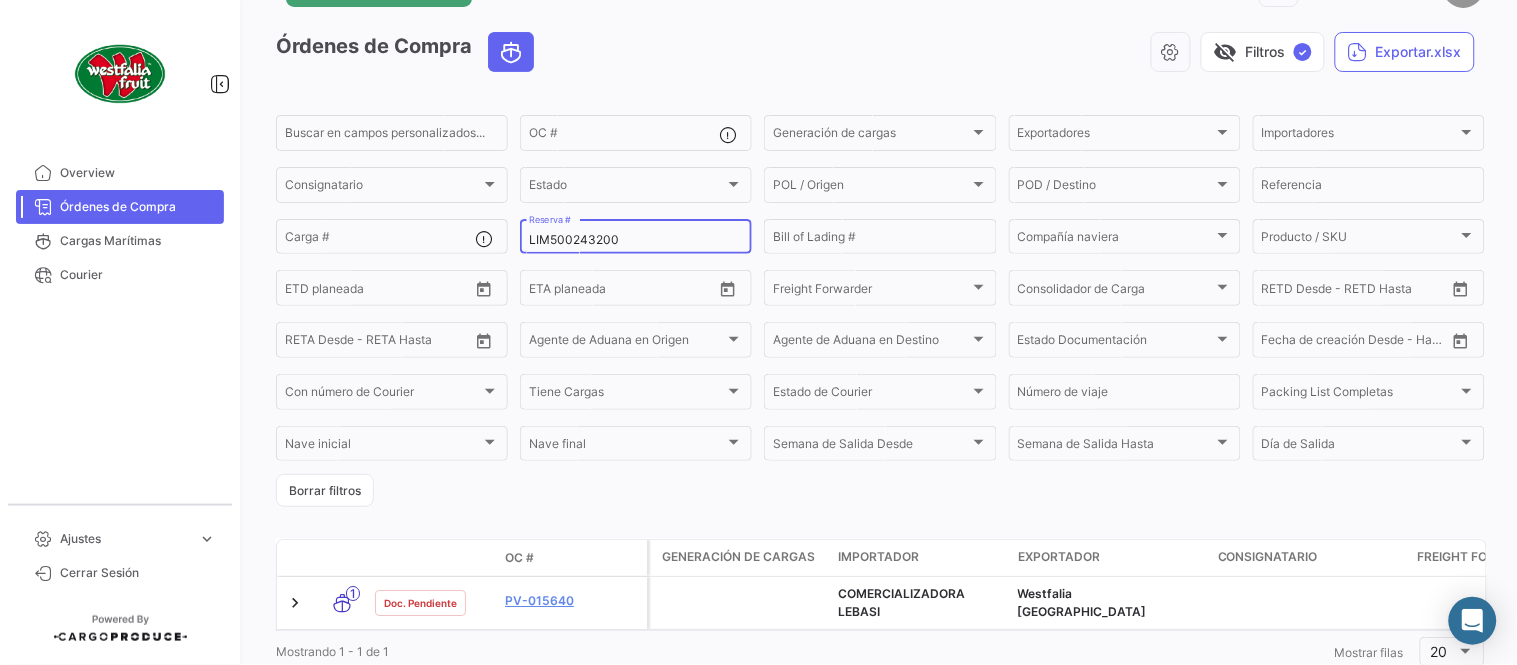 scroll, scrollTop: 128, scrollLeft: 0, axis: vertical 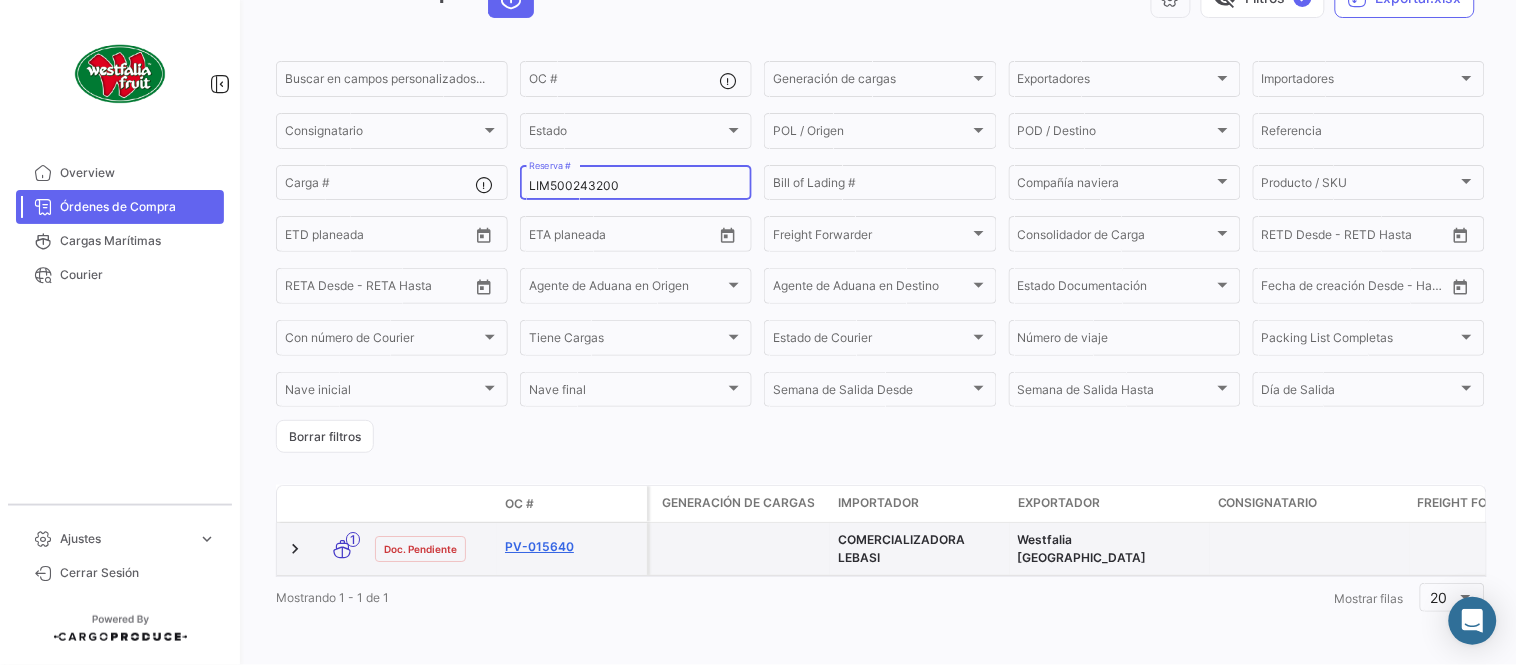 type on "LIM500243200" 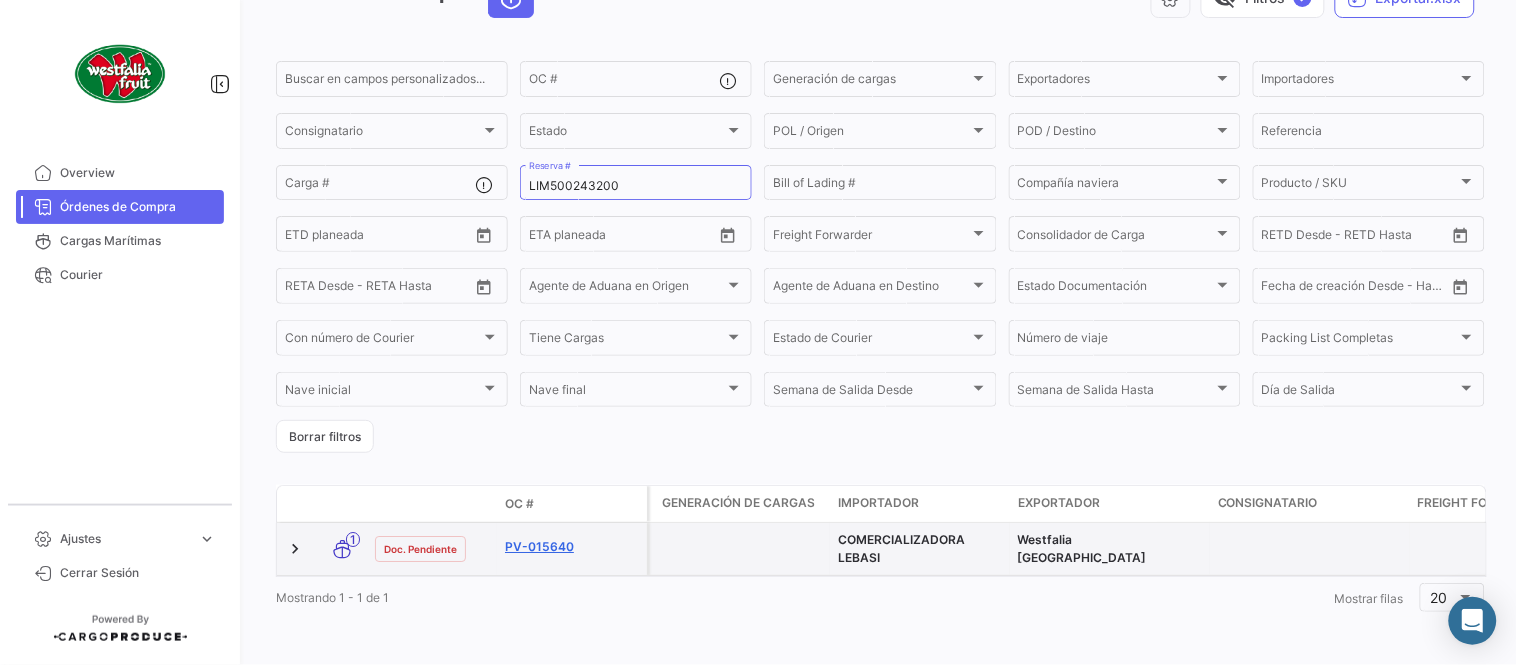 click on "PV-015640" 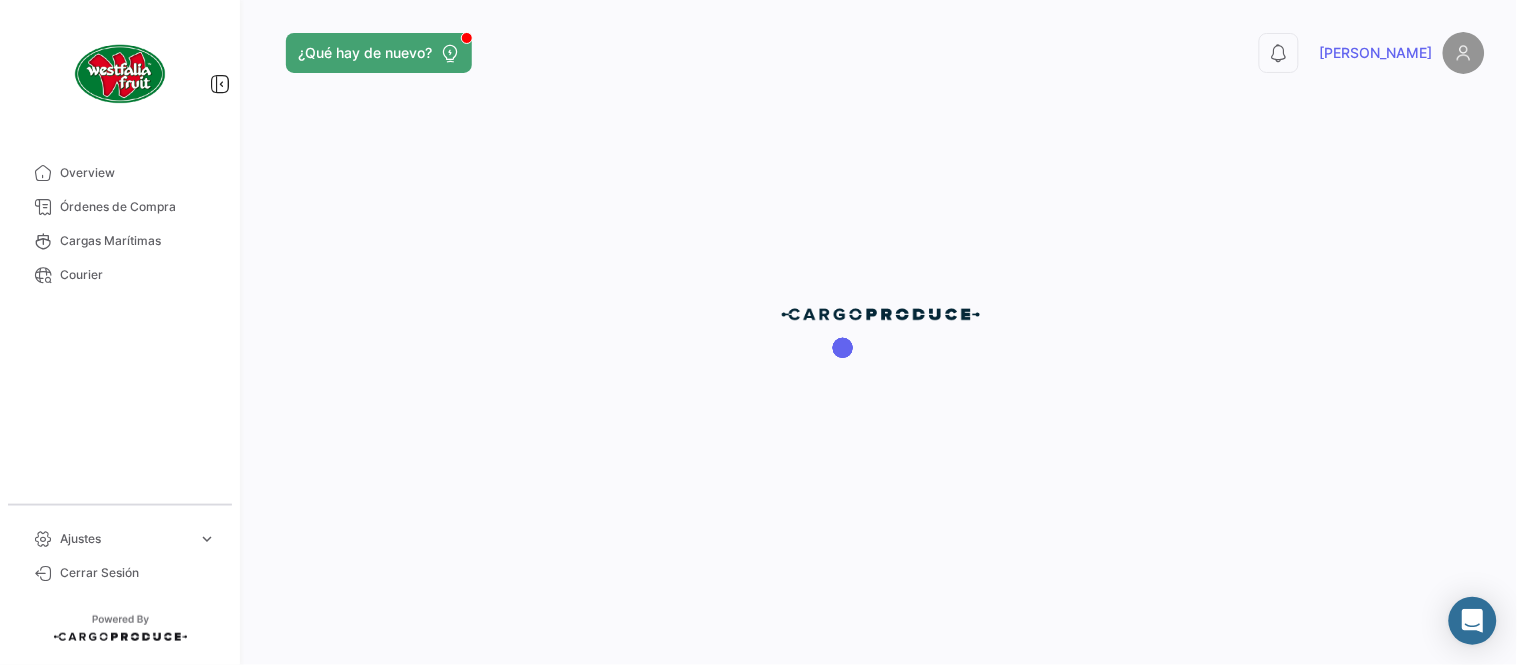scroll, scrollTop: 0, scrollLeft: 0, axis: both 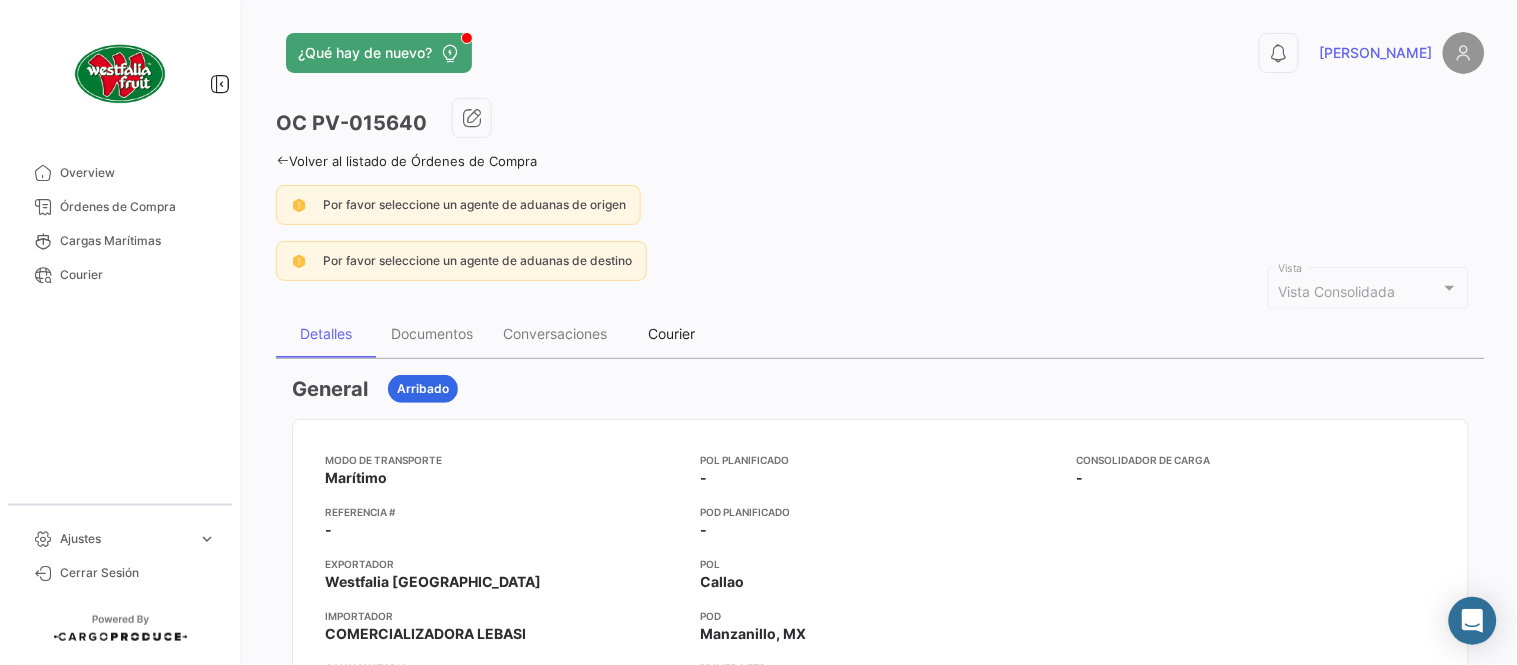 click on "Courier" at bounding box center [672, 333] 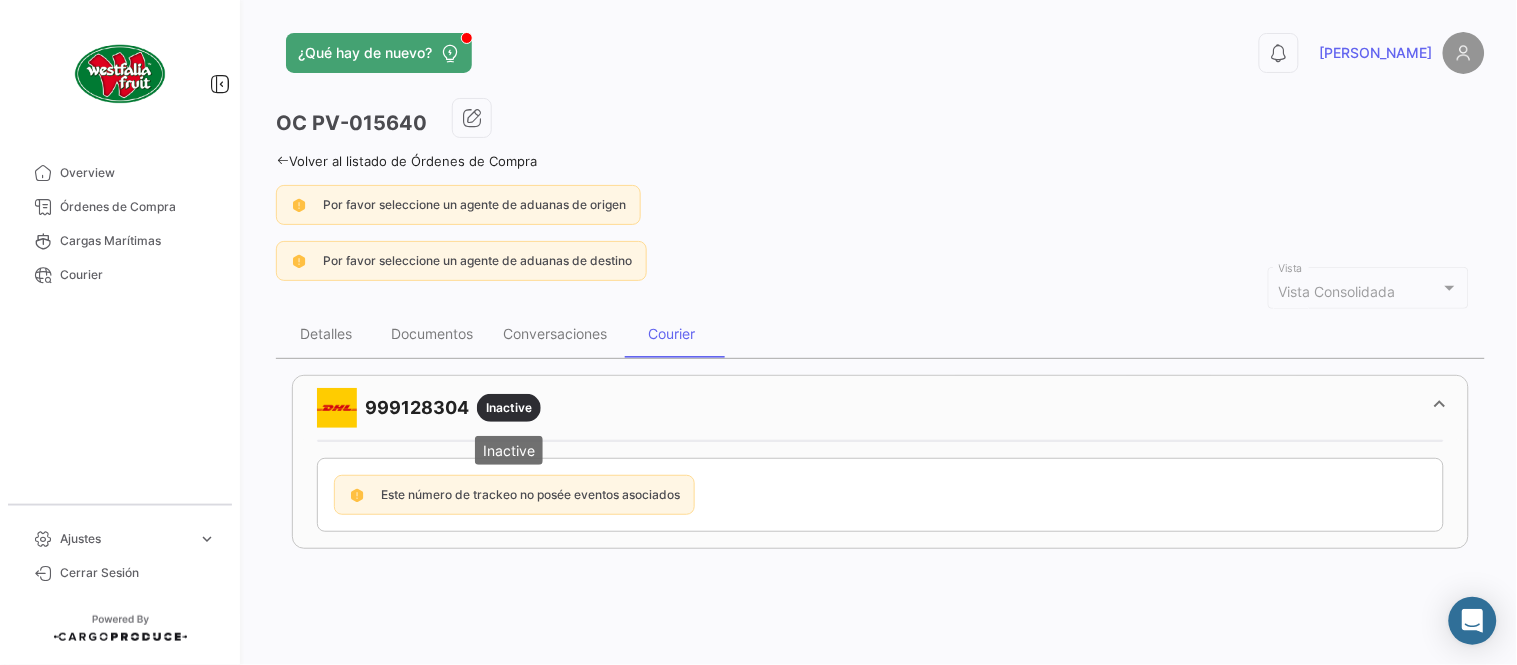 click on "Inactive" at bounding box center [509, 408] 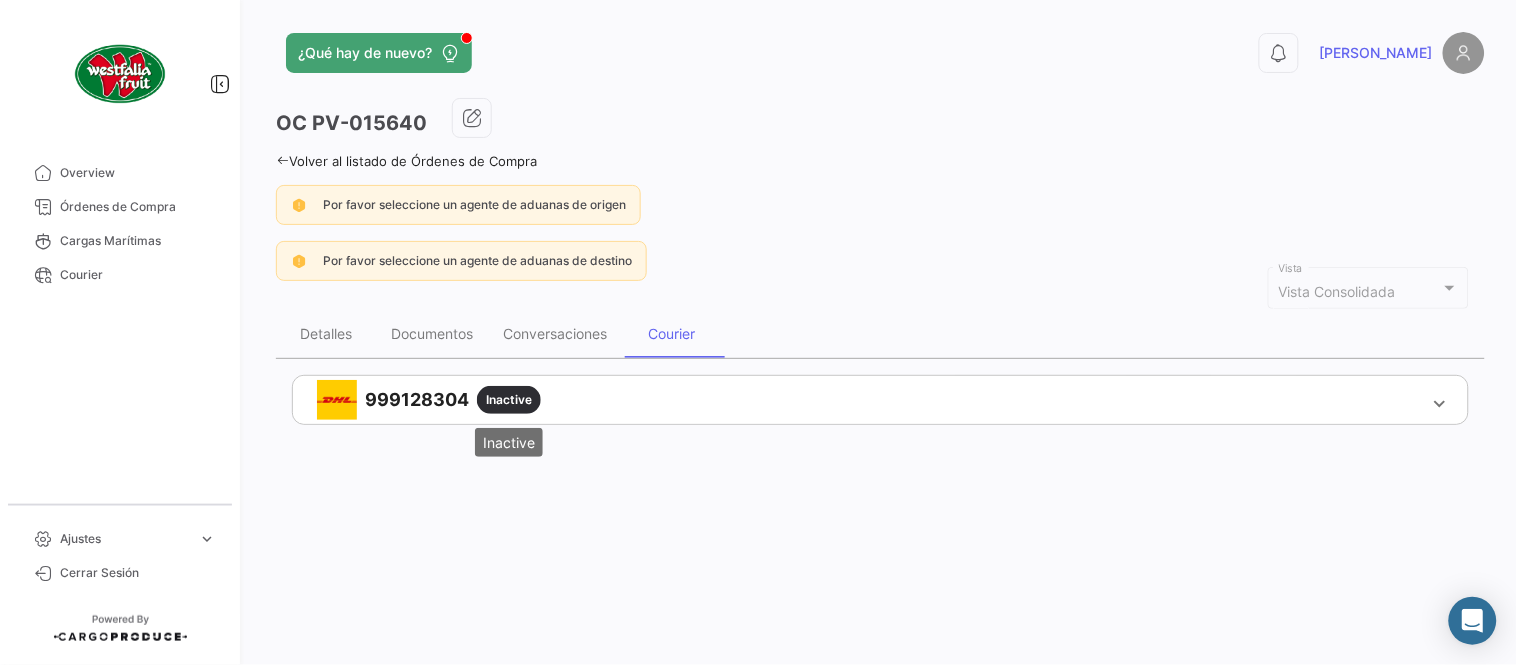 click on "Inactive" at bounding box center [509, 400] 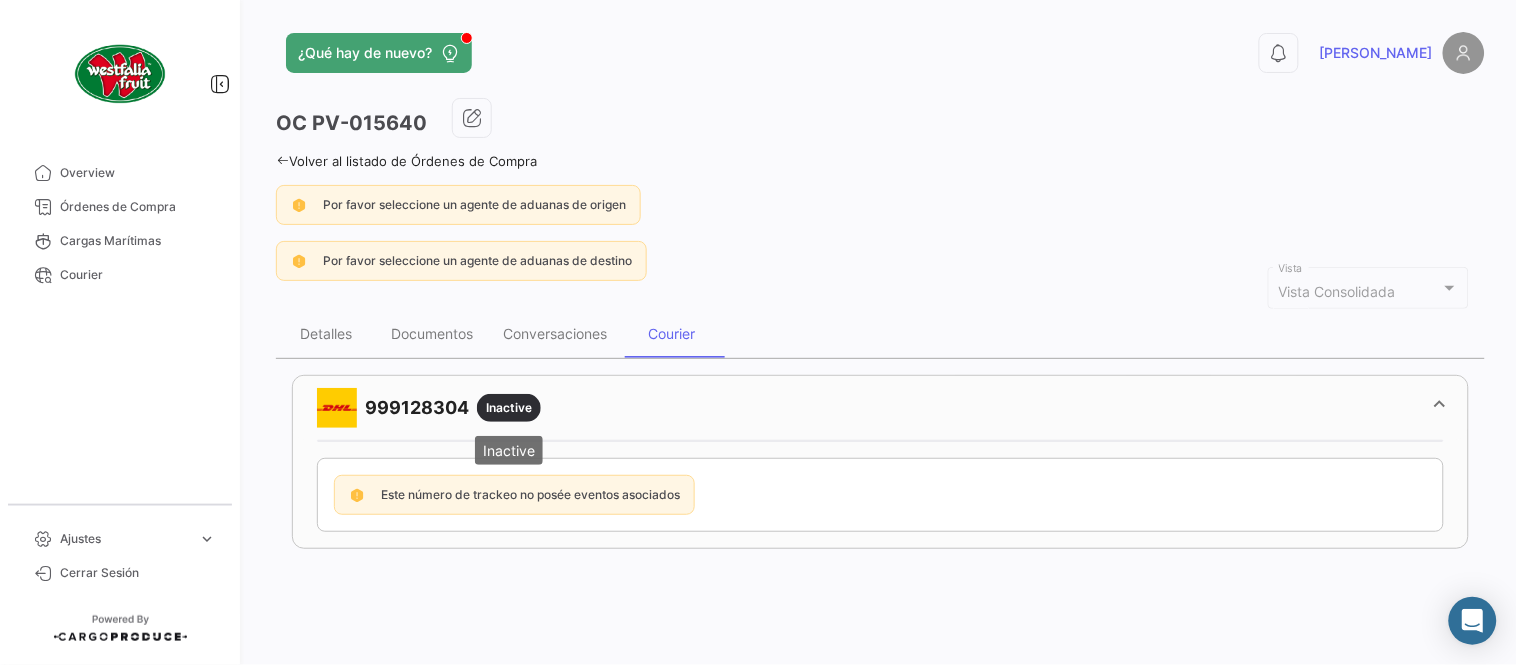 click on "Inactive" at bounding box center [509, 408] 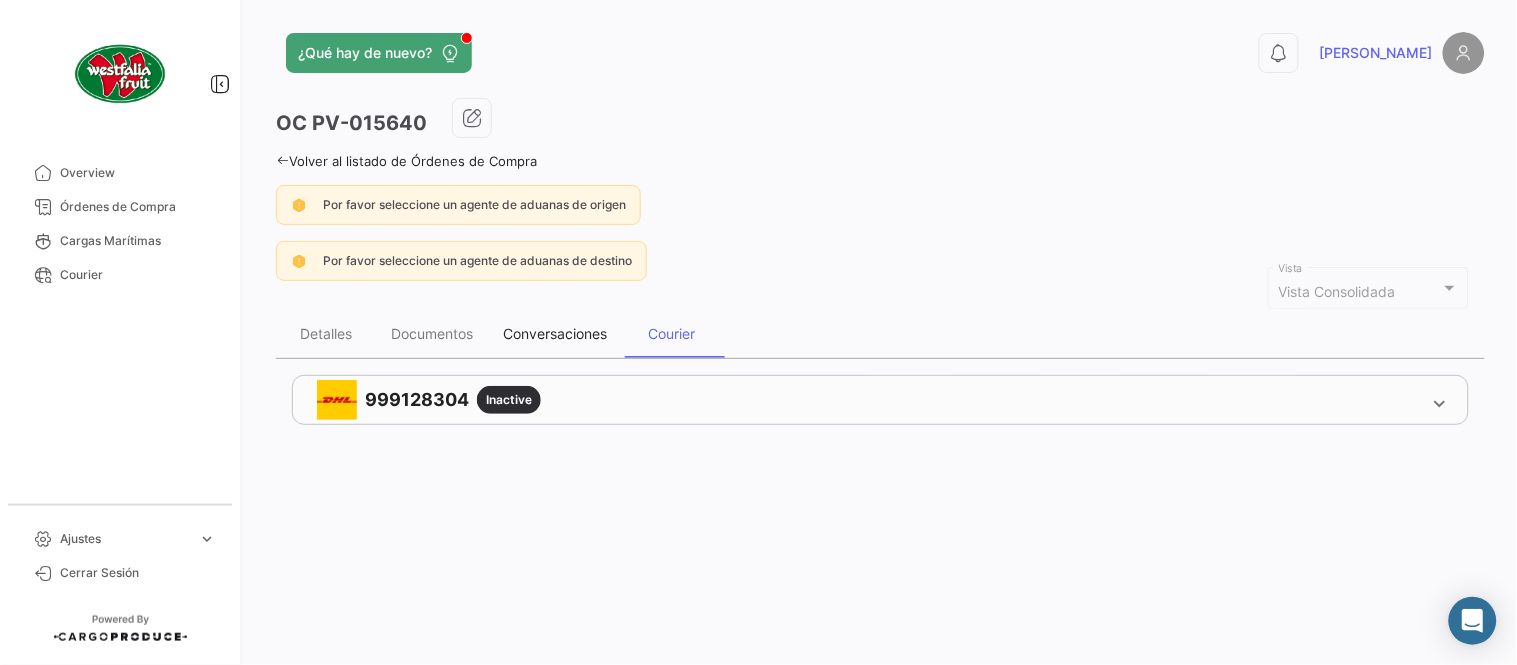click on "Conversaciones" at bounding box center [555, 334] 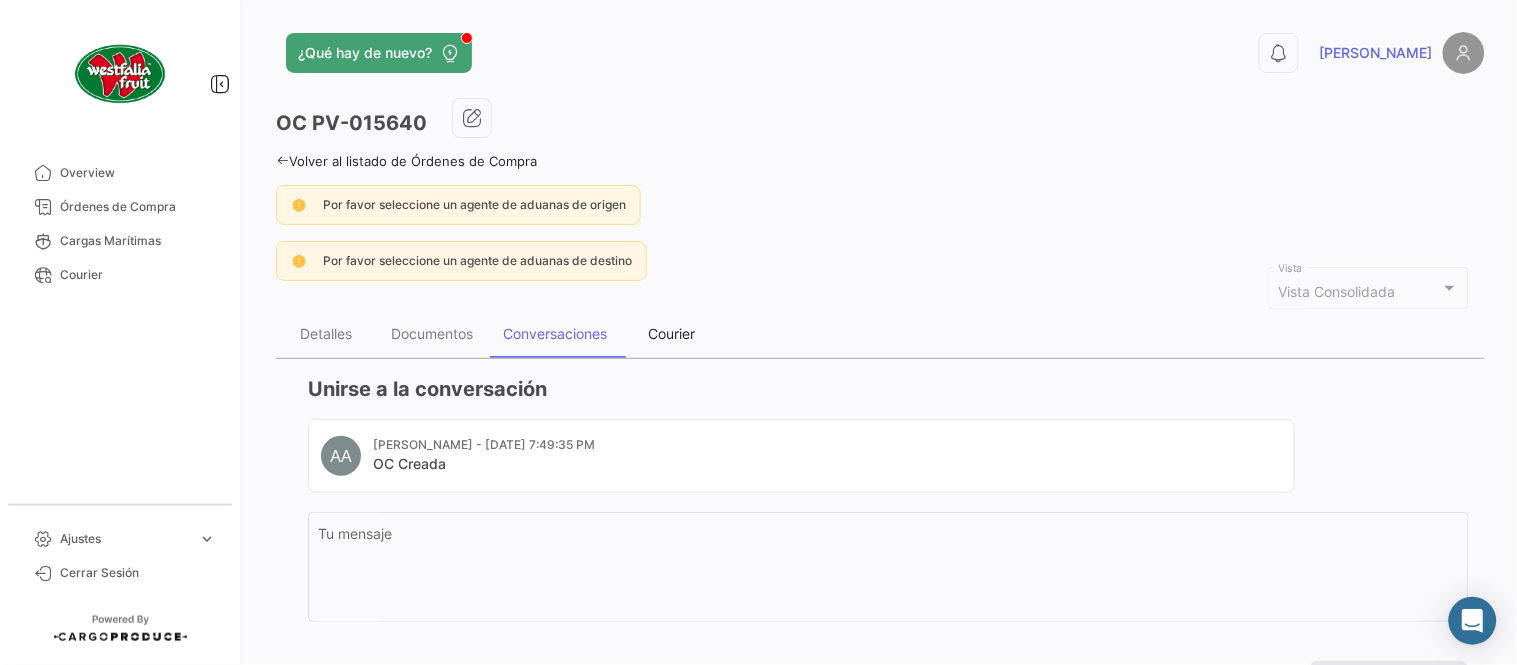 click on "Courier" at bounding box center (672, 333) 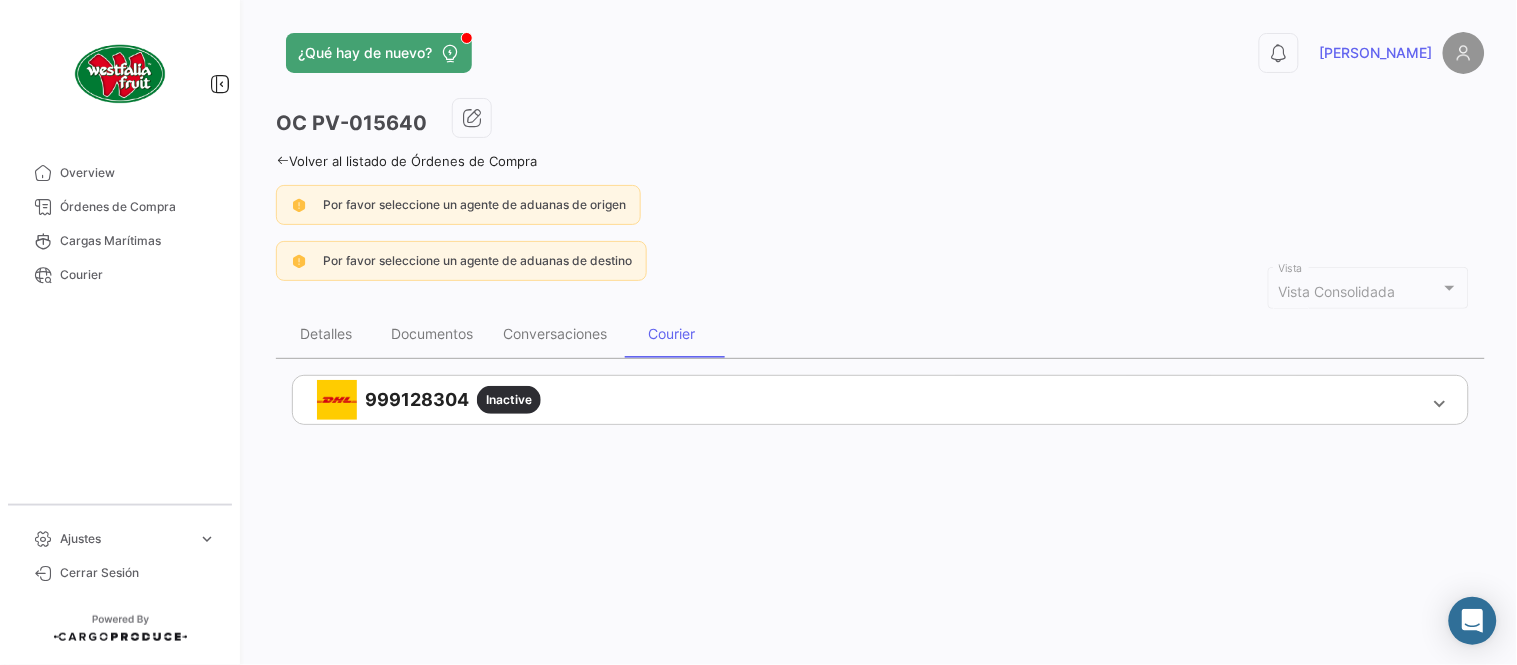 click on "999128304   Inactive" at bounding box center (868, 400) 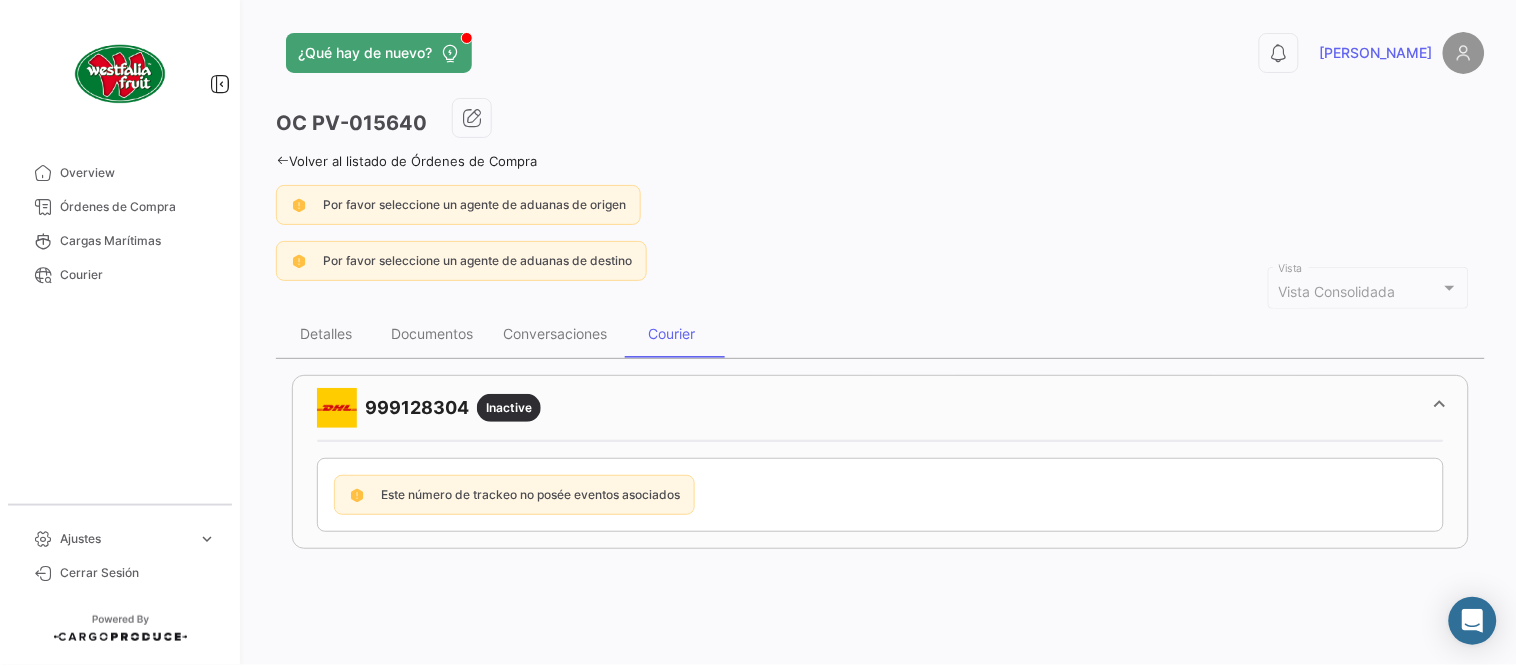 click on "Este número de trackeo no posée eventos asociados" at bounding box center [880, 495] 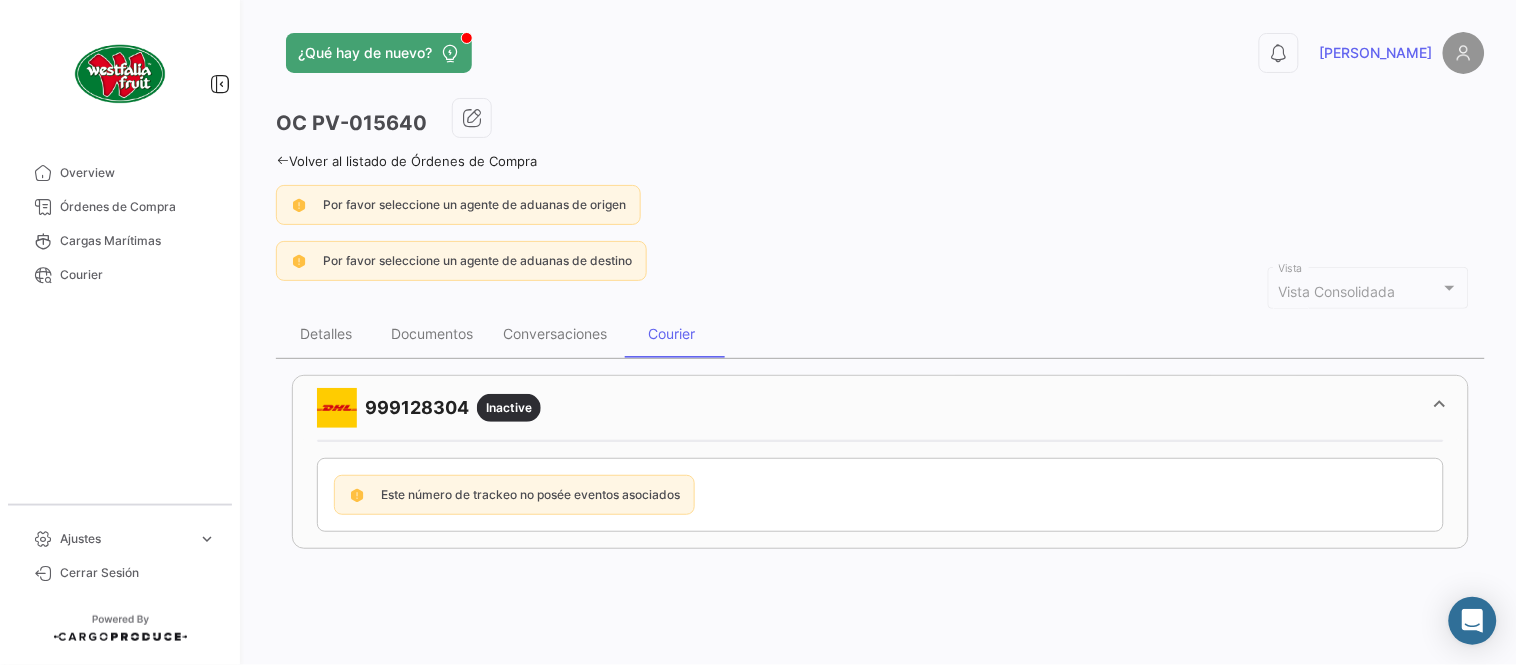 click on "999128304   Inactive" at bounding box center (880, 408) 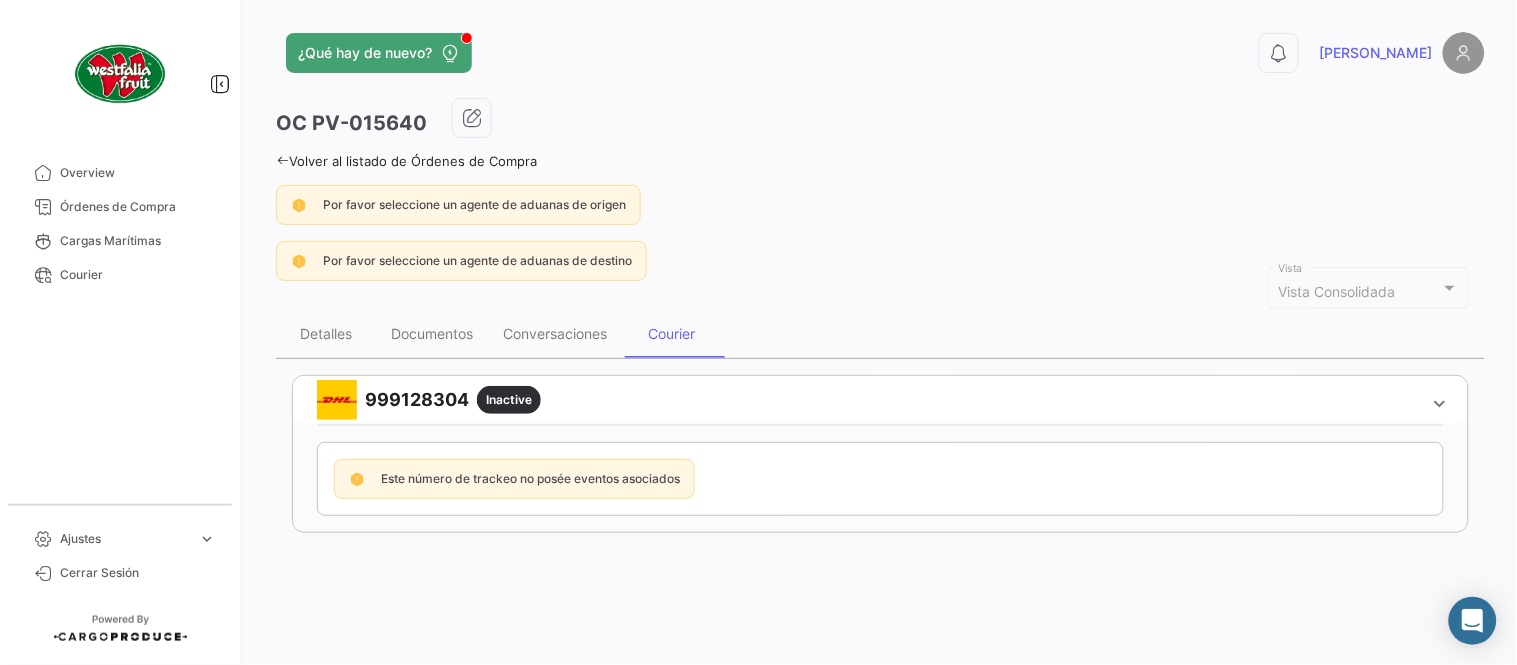 click on "999128304   Inactive" at bounding box center [868, 400] 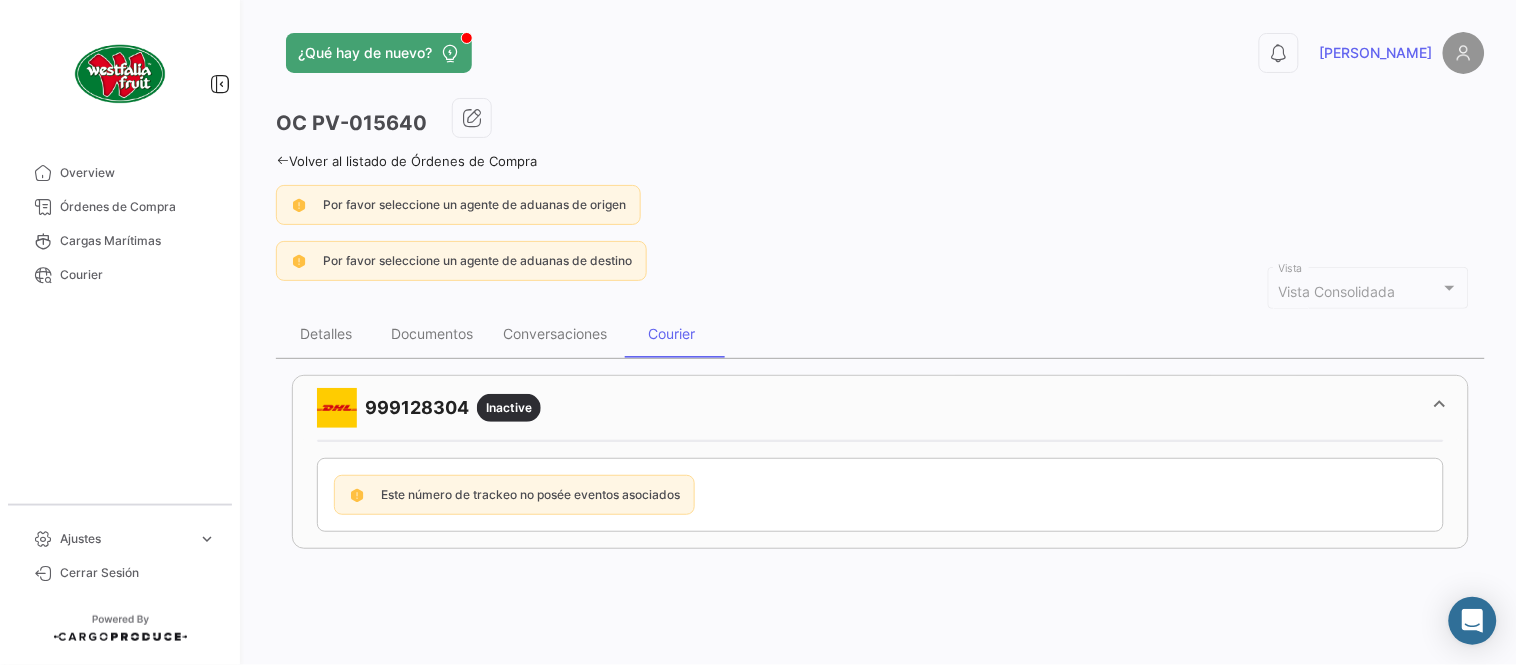 click on "999128304   Inactive" at bounding box center [868, 408] 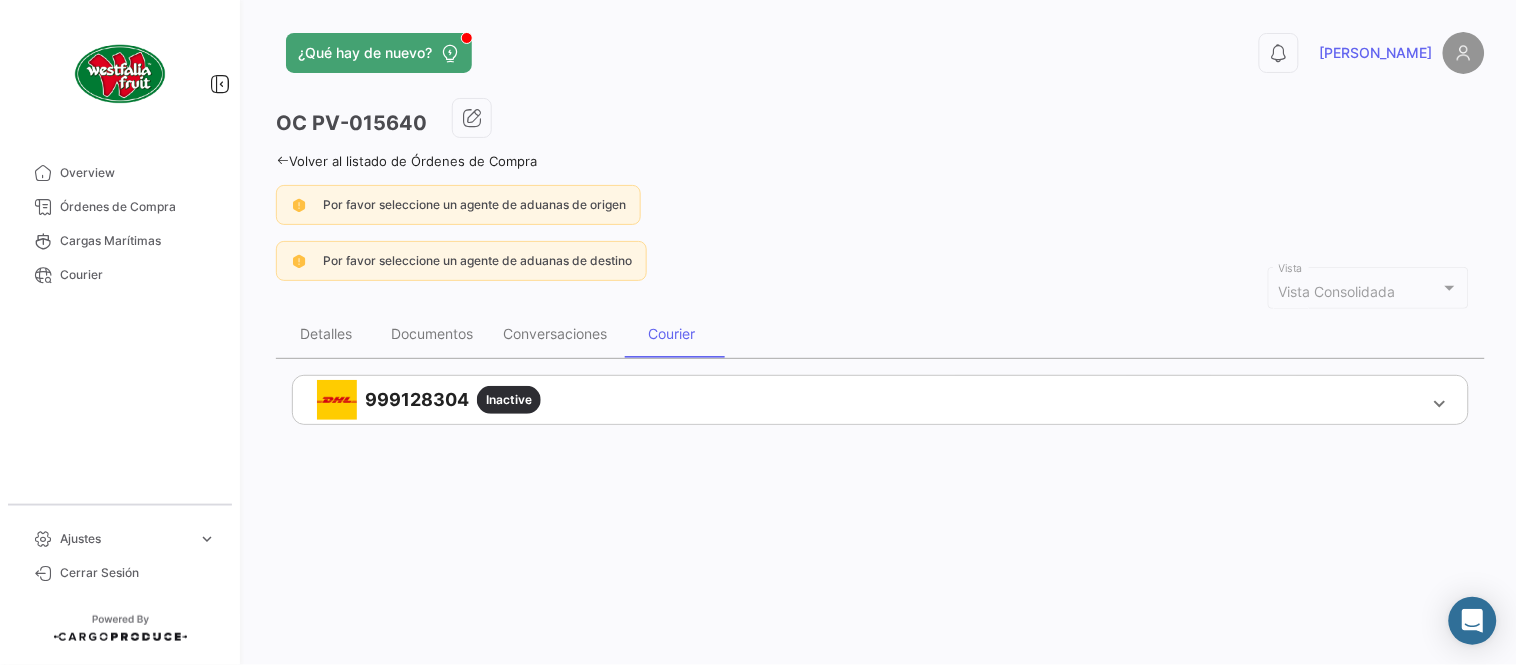 click on "999128304   Inactive" at bounding box center (868, 400) 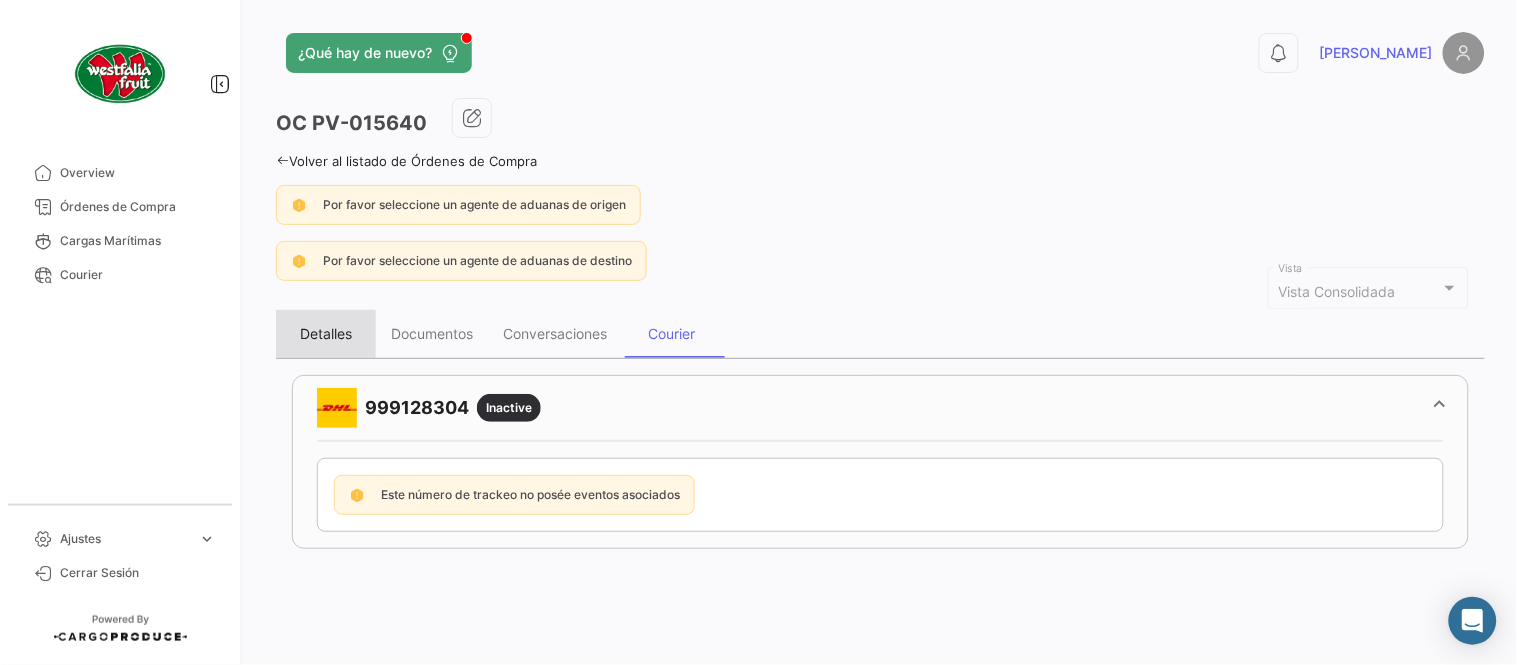 click on "Detalles" at bounding box center [326, 334] 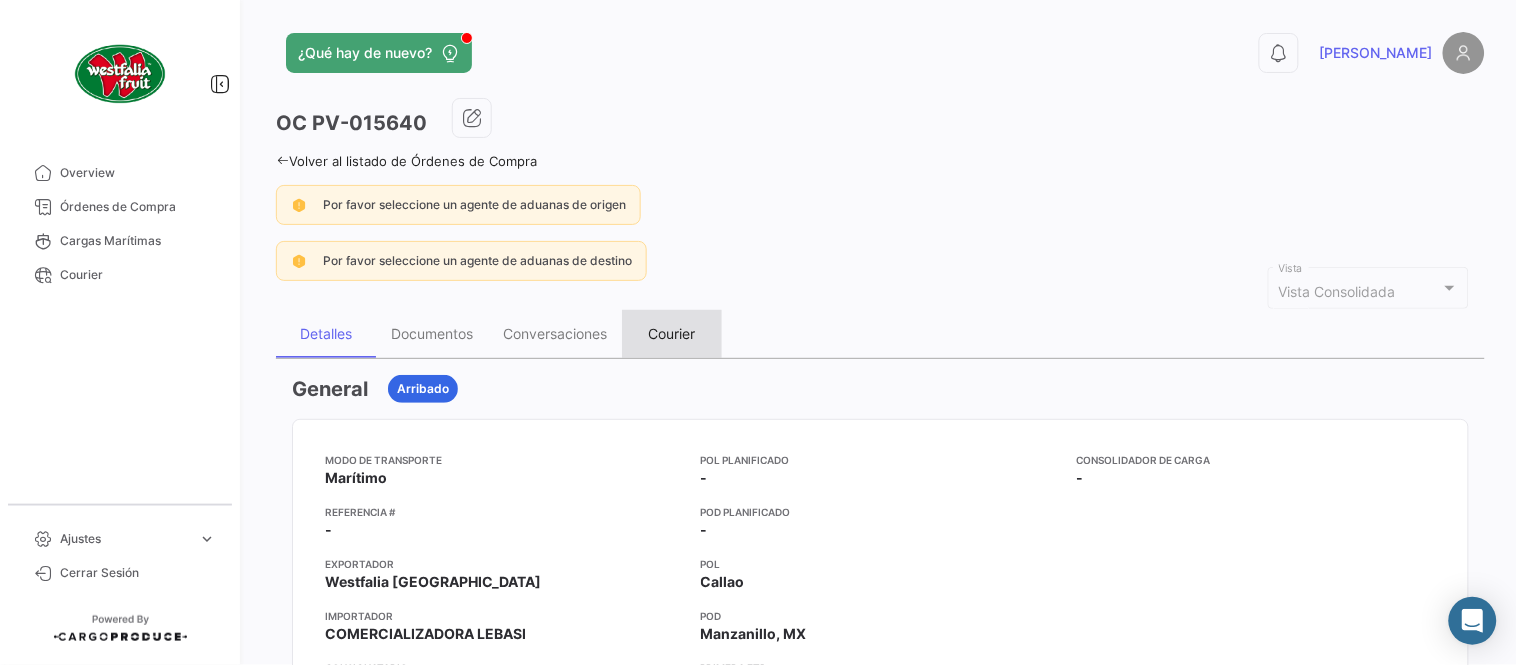 click on "Courier" at bounding box center [672, 333] 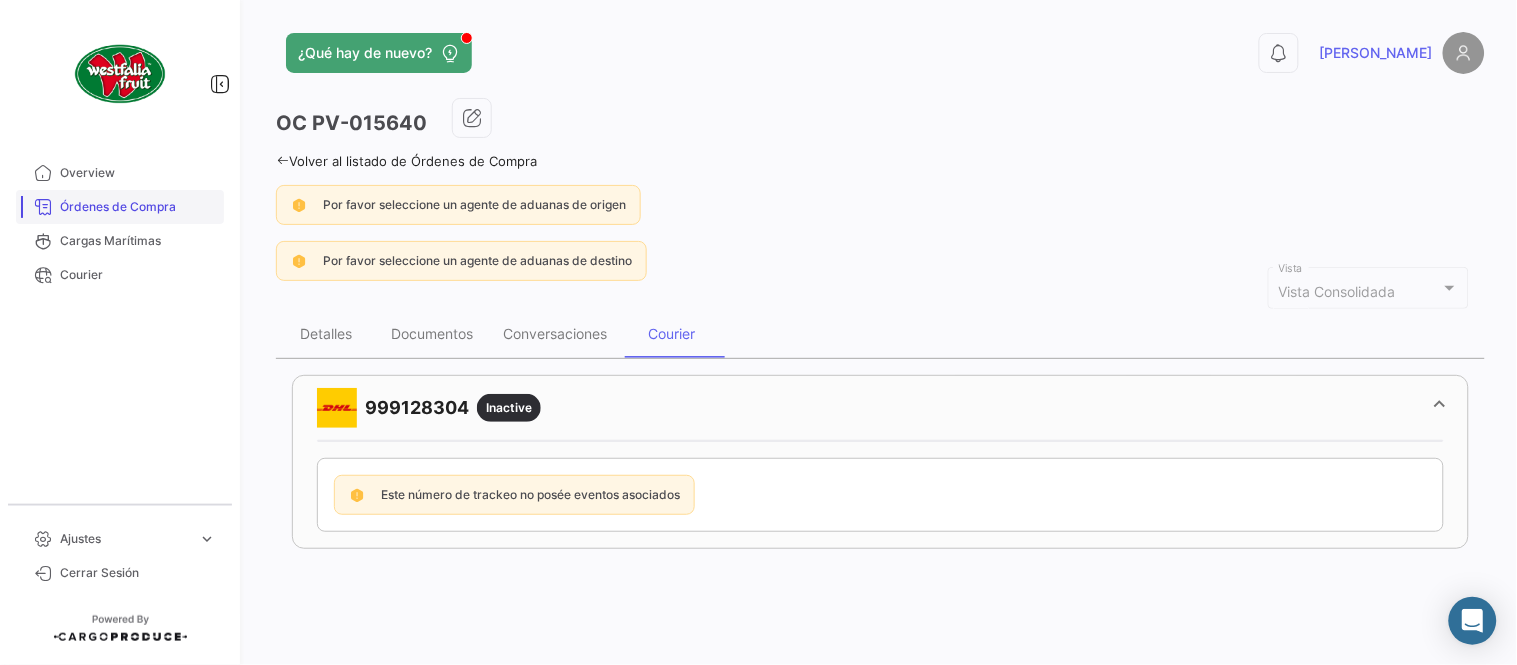 click on "Órdenes de Compra" at bounding box center (120, 207) 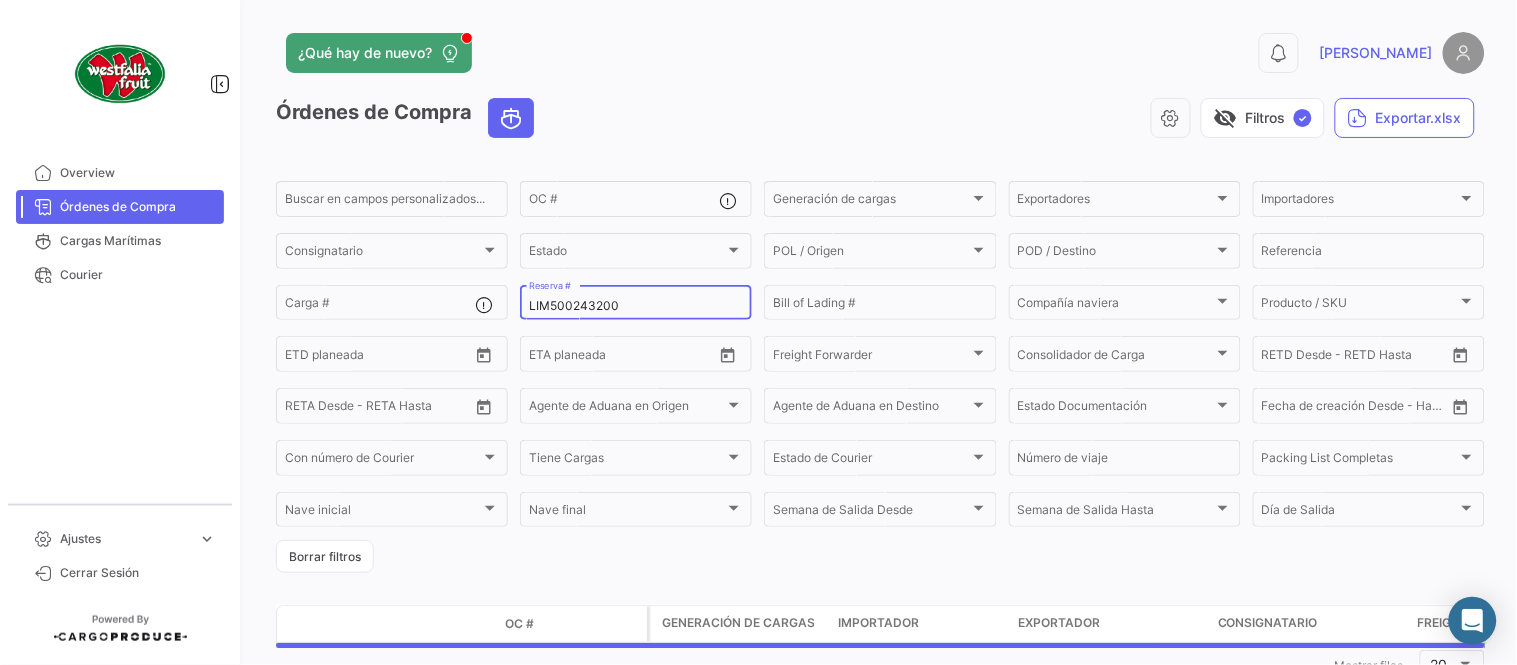 click on "LIM500243200" at bounding box center (636, 306) 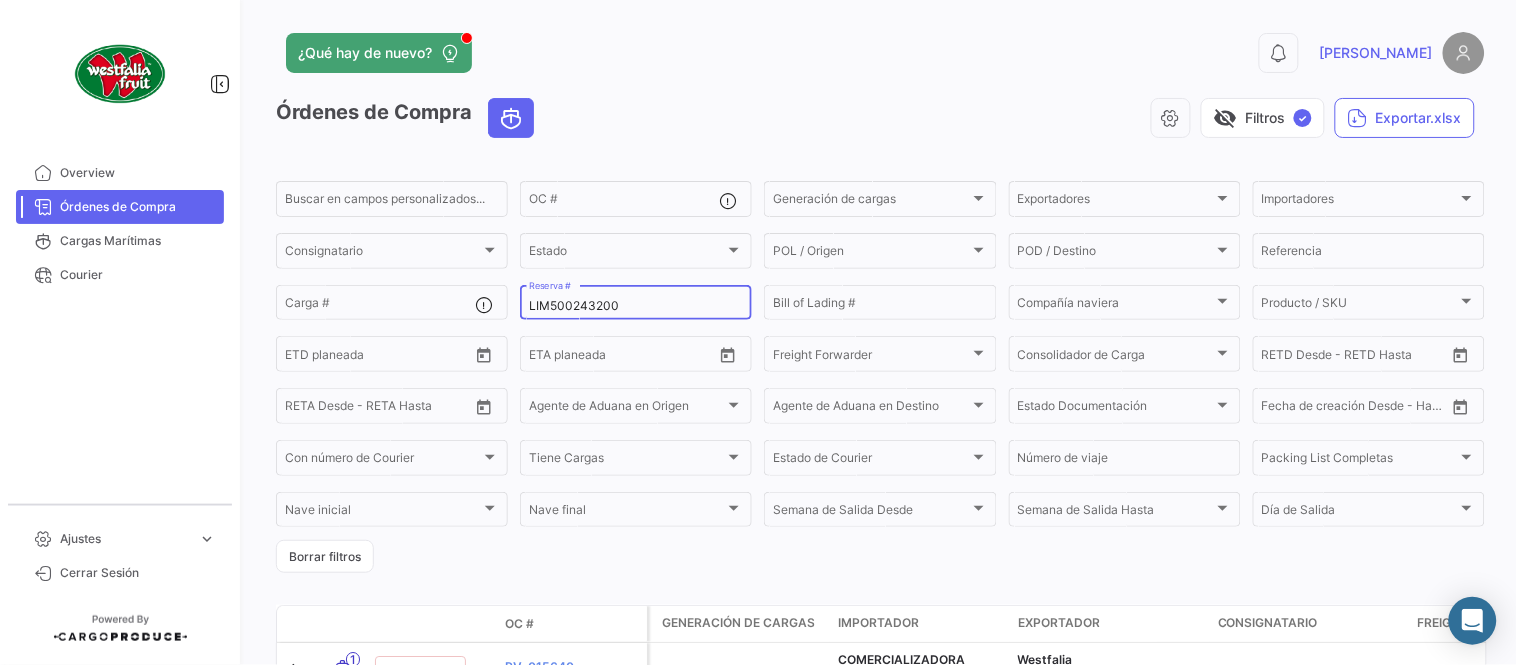 paste on "642314814" 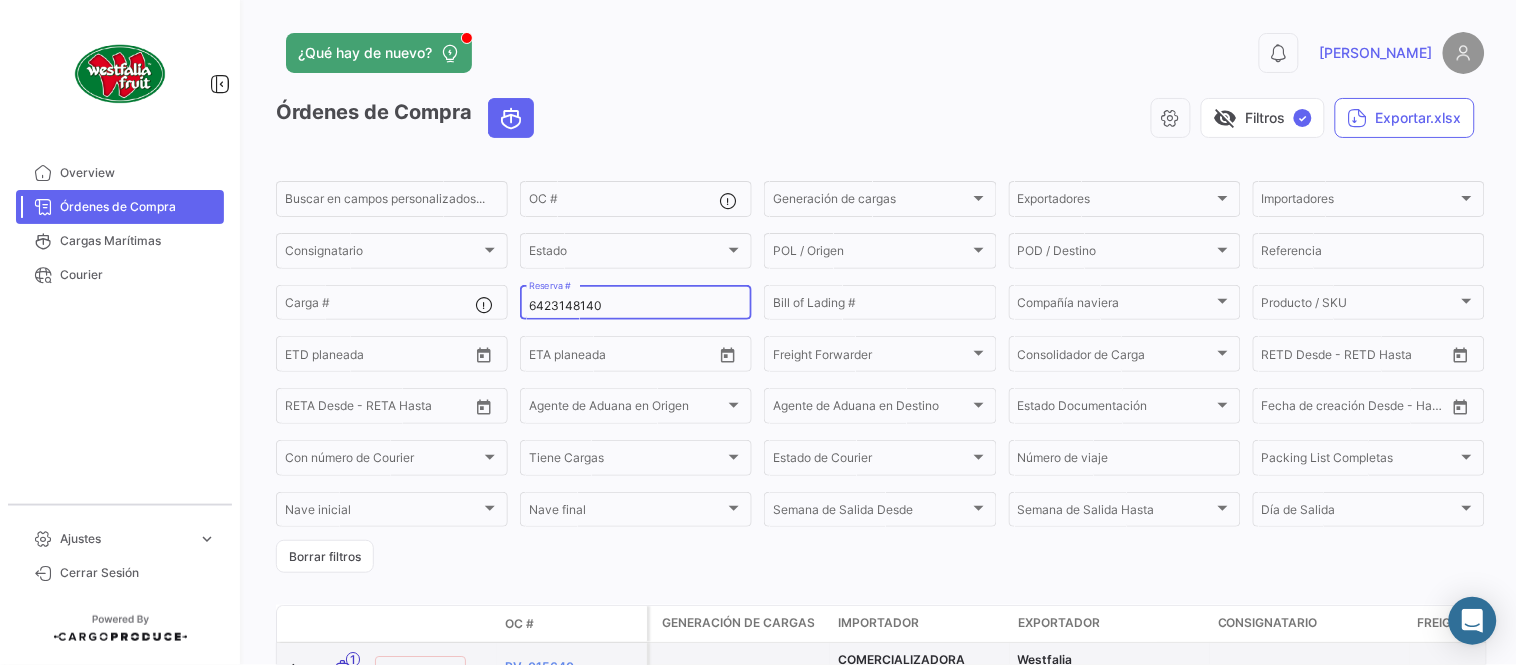 type on "6423148140" 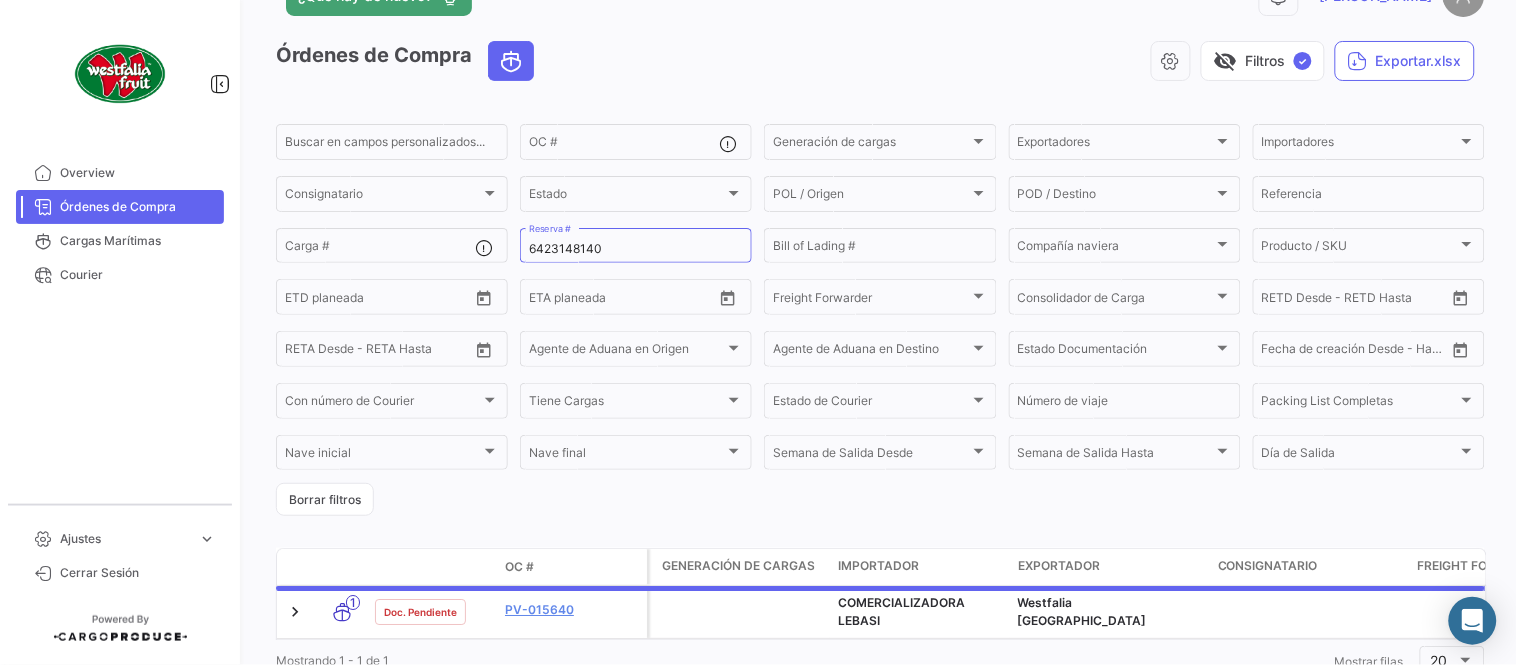 scroll, scrollTop: 128, scrollLeft: 0, axis: vertical 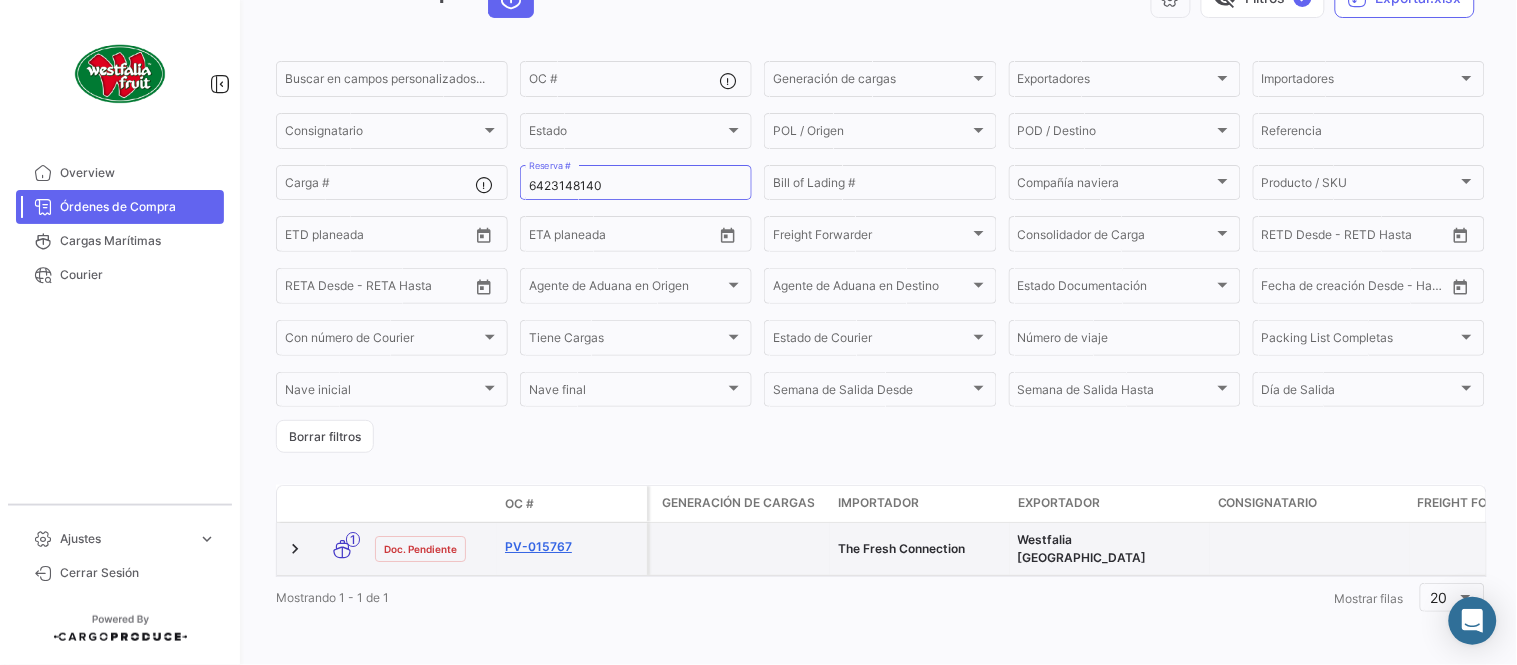 click on "PV-015767" 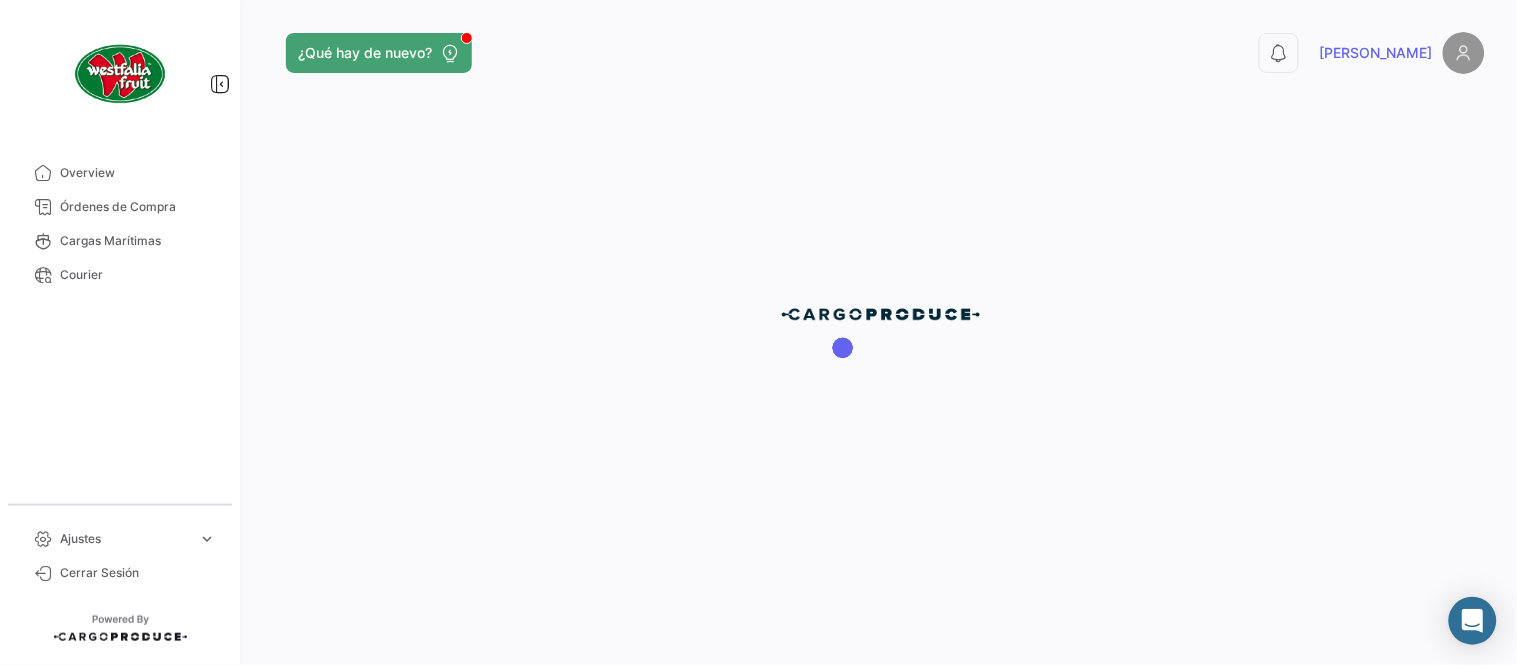 scroll, scrollTop: 0, scrollLeft: 0, axis: both 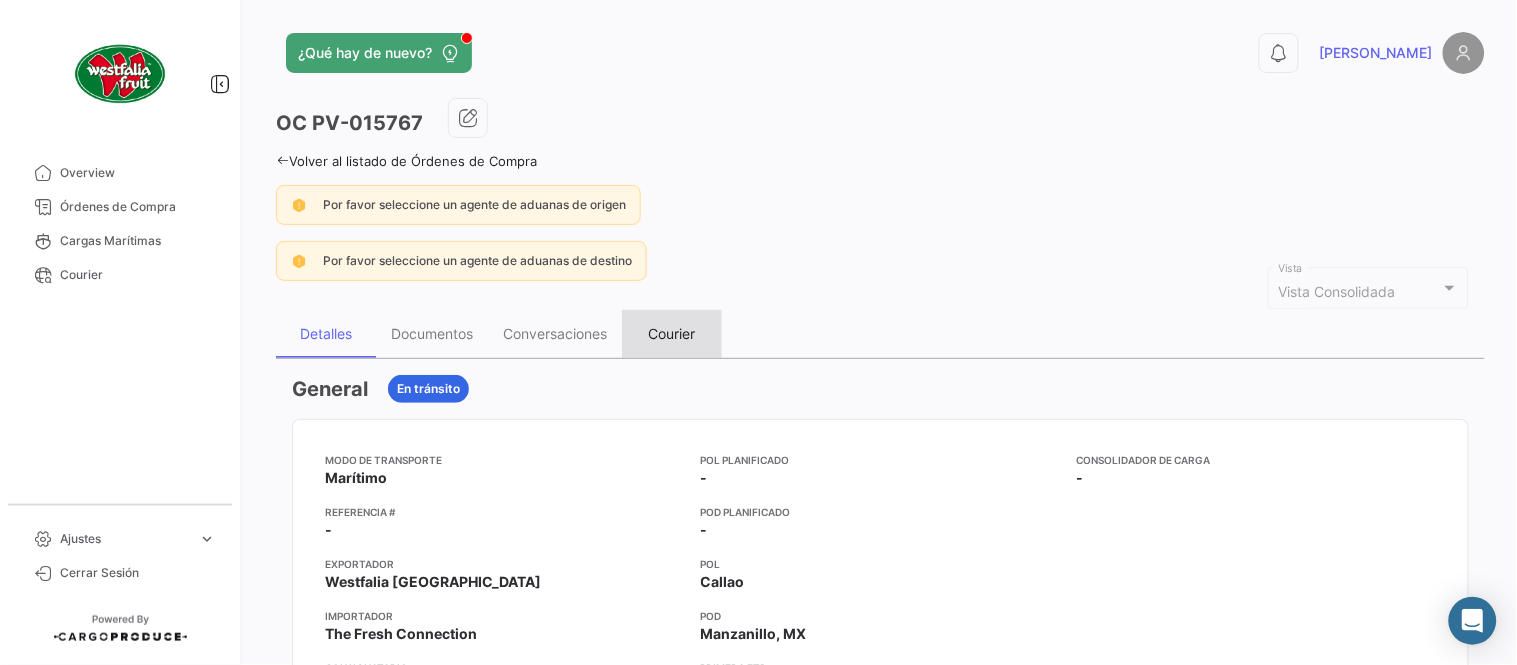 click on "Courier" at bounding box center [672, 333] 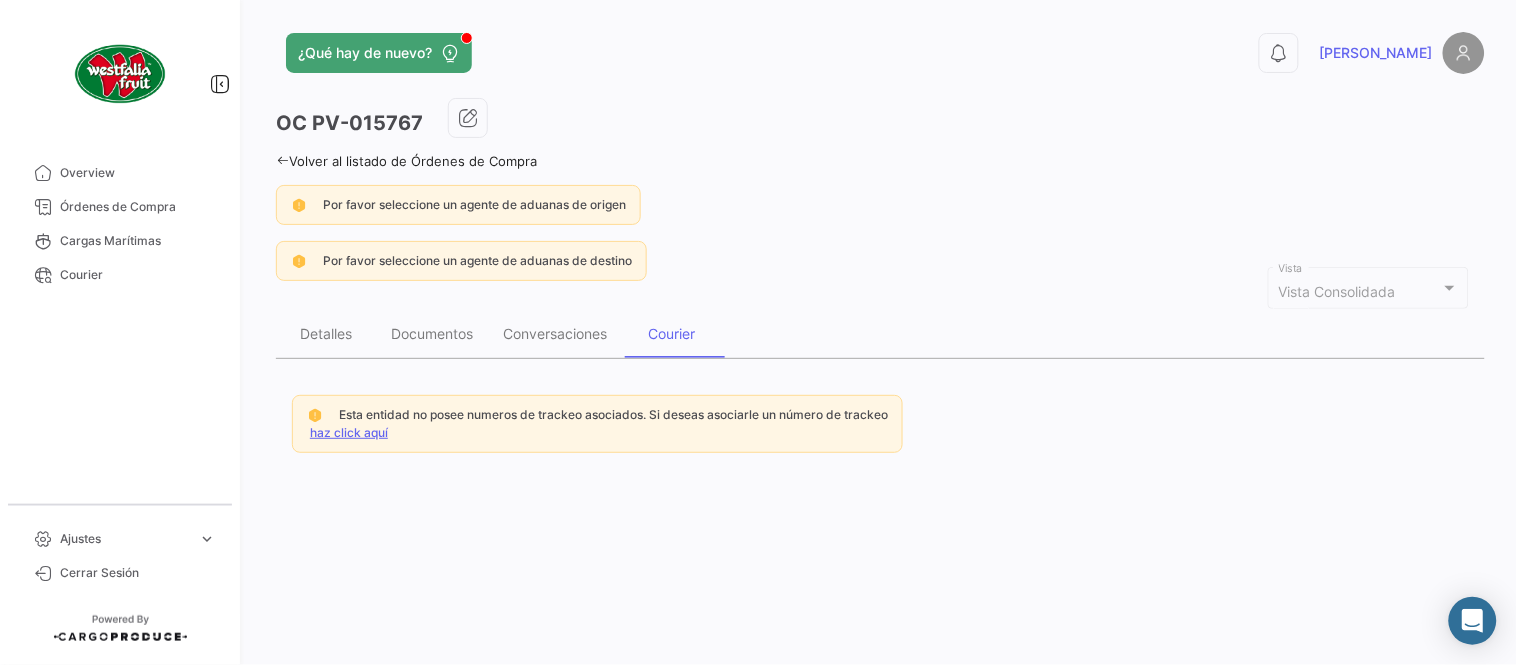click on "haz click aquí" at bounding box center (349, 432) 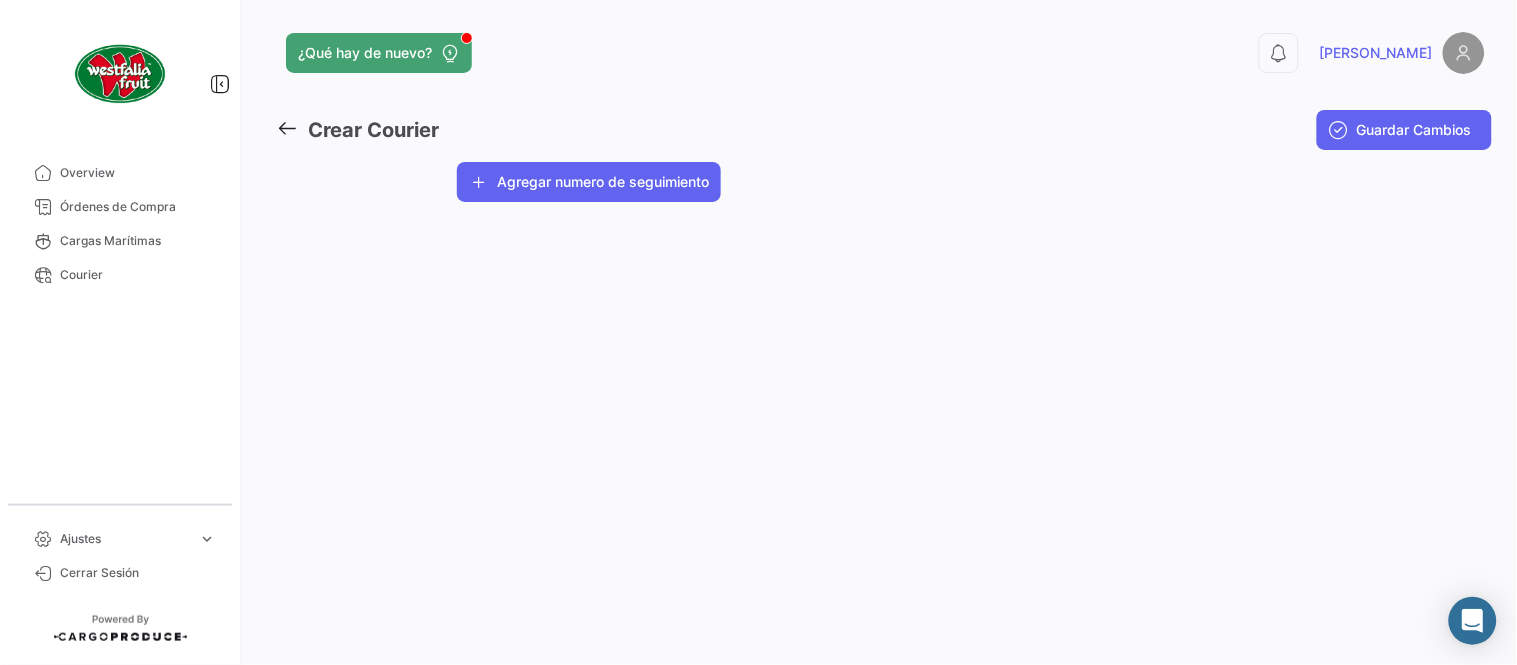 click on "Agregar numero de seguimiento" 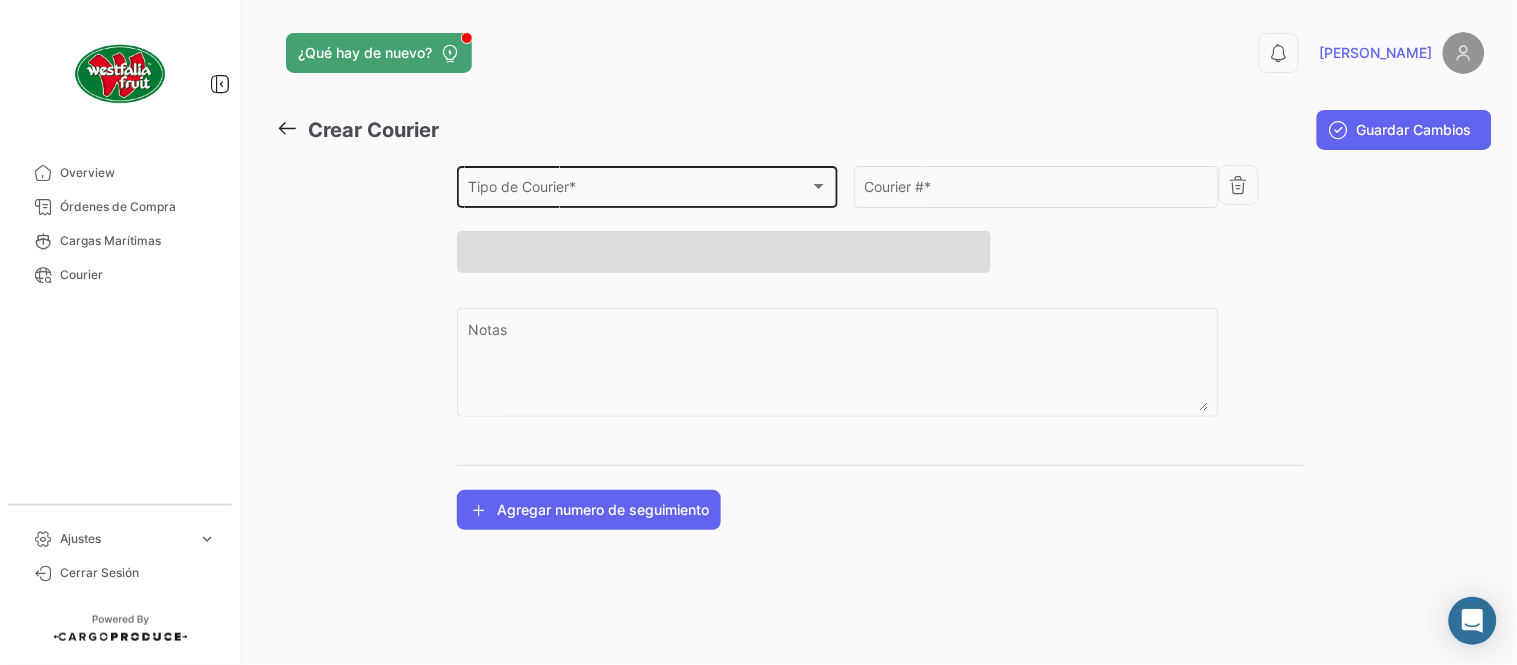 click on "Tipo de Courier *" at bounding box center [639, 190] 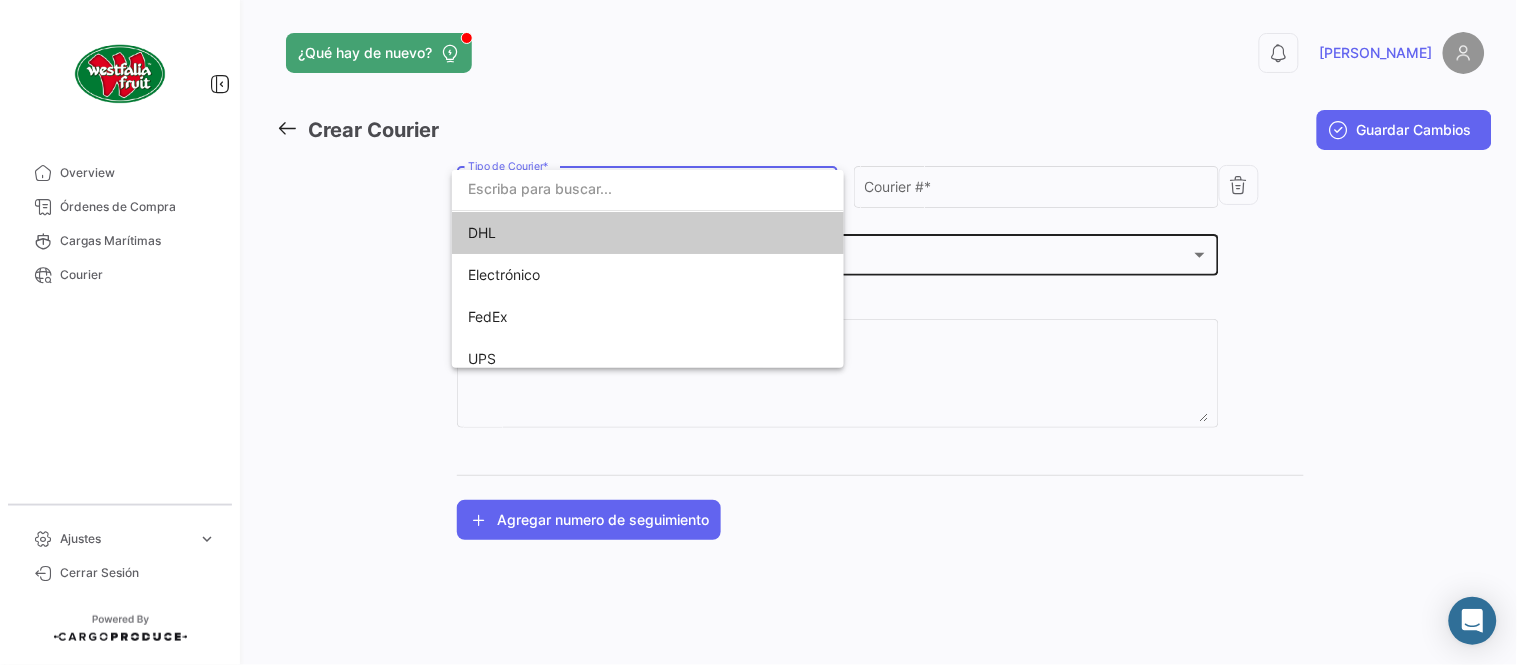 click on "DHL" at bounding box center [608, 233] 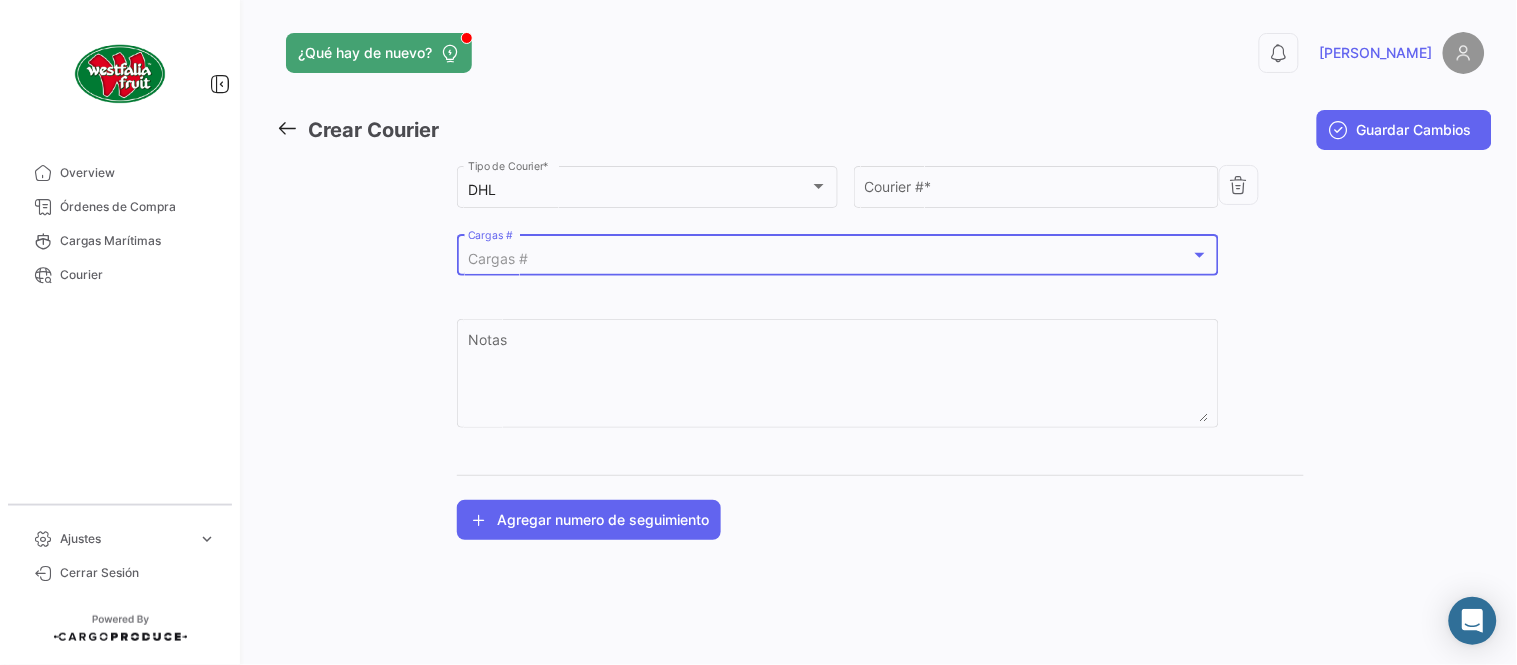 click on "Cargas #" at bounding box center [498, 258] 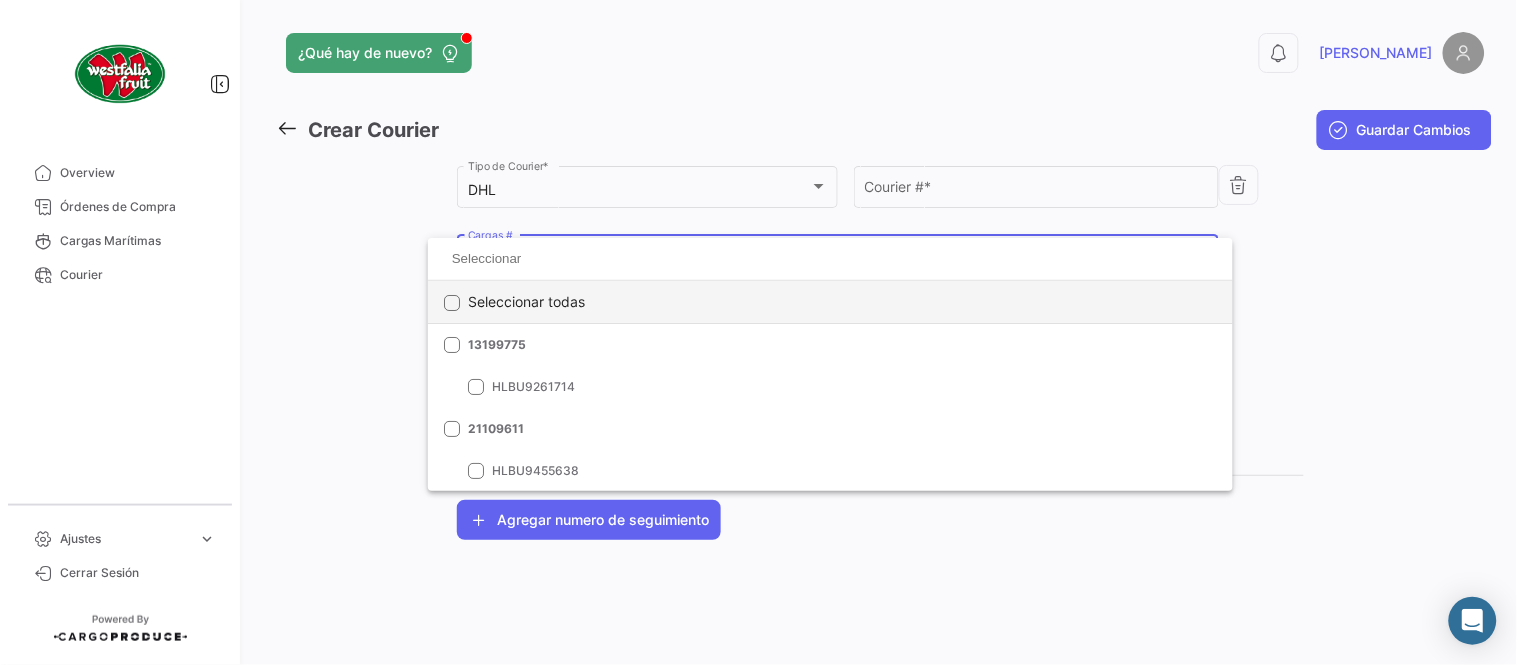 click on "Seleccionar todas" 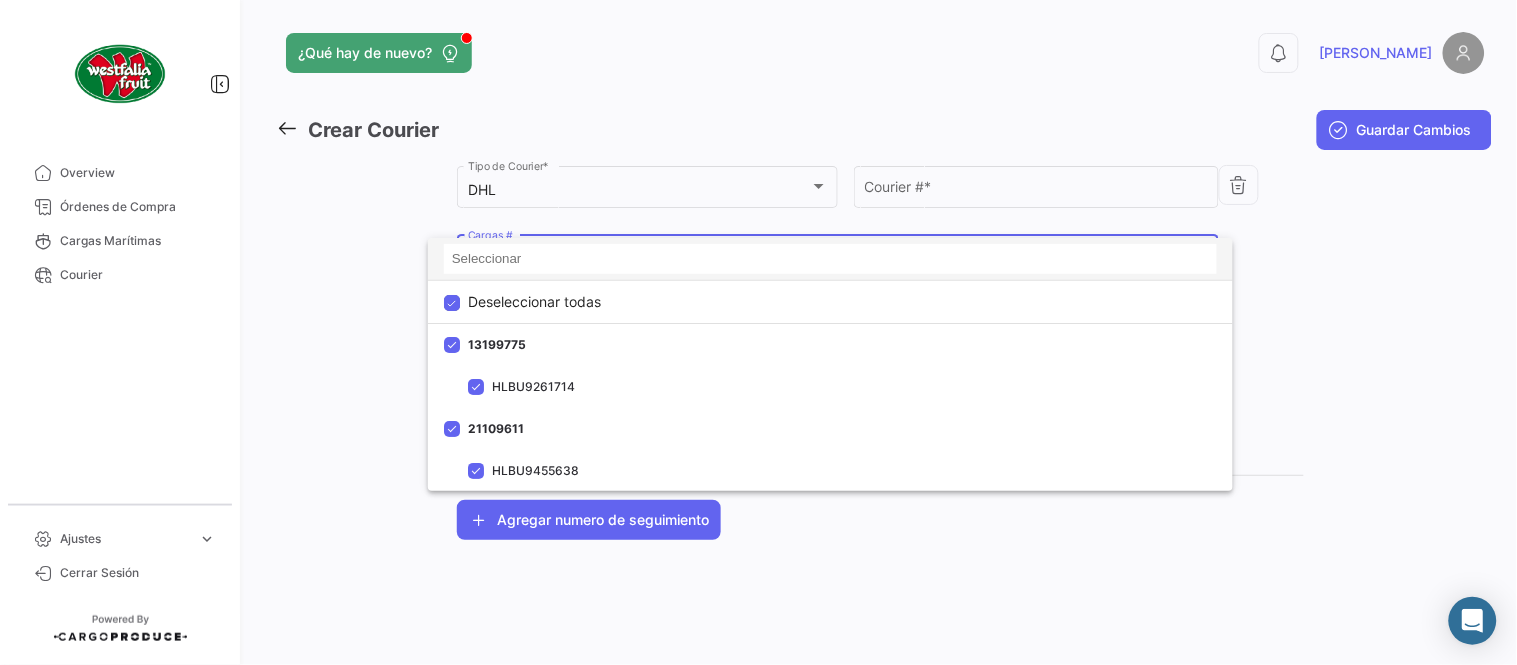 drag, startPoint x: 504, startPoint y: 292, endPoint x: 505, endPoint y: 258, distance: 34.0147 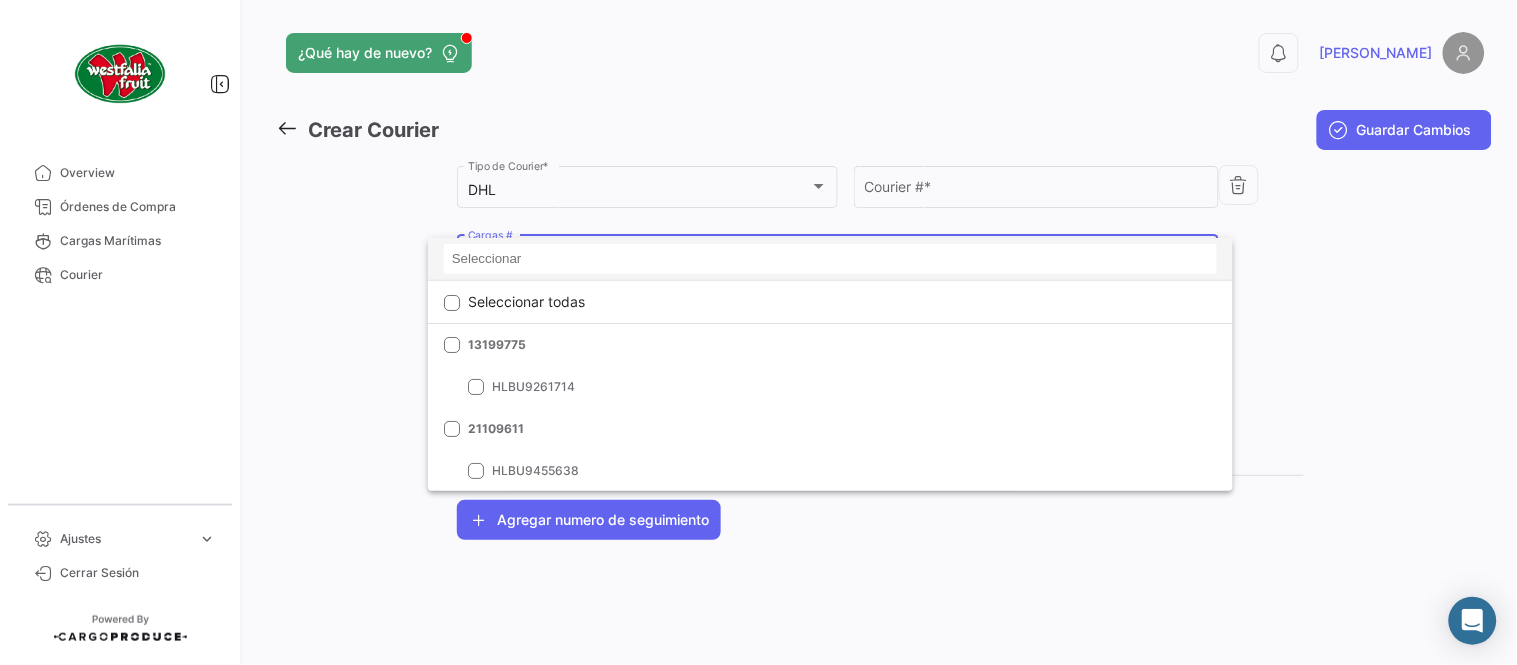 click at bounding box center [830, 259] 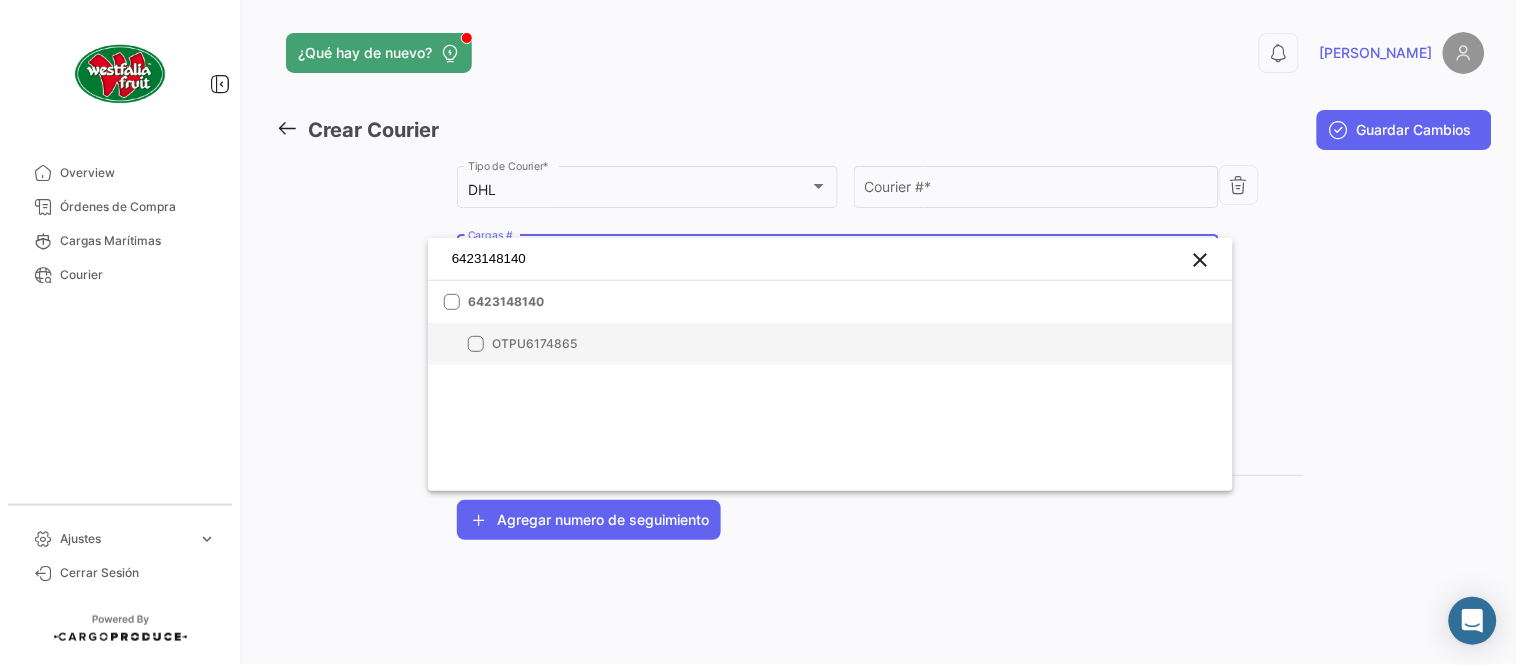 type on "6423148140" 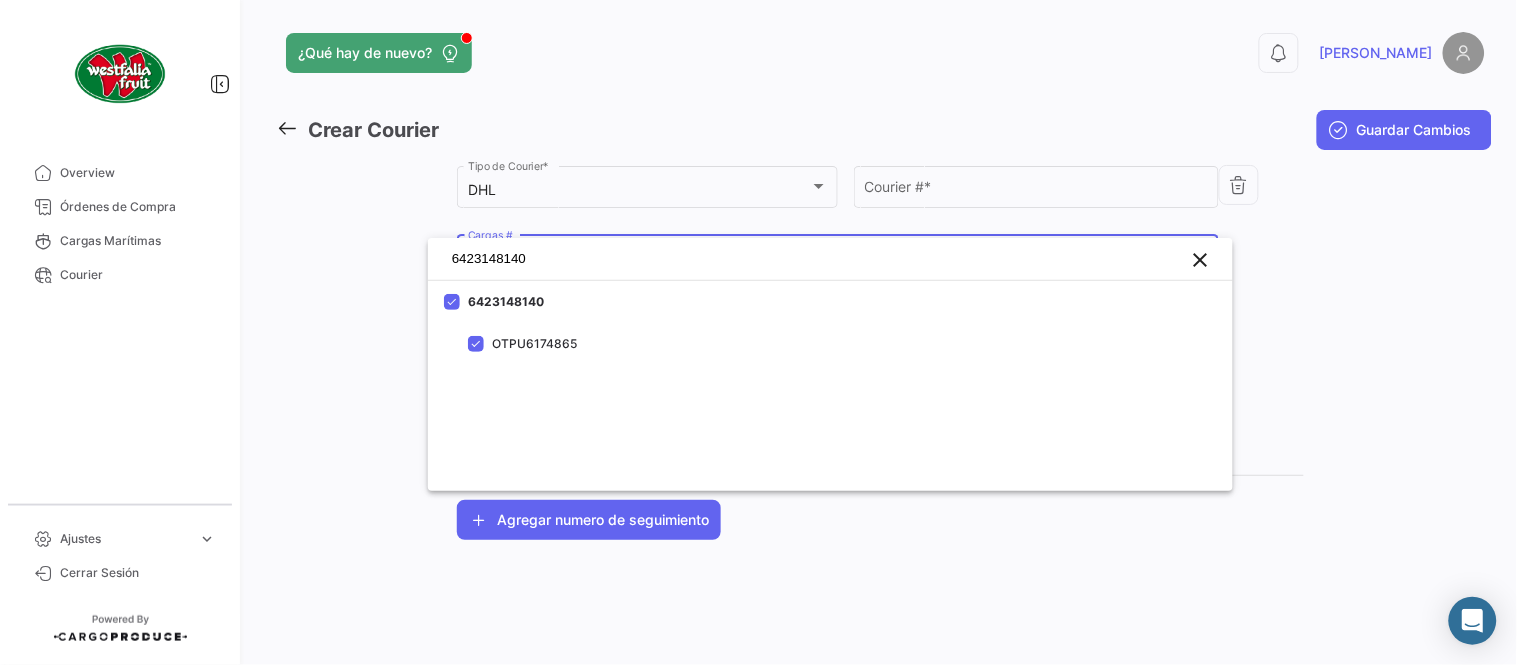 click at bounding box center (758, 332) 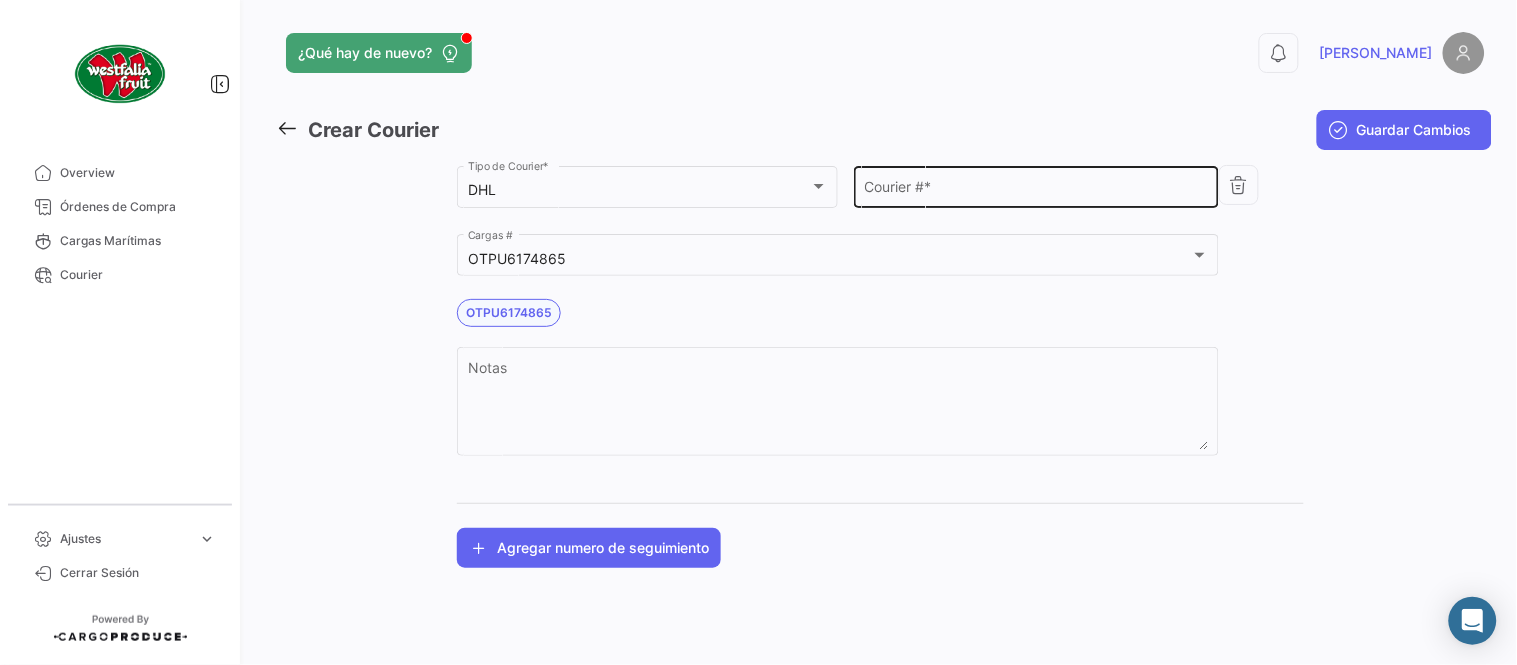 click on "Courier #  *" at bounding box center [1037, 190] 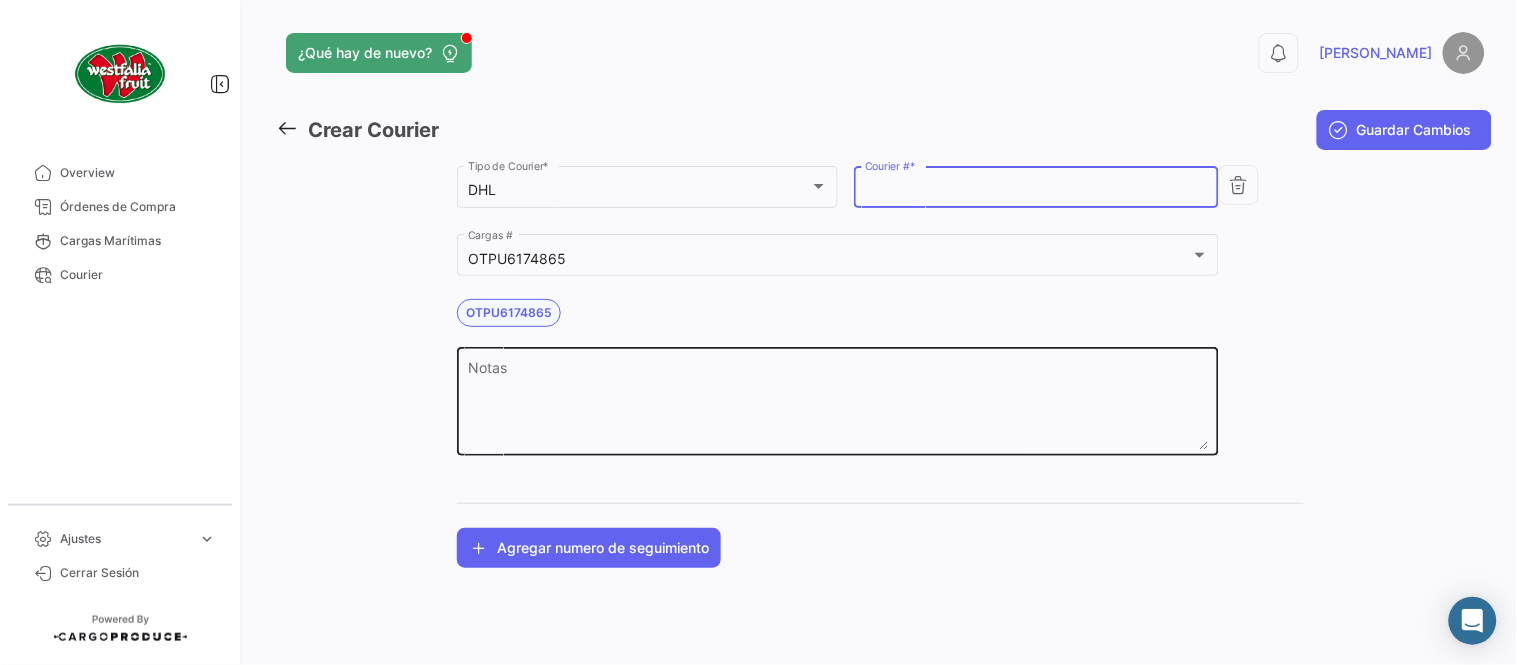 paste on "5693887043" 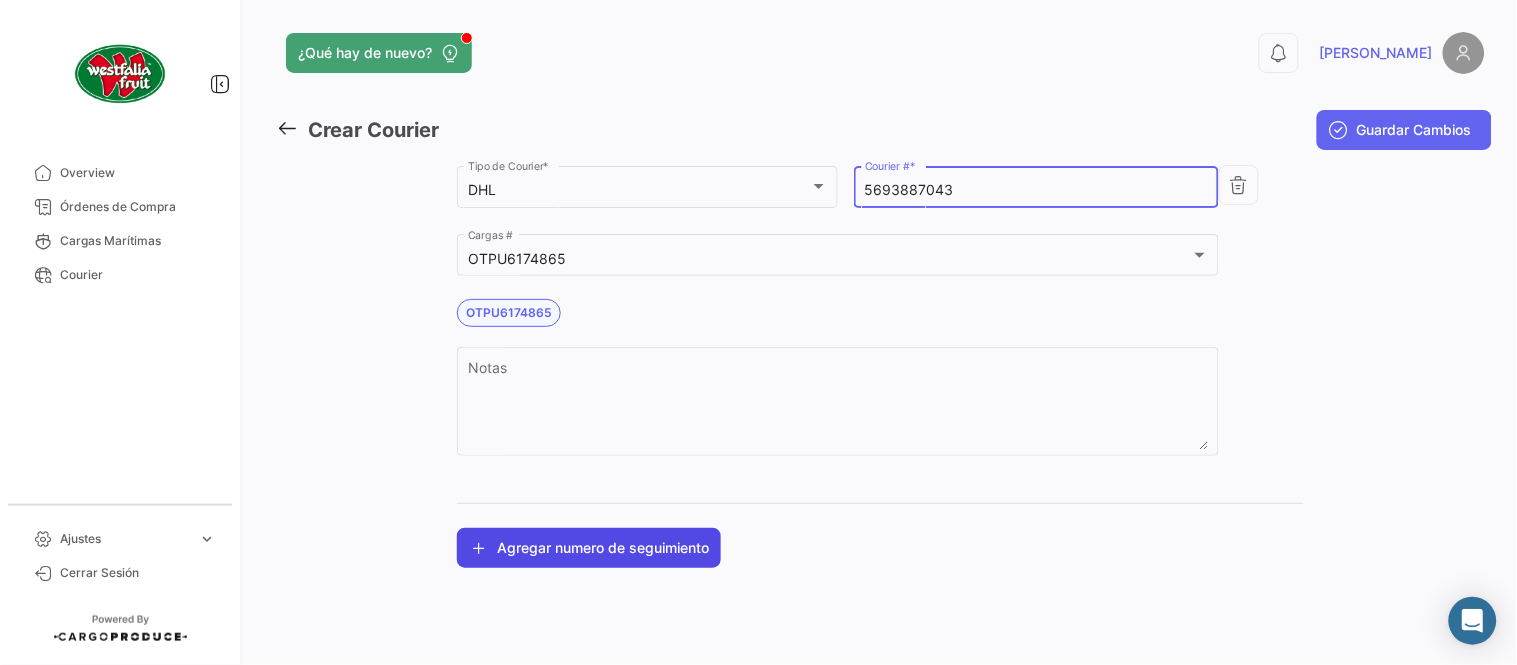 type on "5693887043" 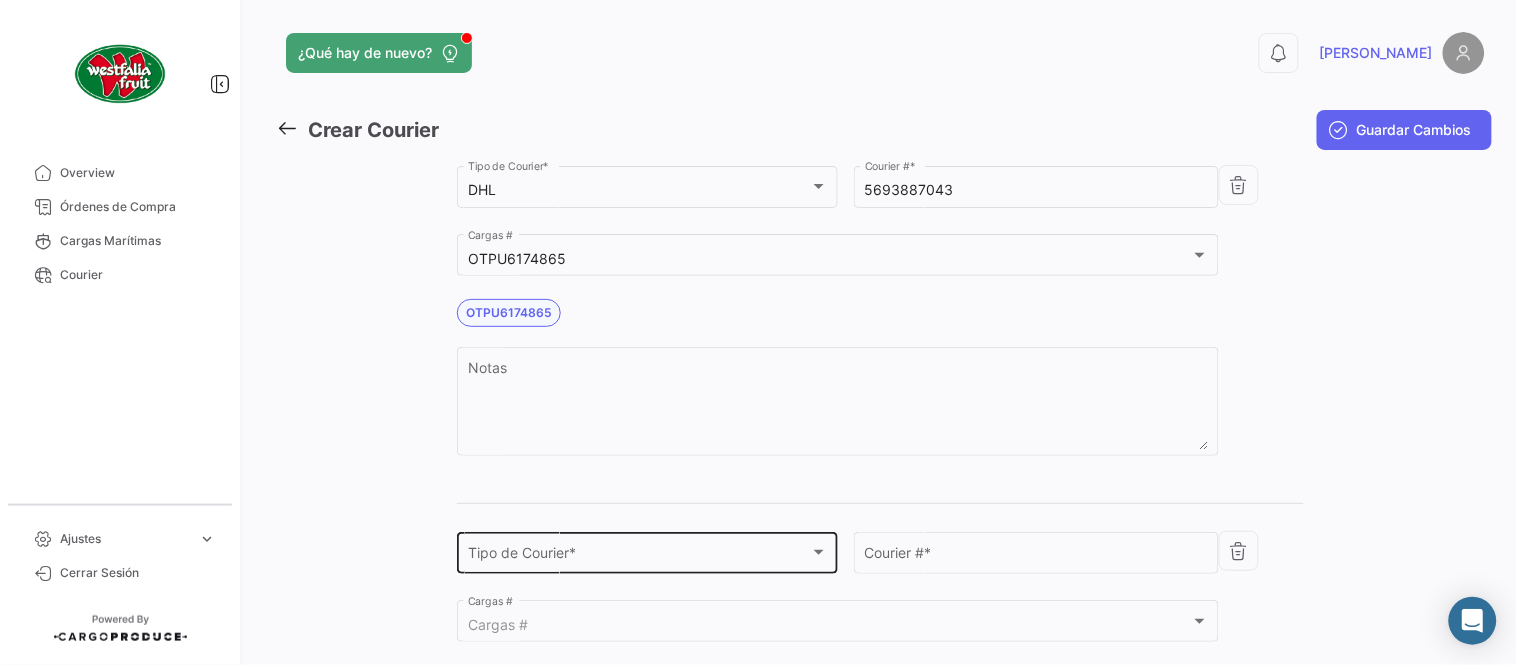 type 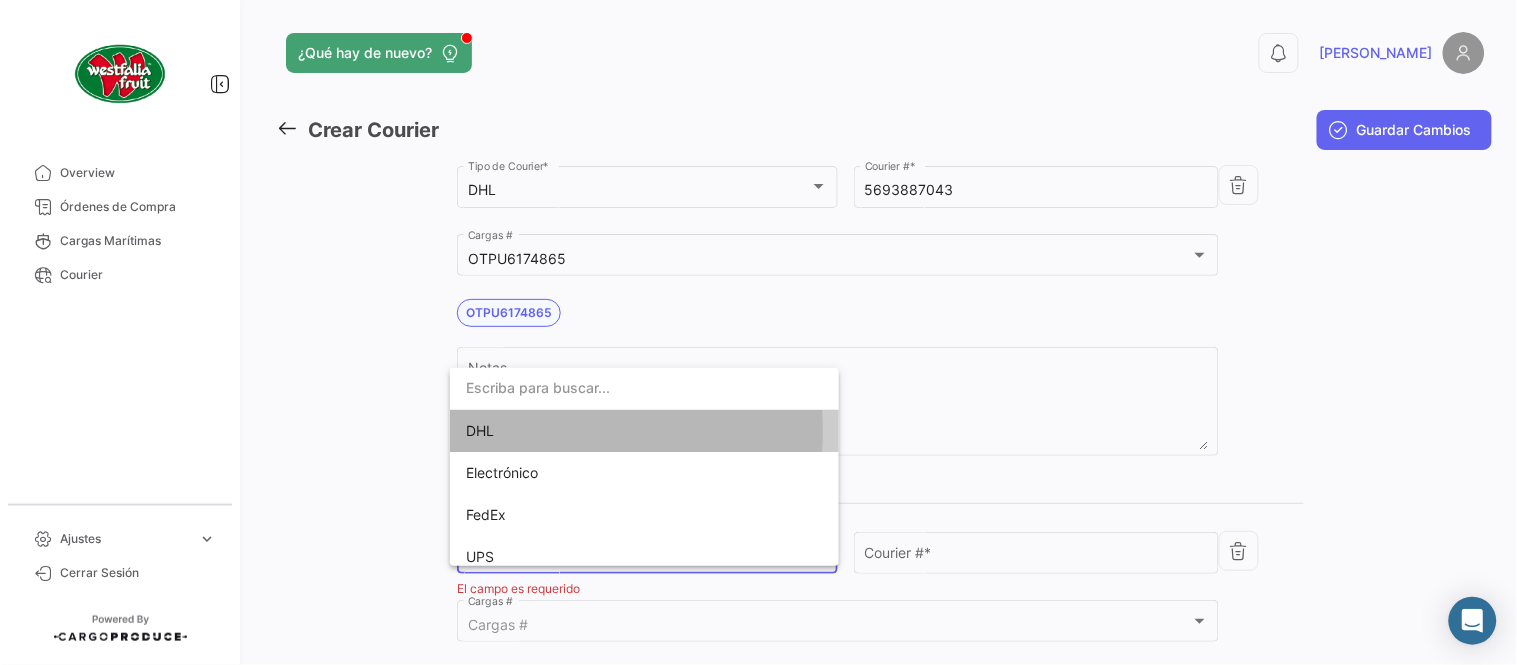 click on "DHL" at bounding box center (606, 431) 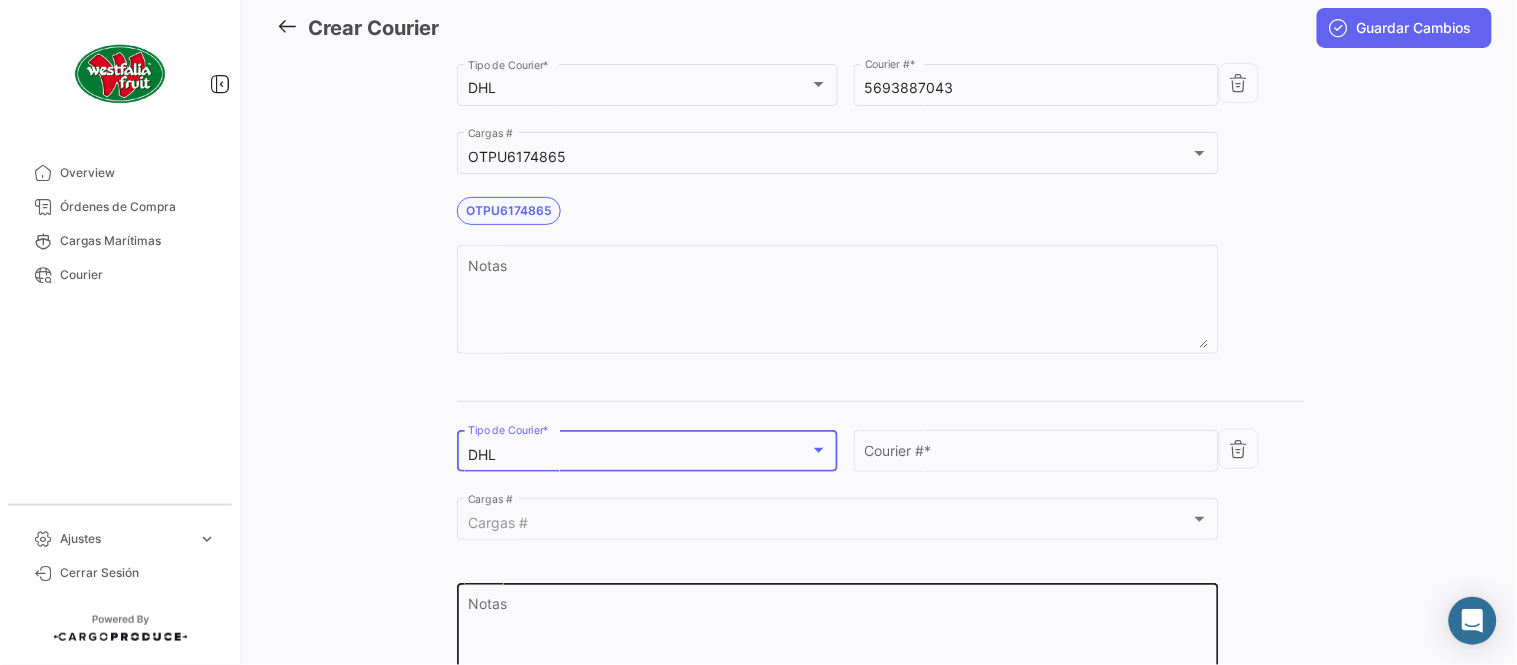 scroll, scrollTop: 222, scrollLeft: 0, axis: vertical 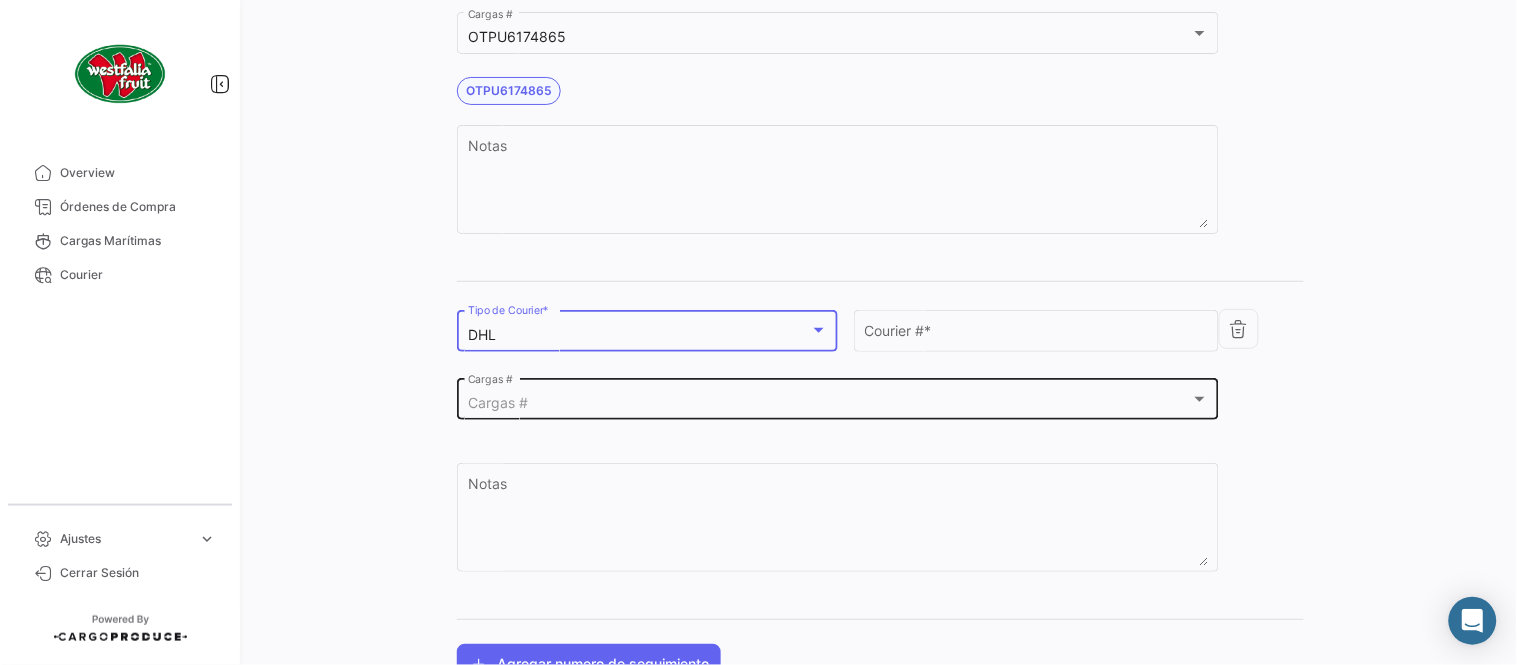 click on "Cargas #  Cargas #" 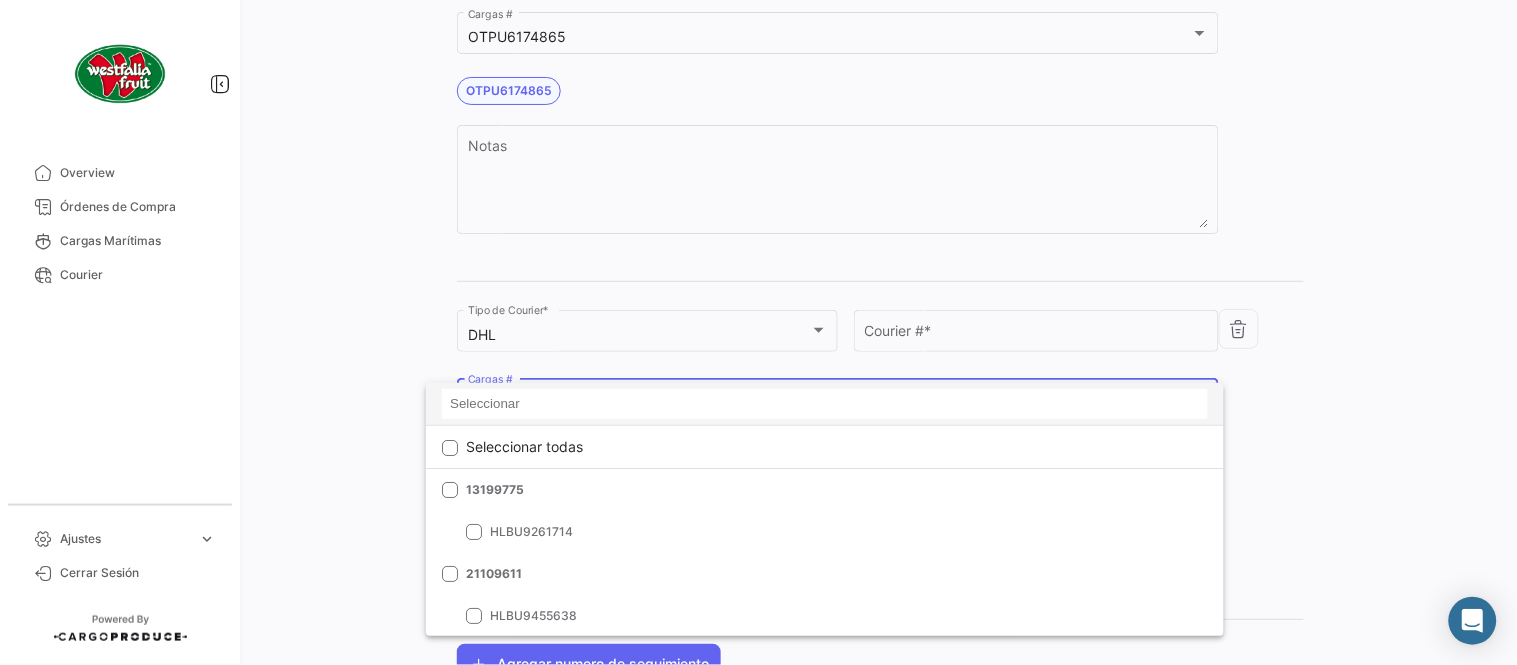 click at bounding box center (825, 404) 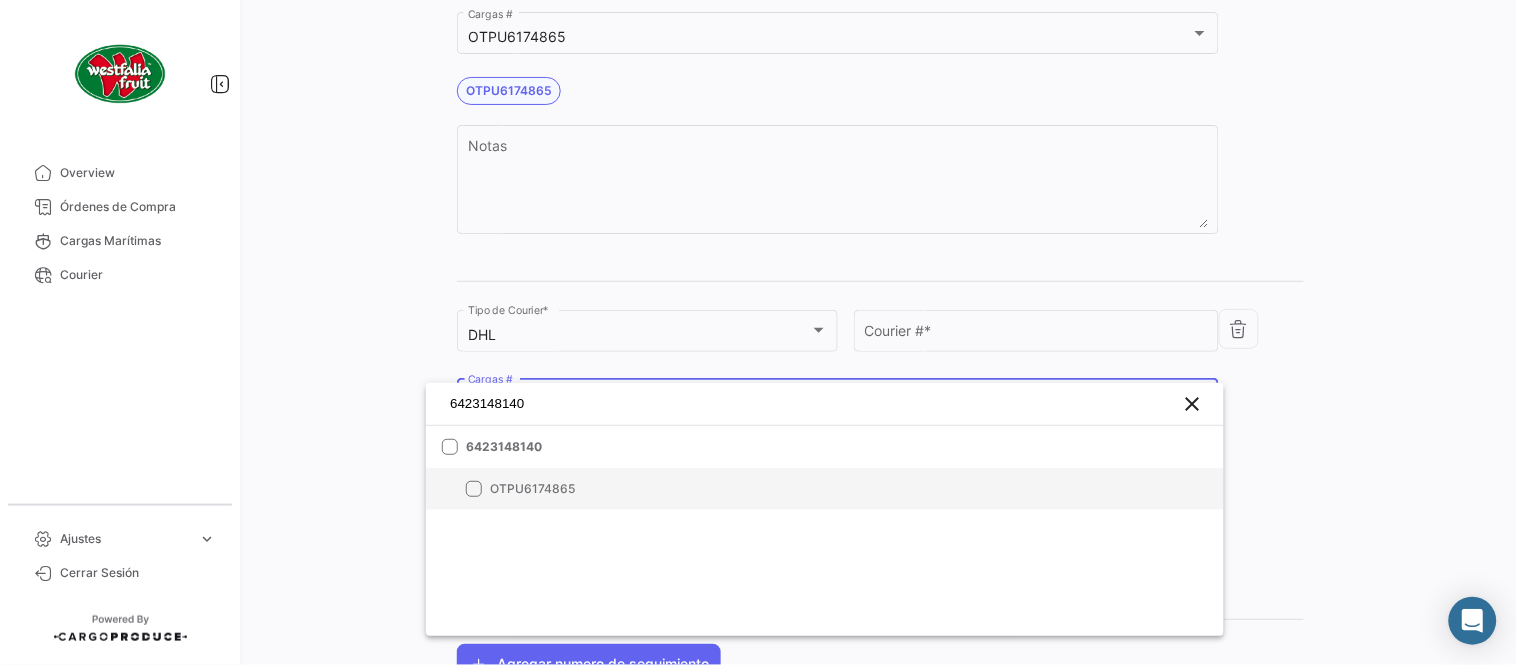 type on "6423148140" 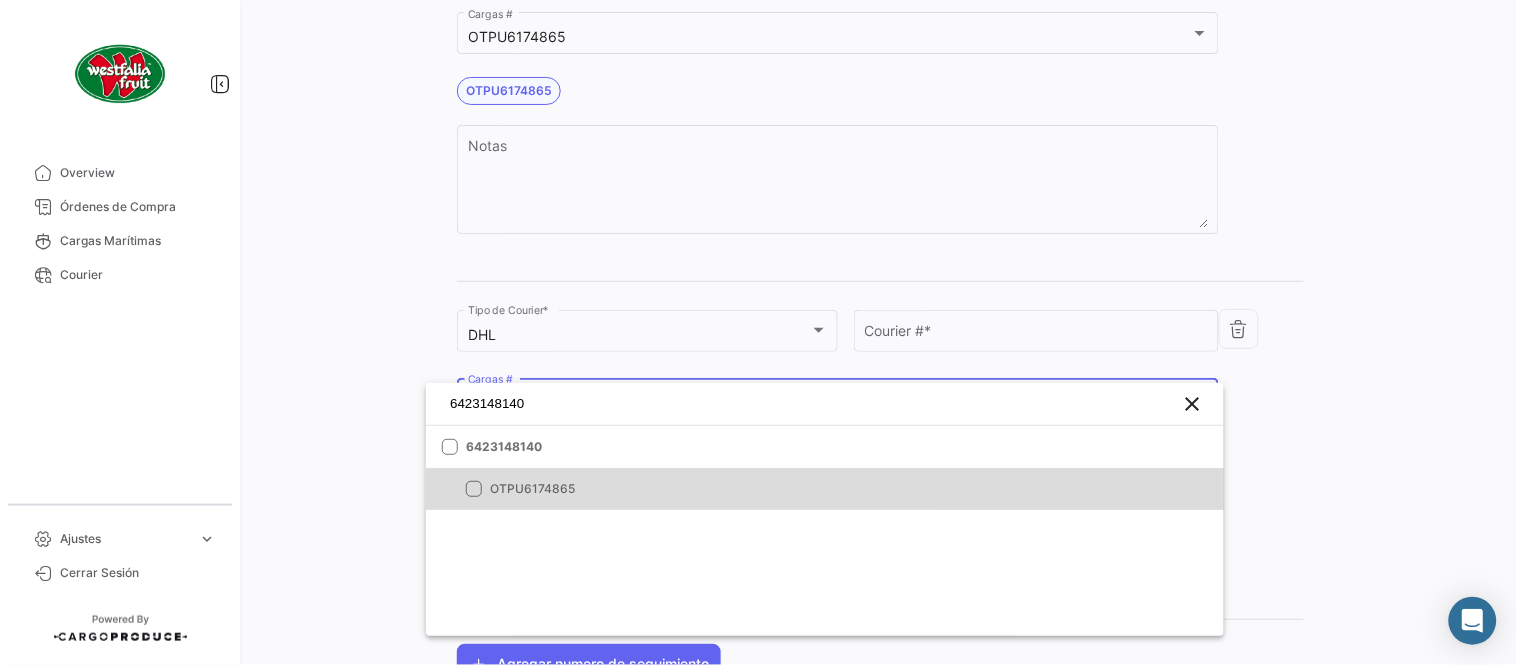 click on "OTPU6174865" at bounding box center (630, 489) 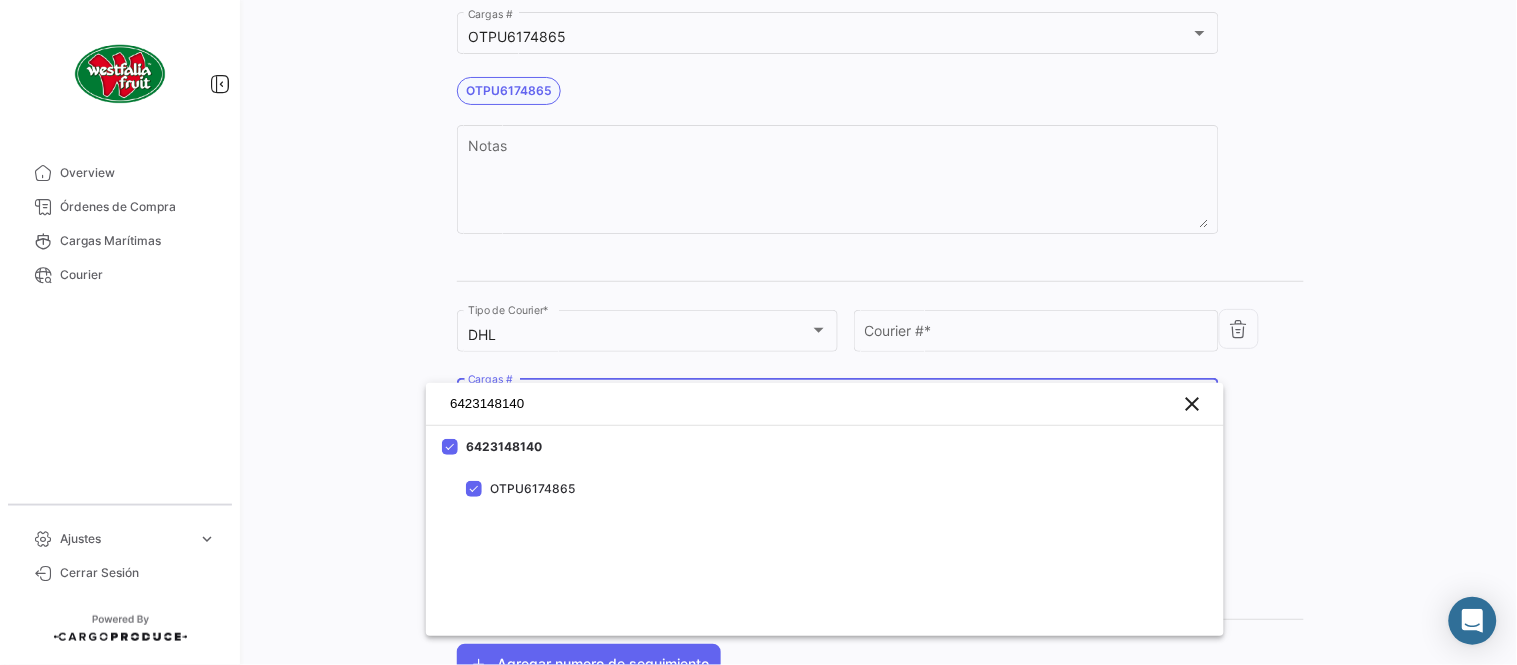 click at bounding box center (758, 332) 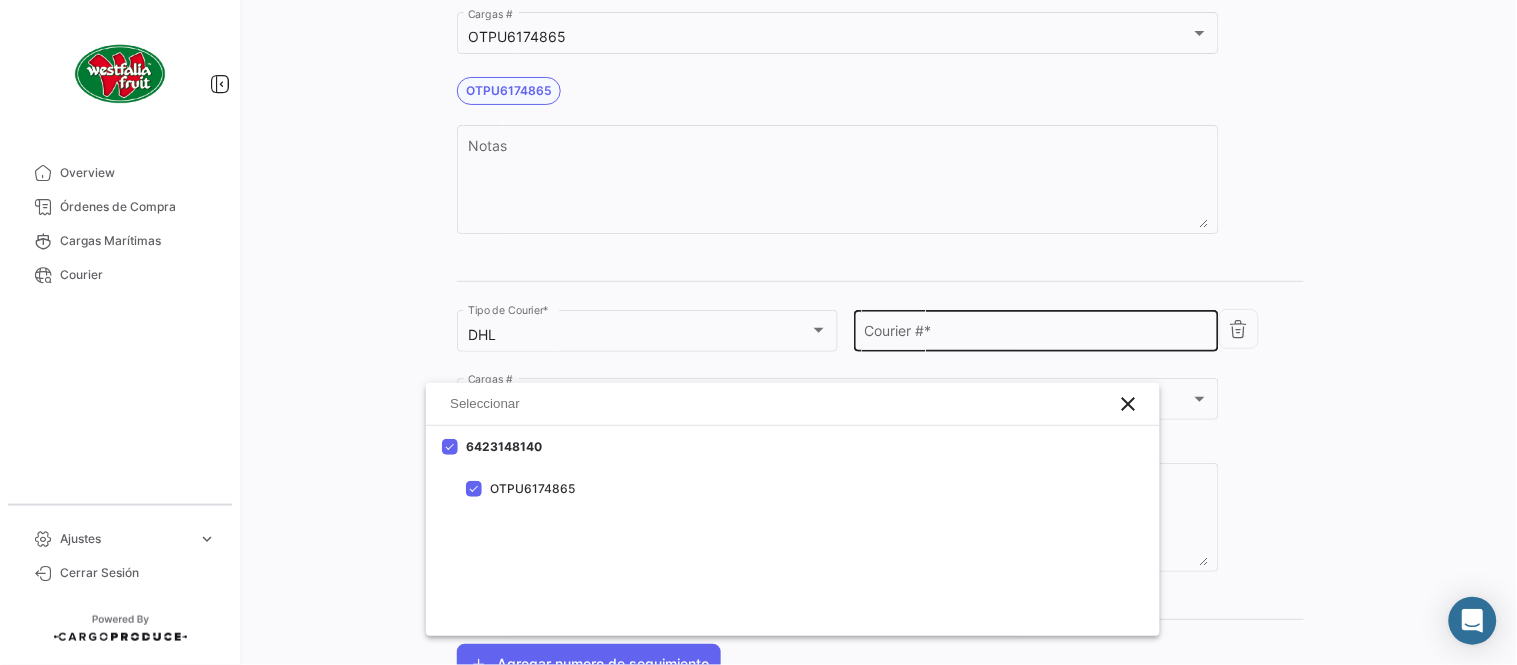 click on "Courier #  *" at bounding box center (1037, 335) 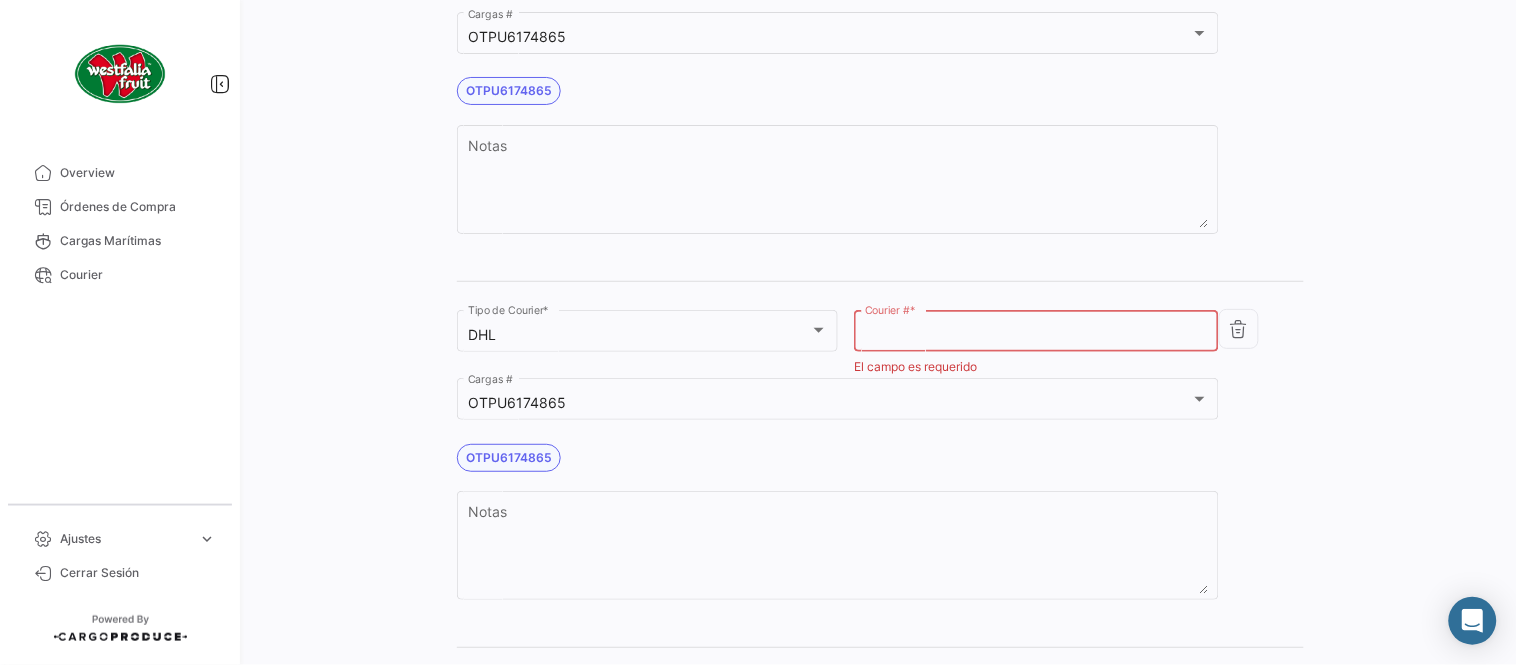 paste on "4811717422" 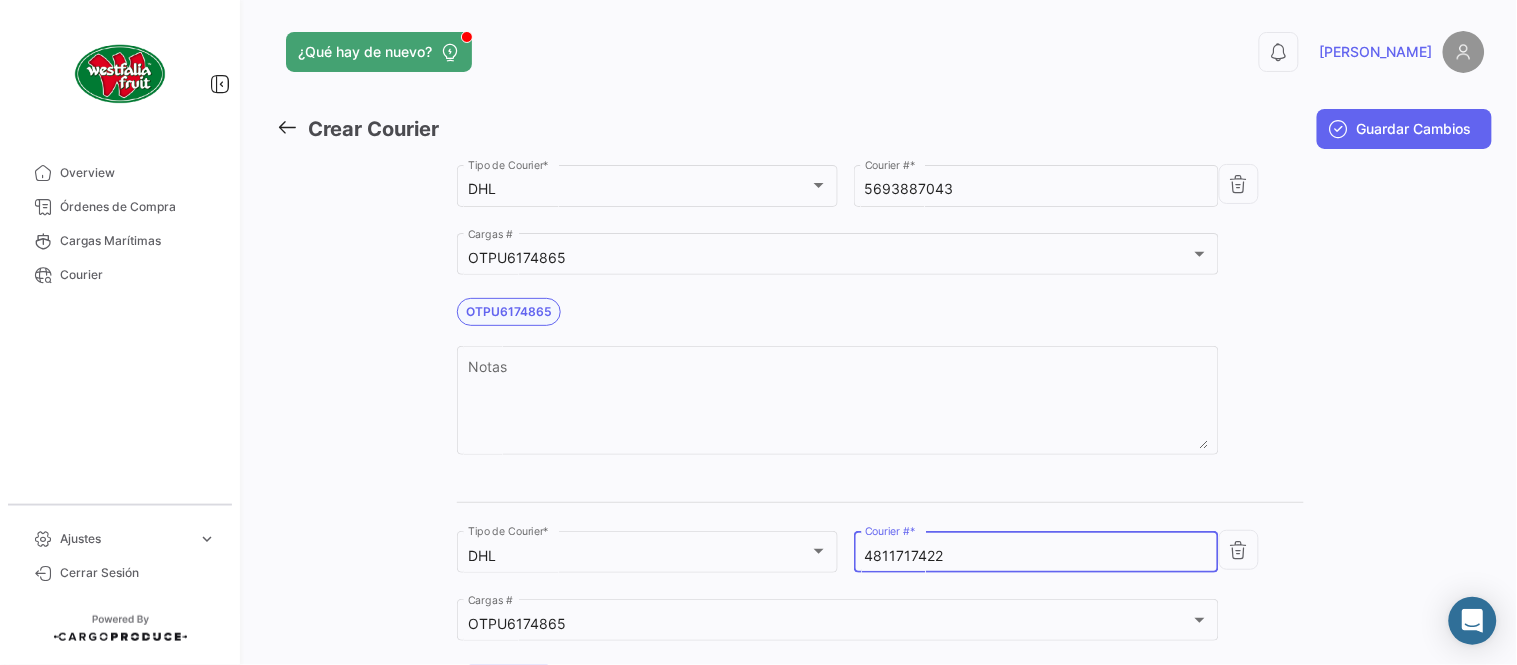 scroll, scrollTop: 0, scrollLeft: 0, axis: both 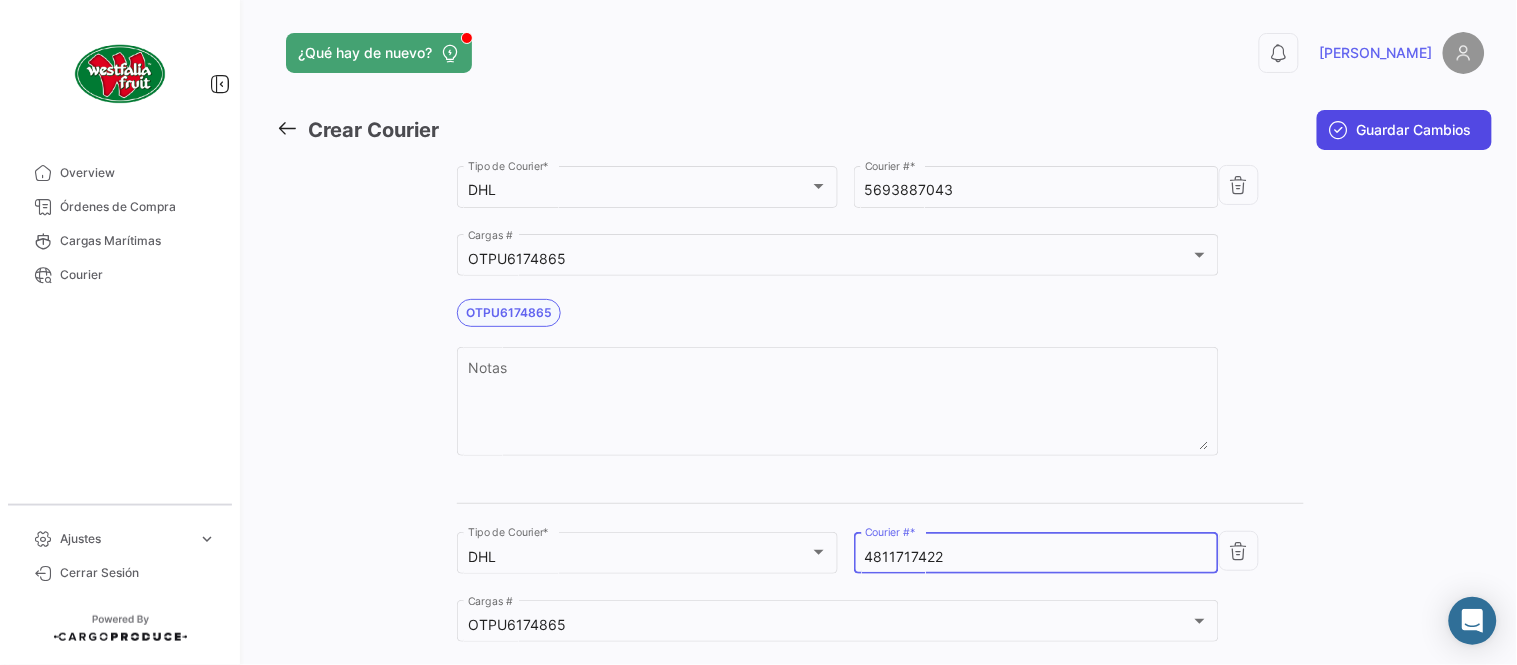 type on "4811717422" 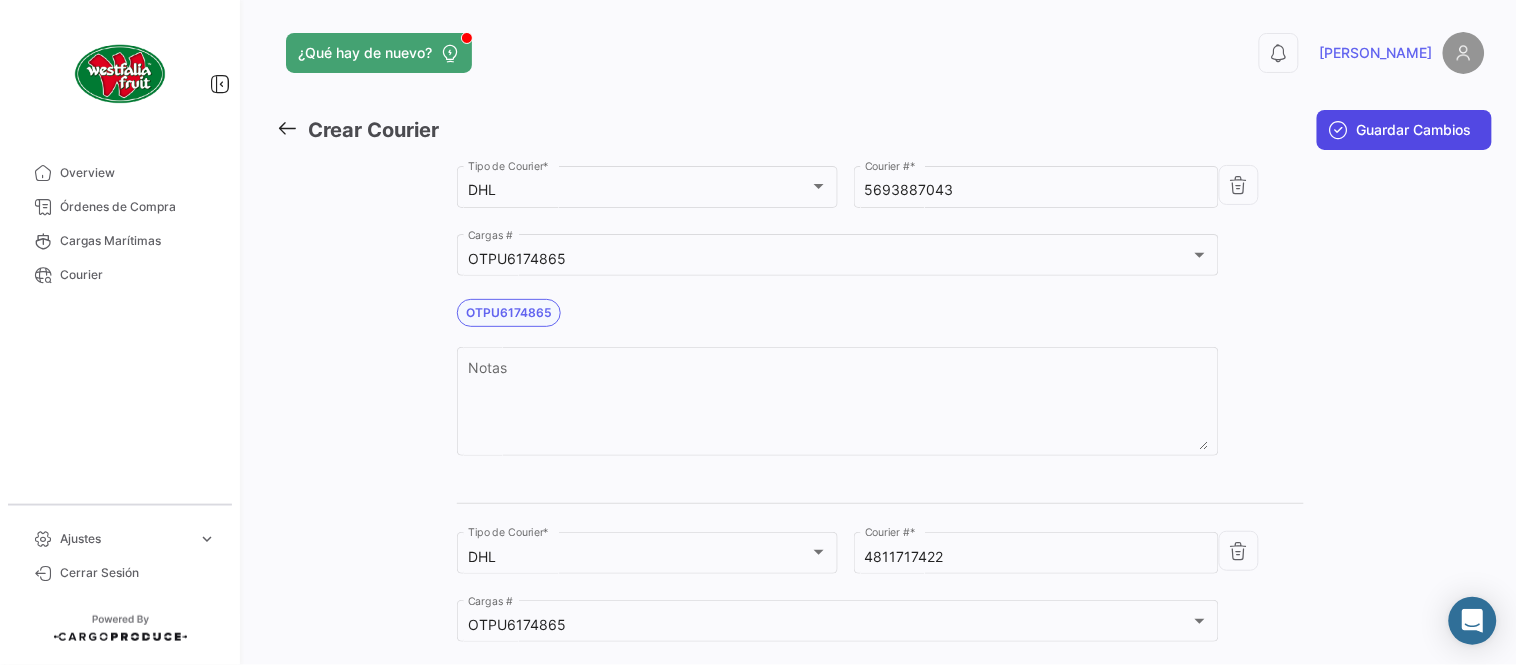 click 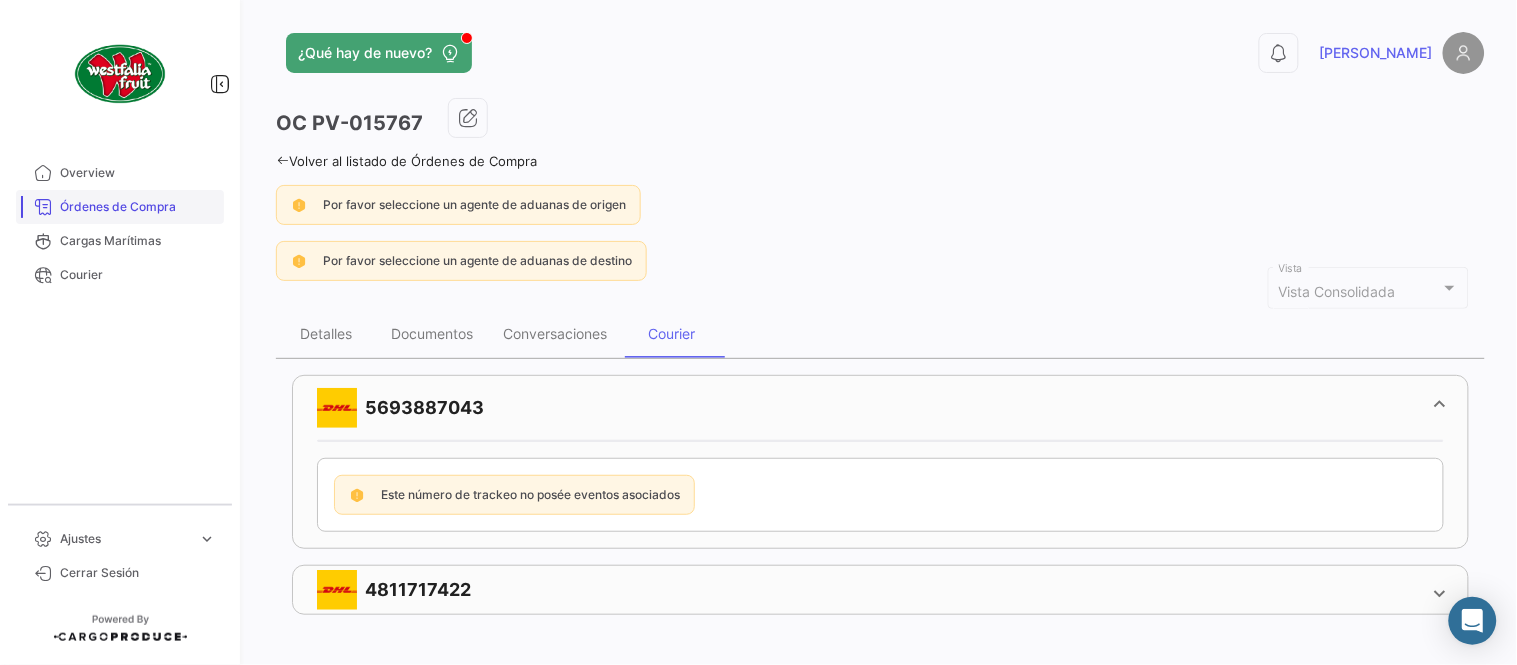 click on "Órdenes de Compra" at bounding box center (138, 207) 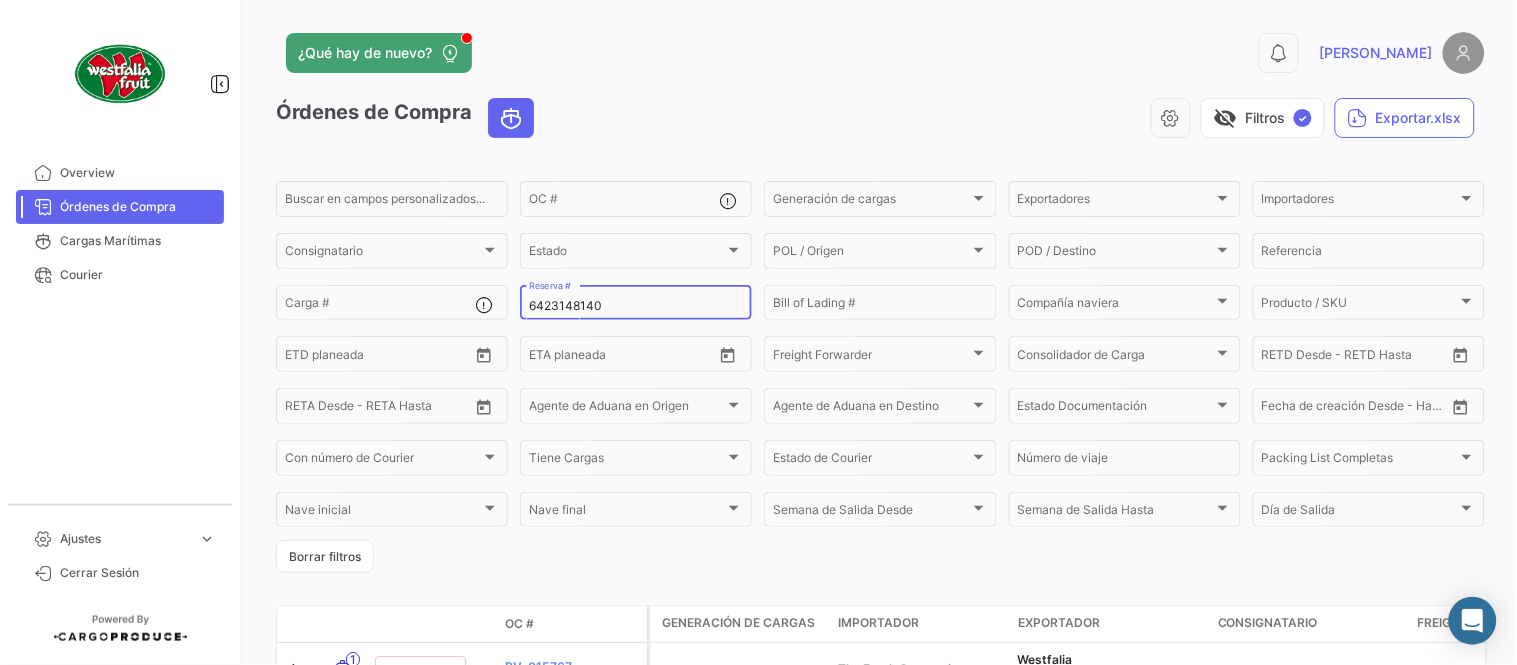 click on "6423148140" at bounding box center [636, 306] 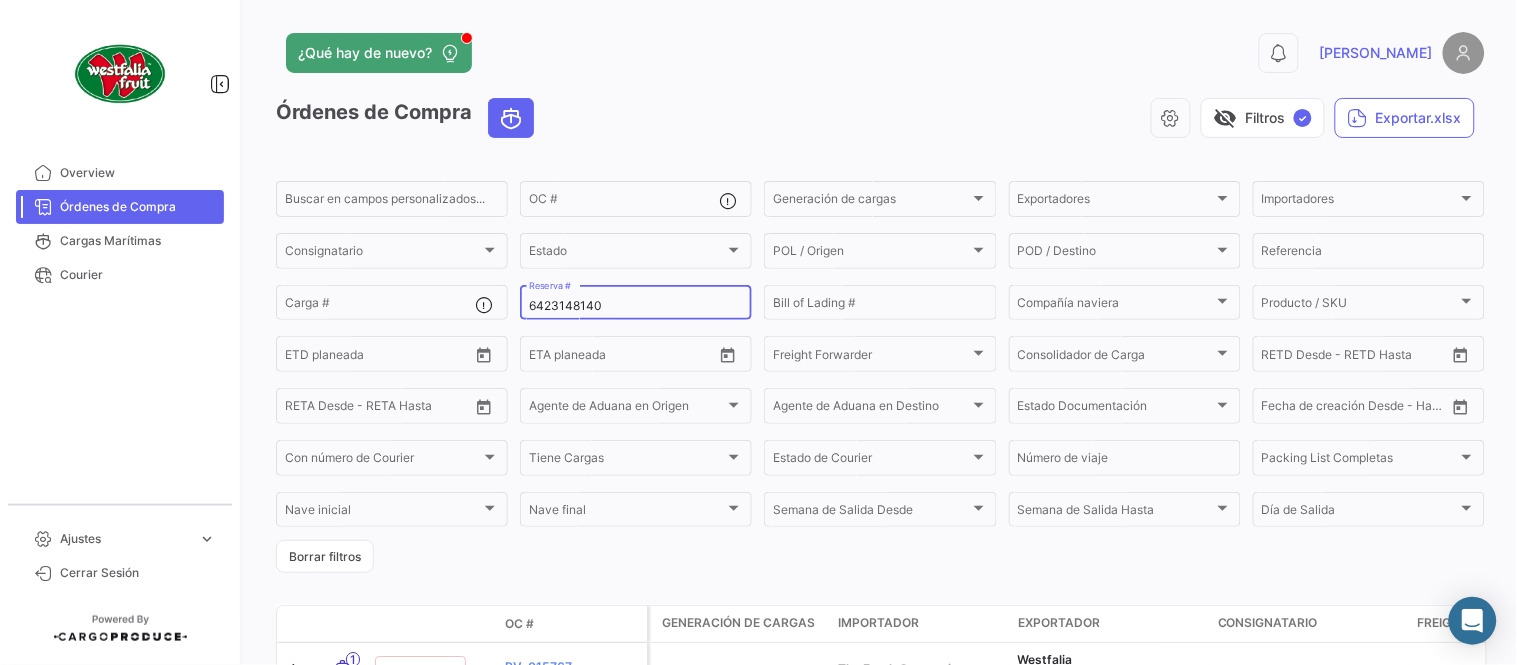 click on "6423148140" at bounding box center [636, 306] 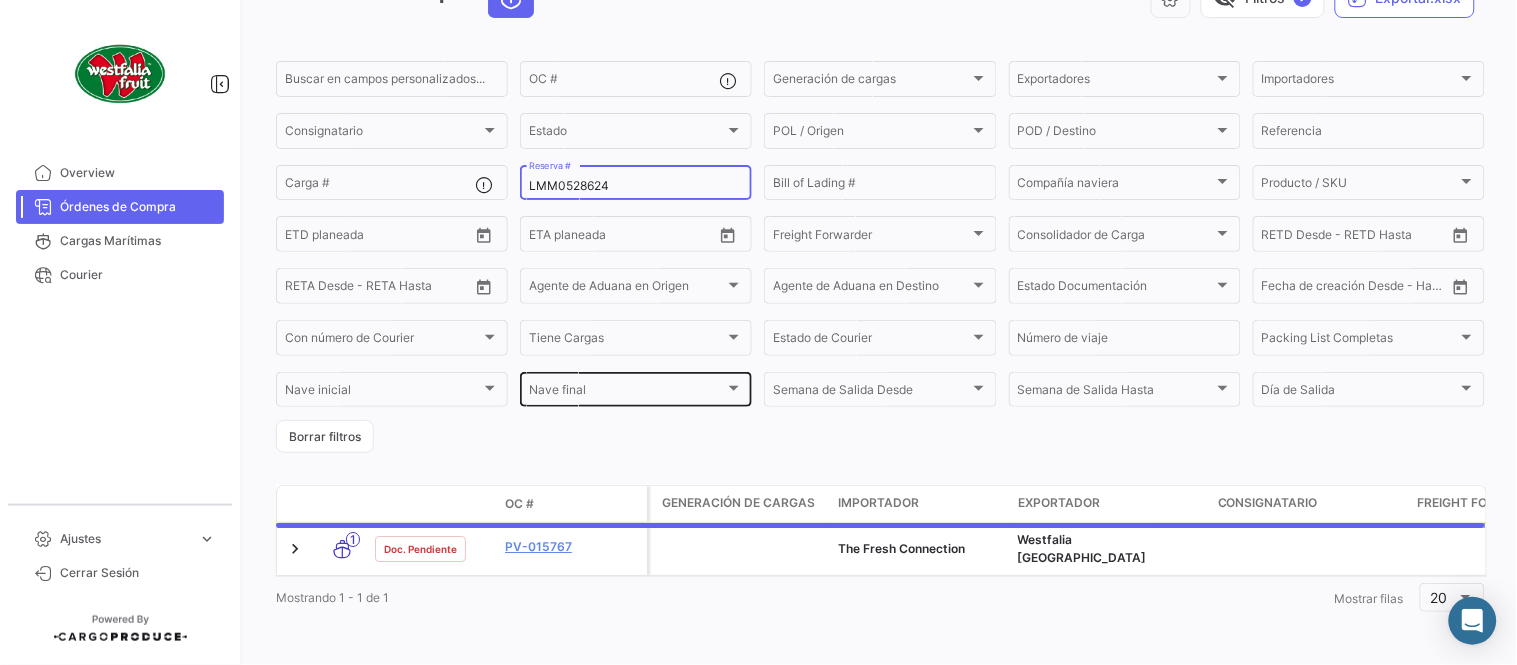 scroll, scrollTop: 116, scrollLeft: 0, axis: vertical 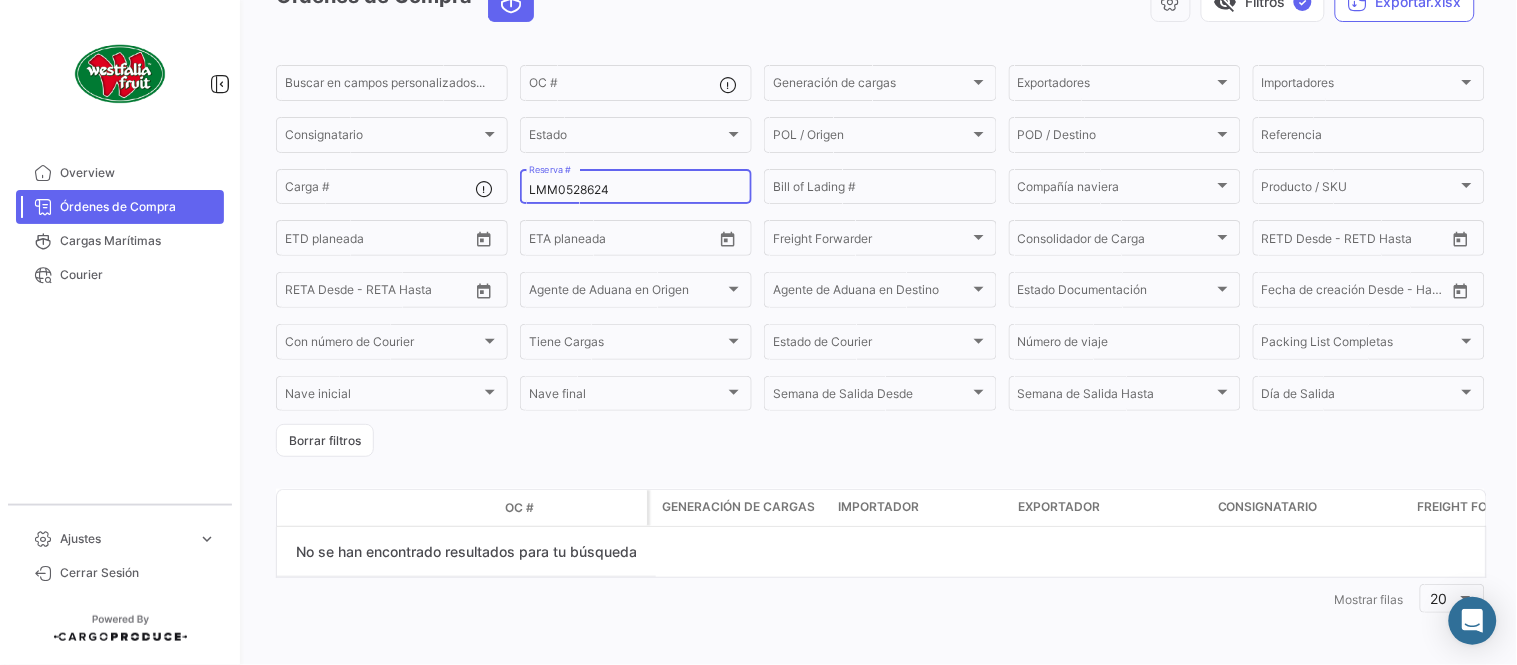 type on "LMM0528624" 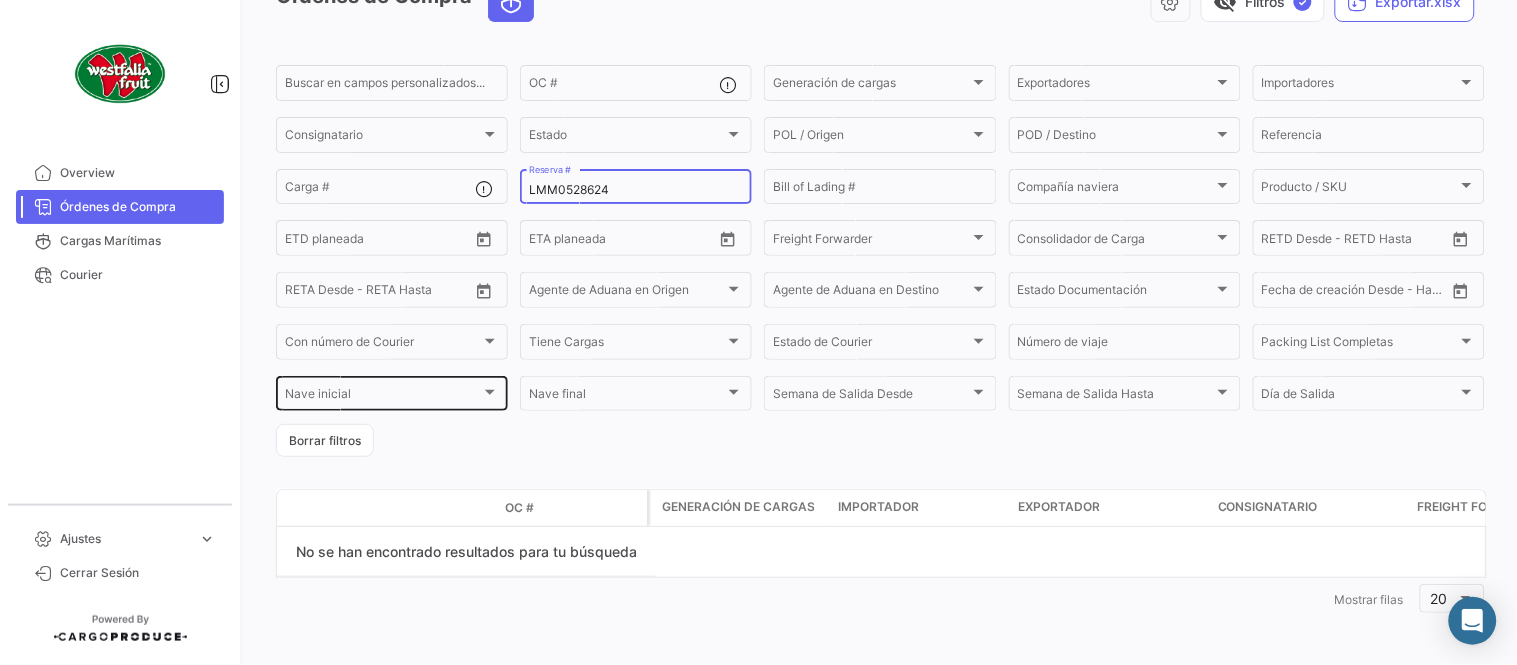 click on "Borrar filtros" 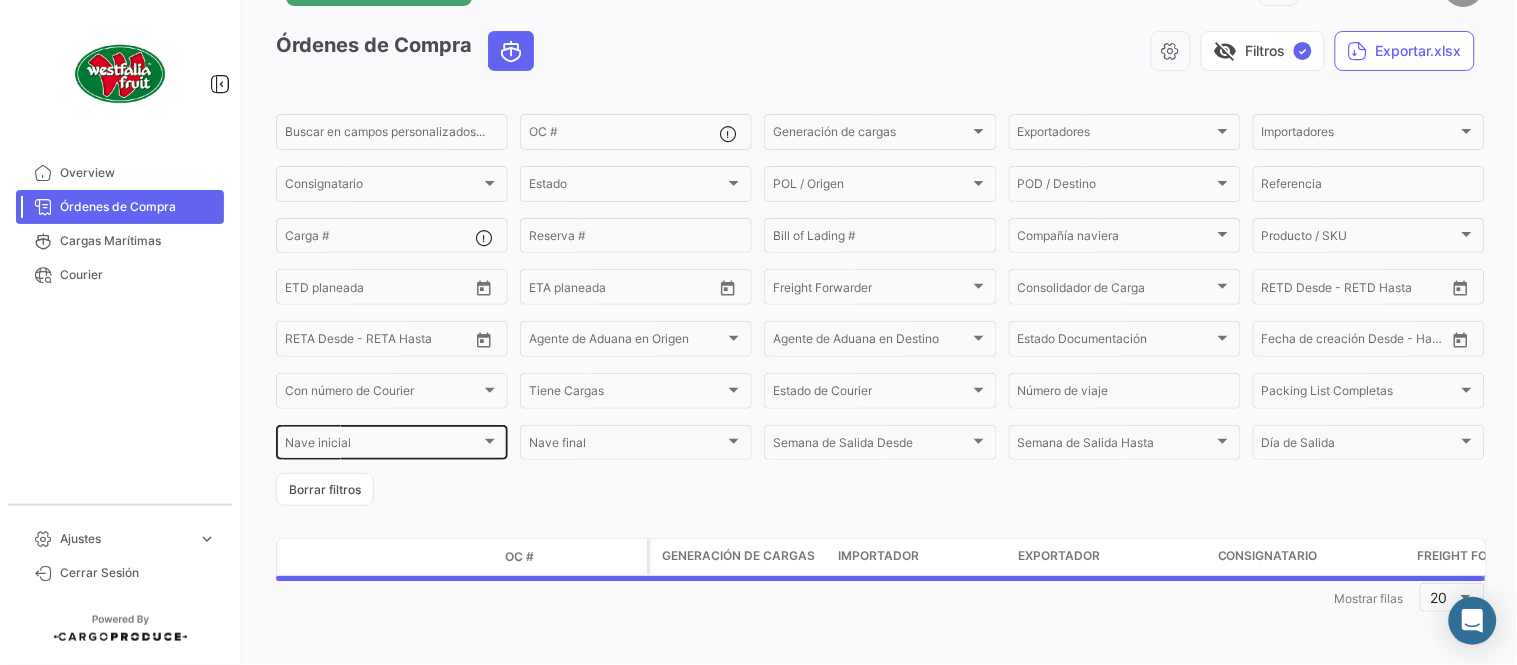 scroll, scrollTop: 66, scrollLeft: 0, axis: vertical 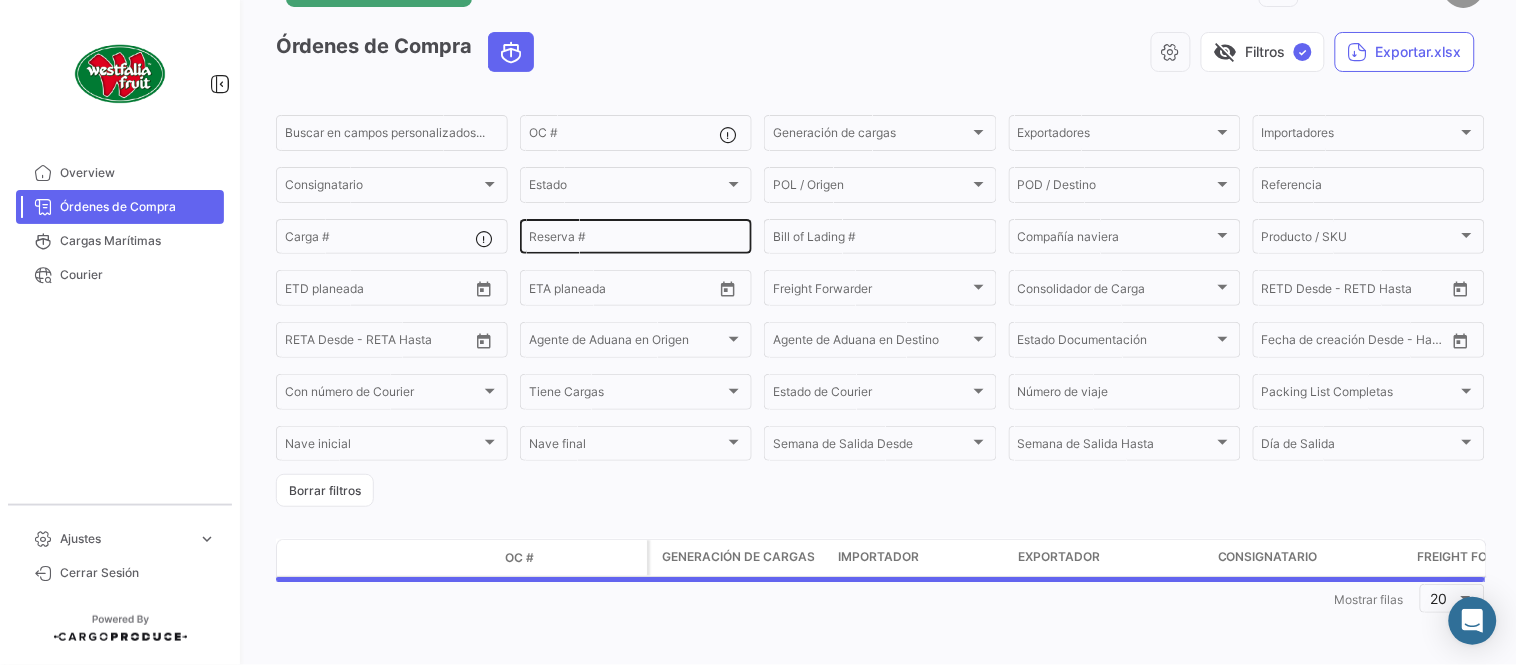 click on "Reserva #" at bounding box center [636, 240] 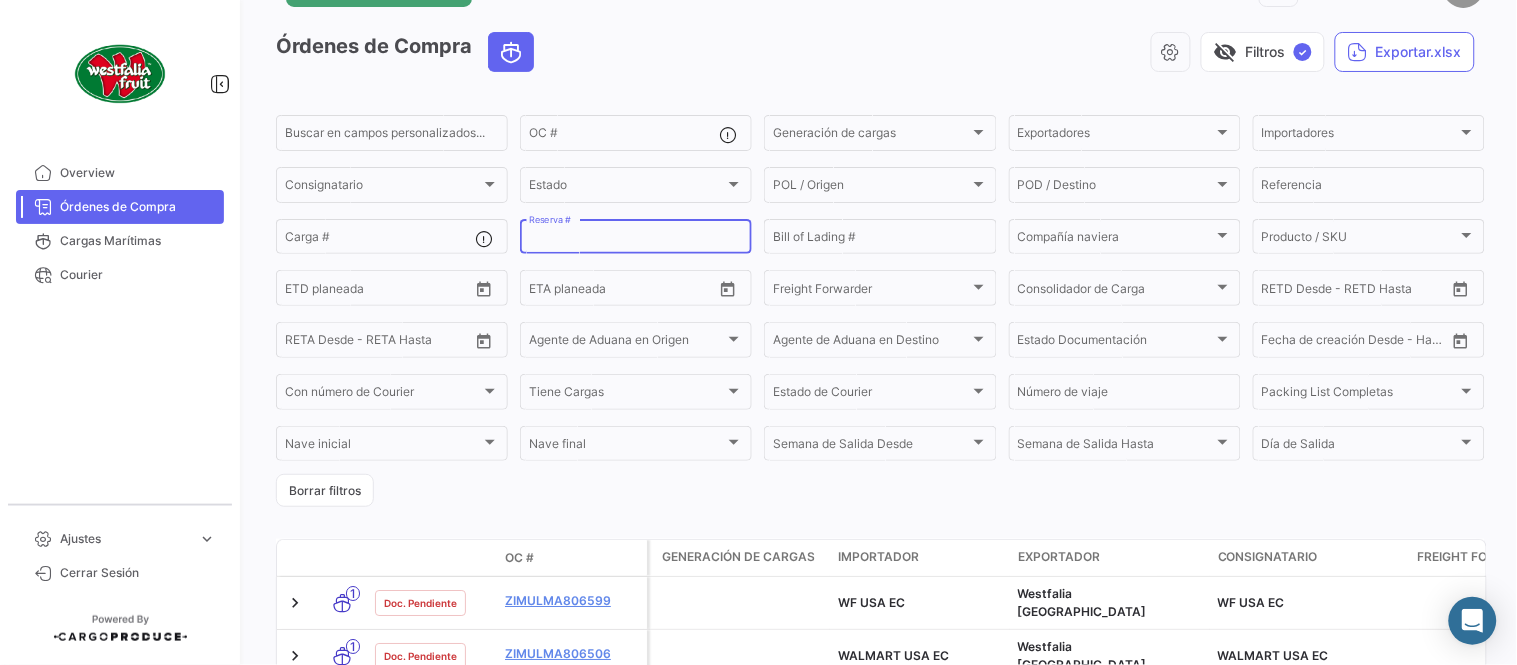 paste on "LMM0528624" 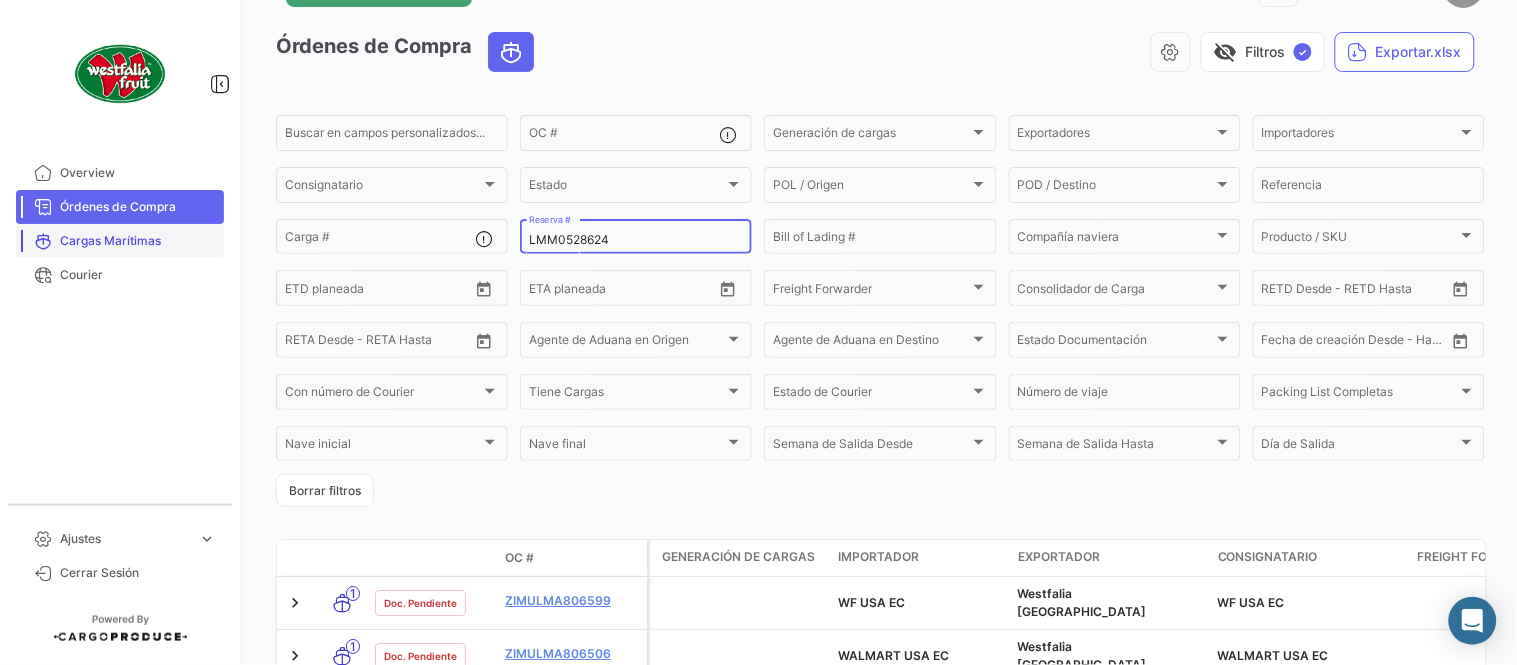 type on "LMM0528624" 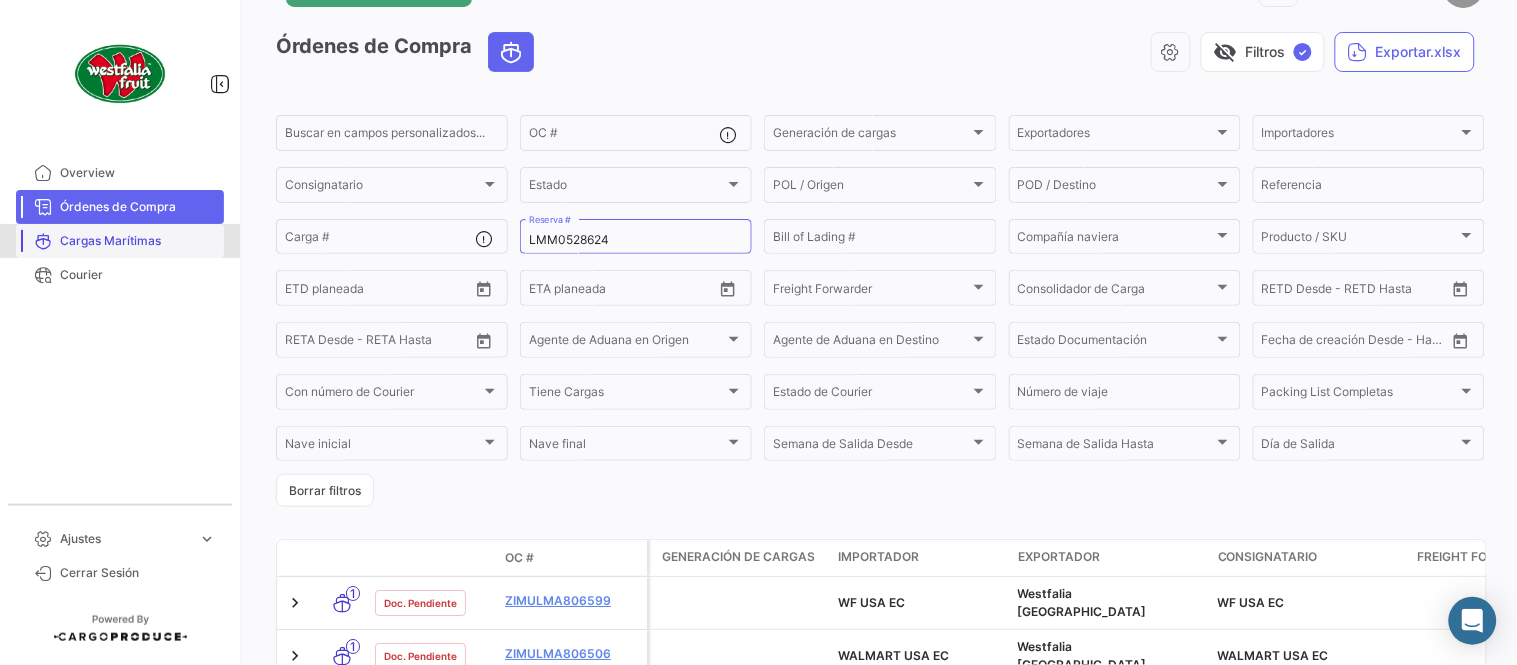 click on "Cargas Marítimas" at bounding box center (138, 241) 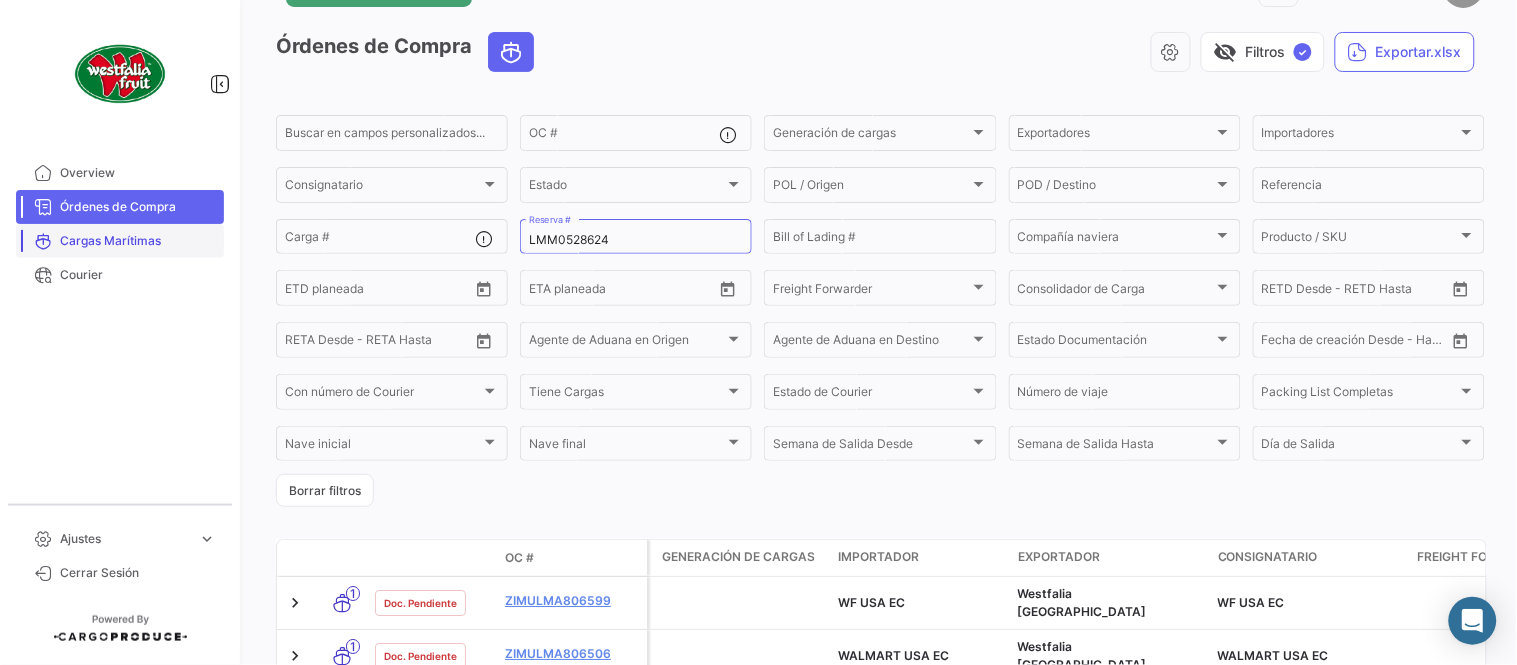 click on "Cargas Marítimas" at bounding box center [138, 241] 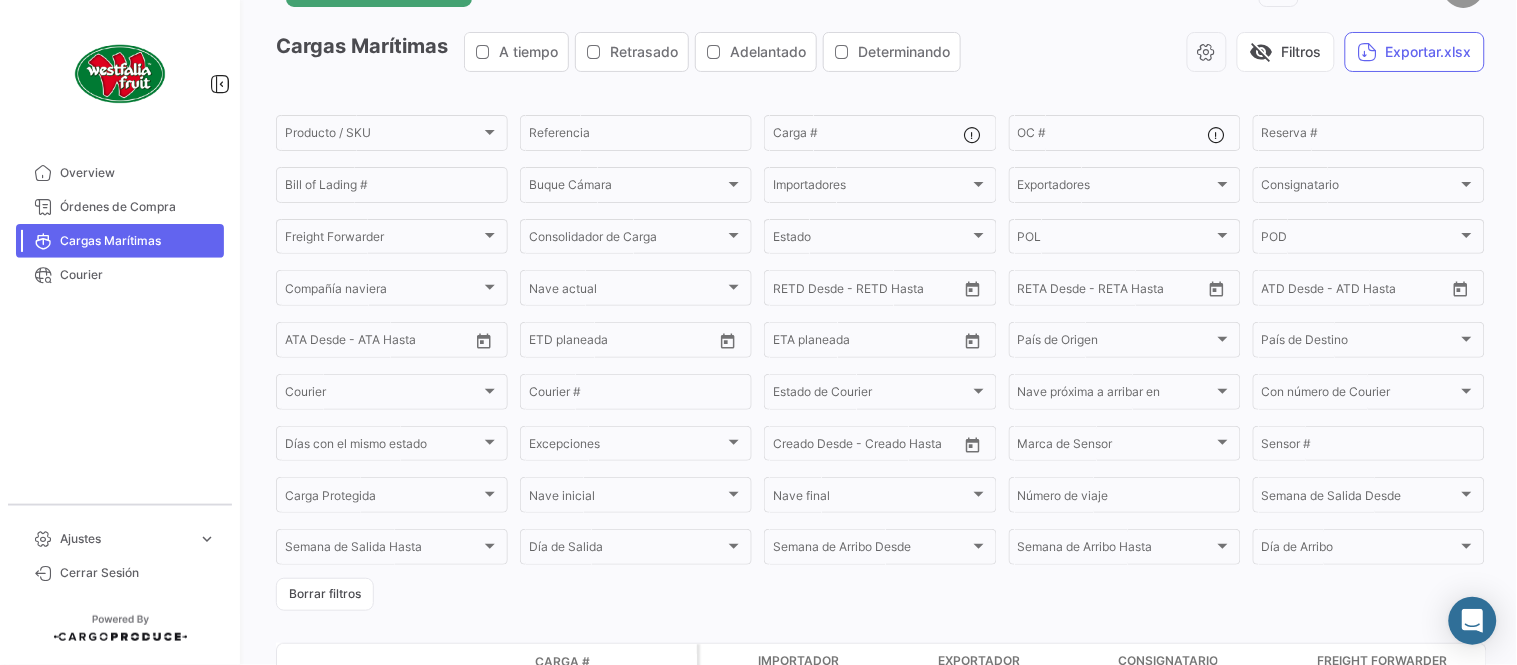scroll, scrollTop: 0, scrollLeft: 0, axis: both 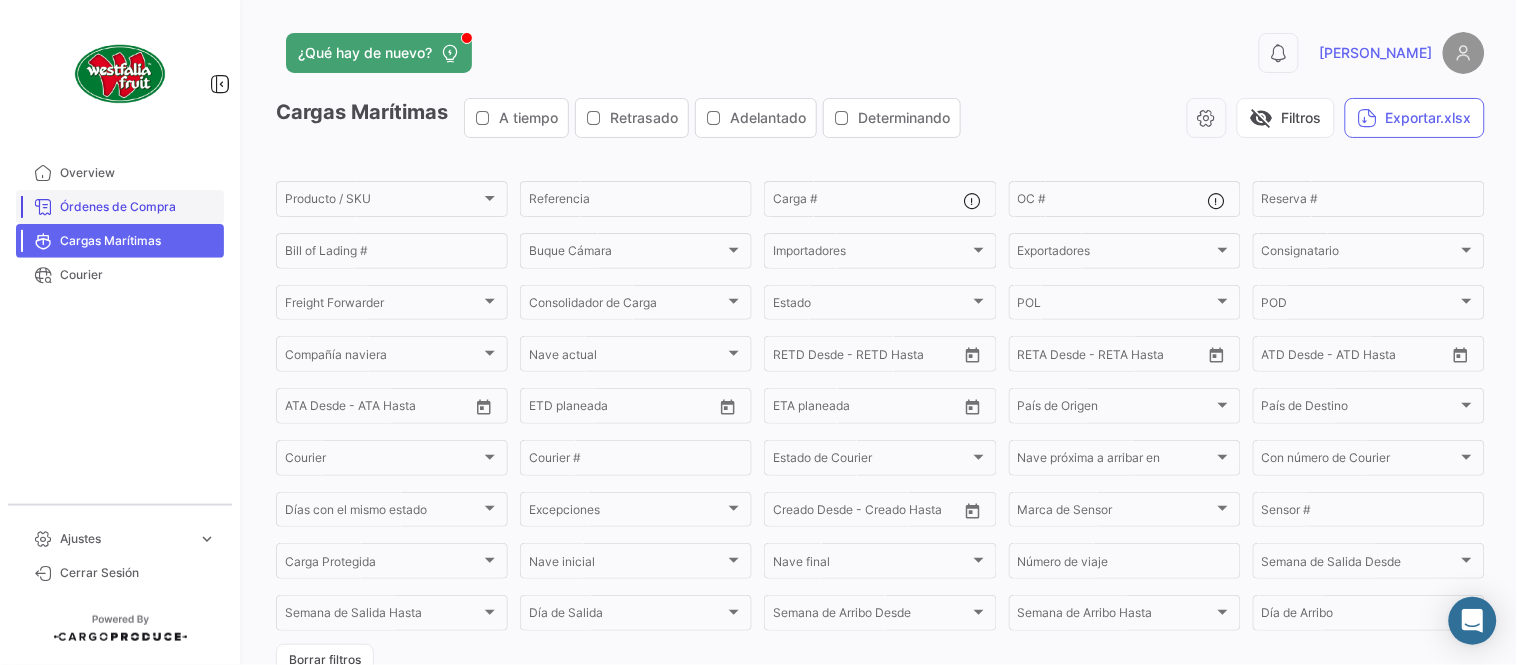 click on "Órdenes de Compra" at bounding box center [120, 207] 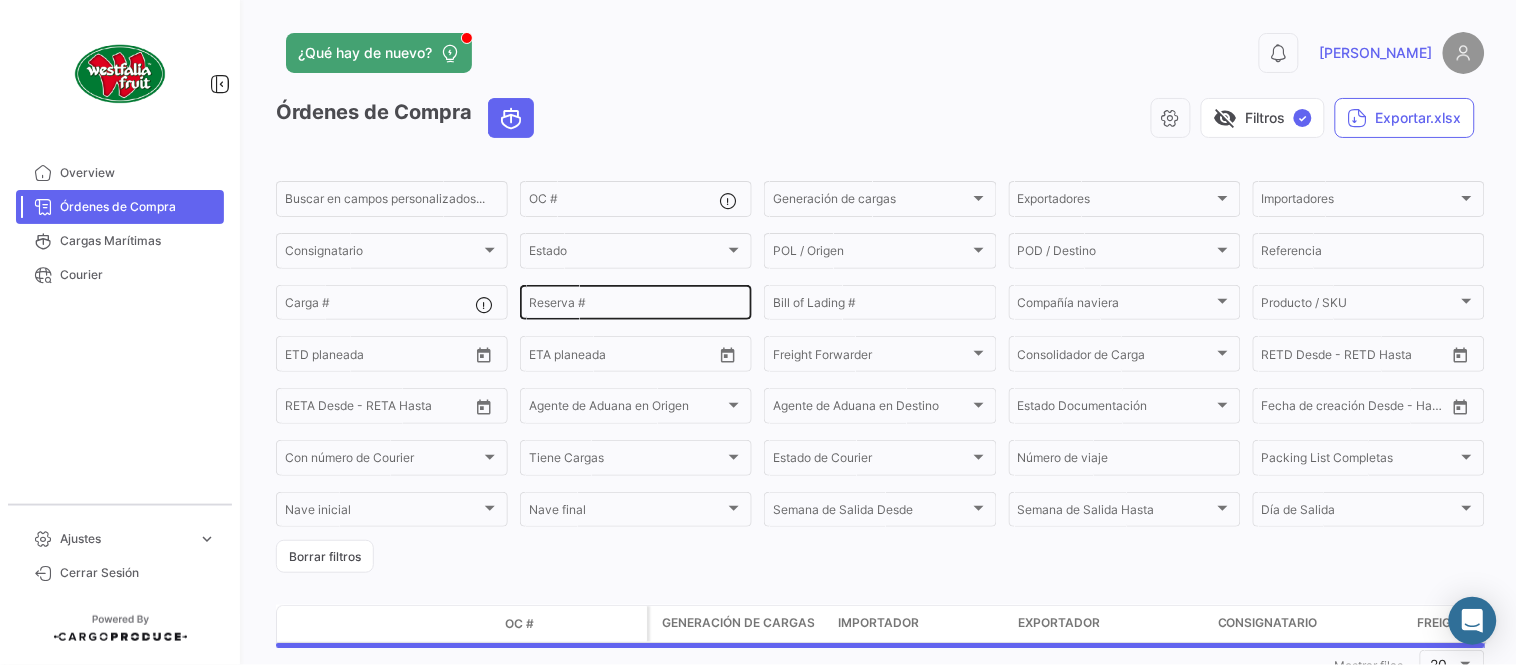 click on "Reserva #" 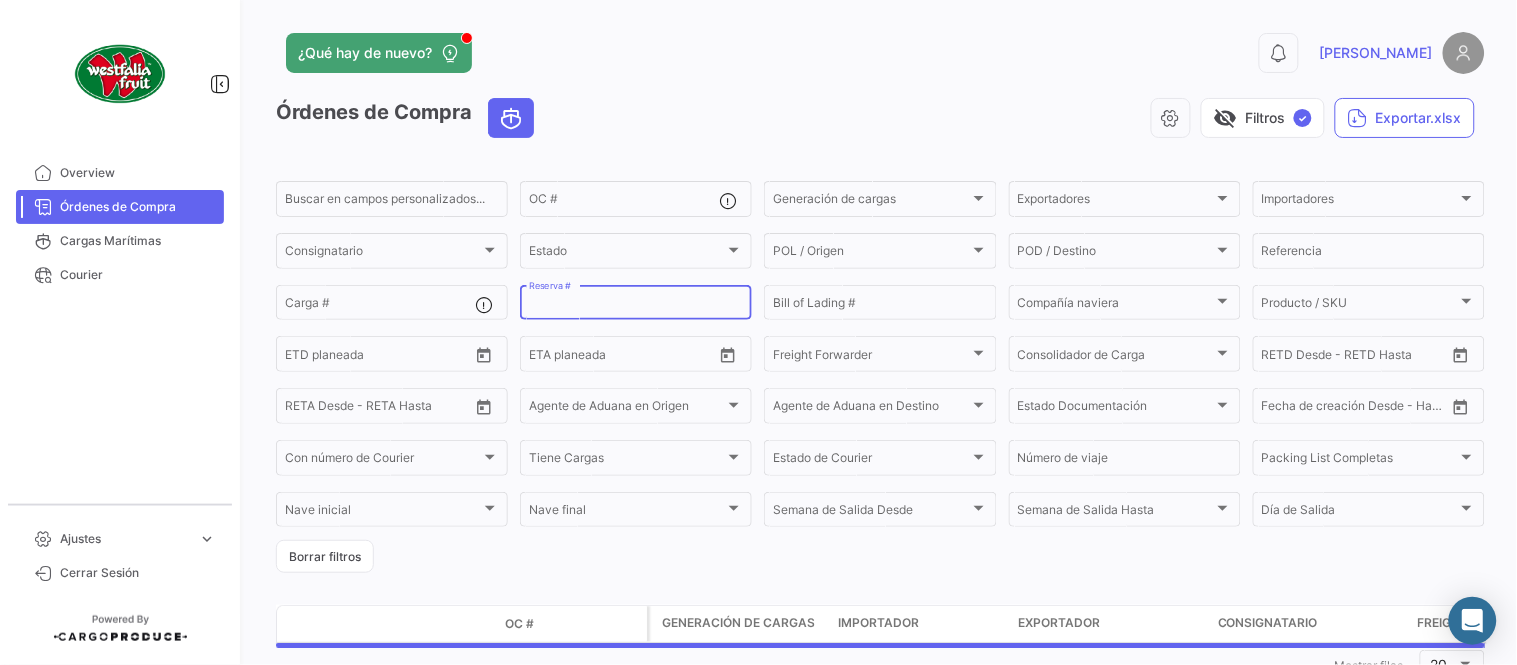 paste on "LMM0528624" 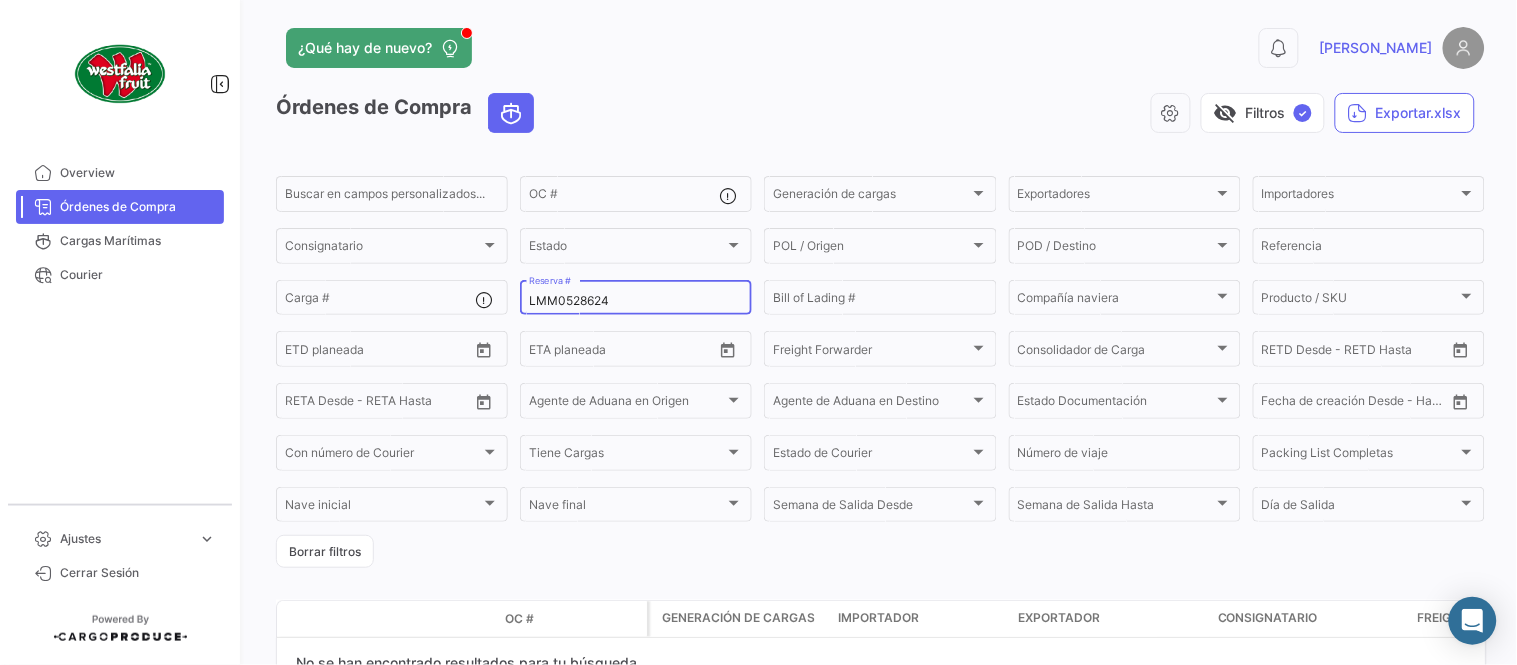 scroll, scrollTop: 116, scrollLeft: 0, axis: vertical 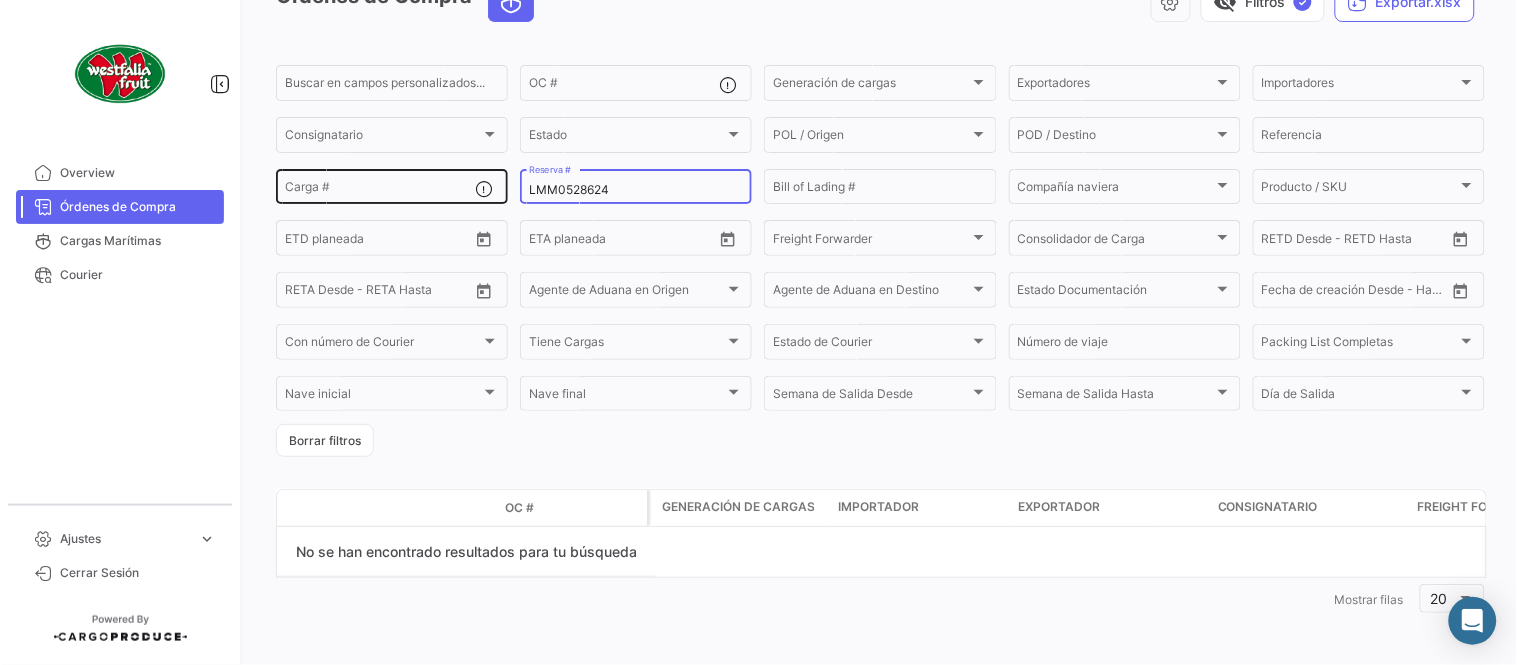 drag, startPoint x: 612, startPoint y: 191, endPoint x: 455, endPoint y: 191, distance: 157 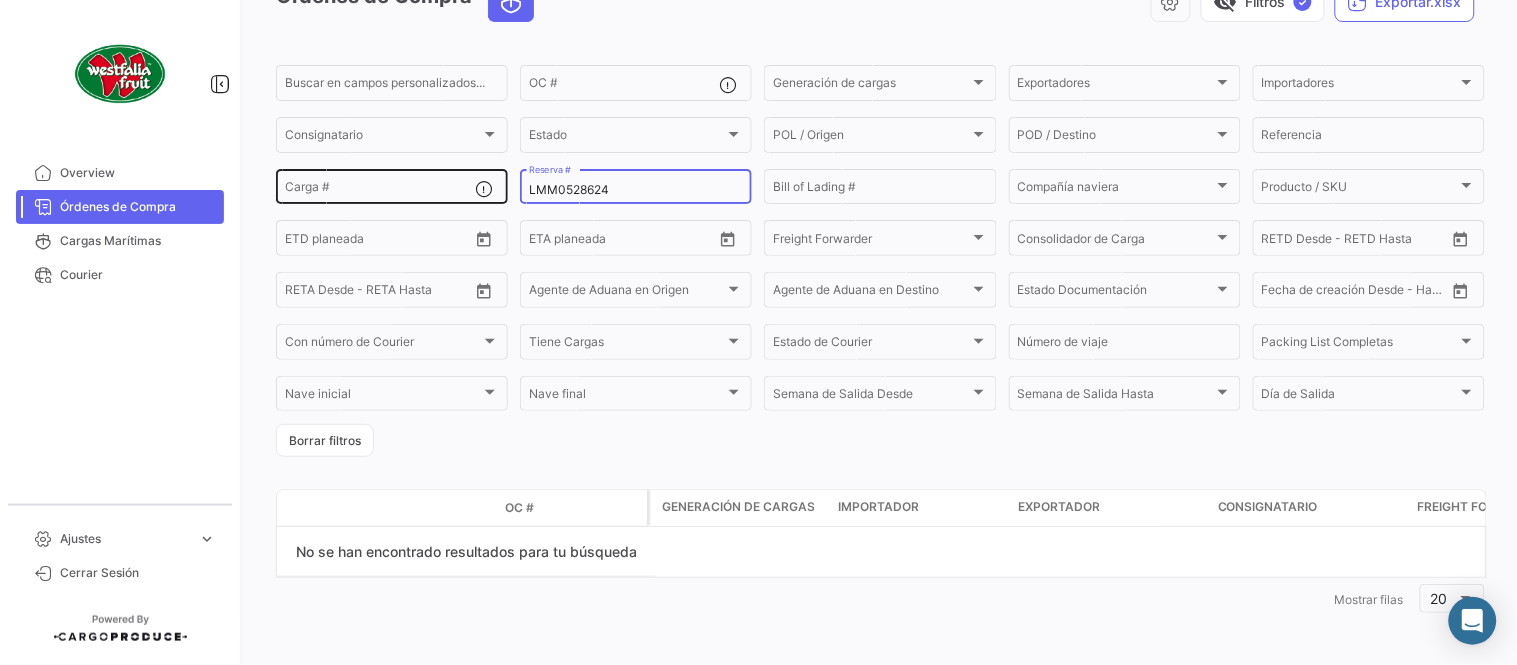 click on "Buscar en [PERSON_NAME] personalizados...  OC #  Generación [PERSON_NAME] Generación [PERSON_NAME] Exportadores Exportadores Importadores Importadores Consignatario Consignatario Estado Estado POL / Origen  POL / Origen  POD / Destino POD / Destino  Referencia  Carga # LMM0528624 Reserva # Bill of Lading # Compañía naviera Compañía naviera Producto / SKU Producto / SKU Desde –  ETD planeada  Desde –  ETA planeada  Freight Forwarder Freight Forwarder Consolidador de Carga Consolidador de Carga Desde –  RETD Desde - RETD Hasta  Desde –  [PERSON_NAME] Desde - [PERSON_NAME] Hasta  Agente de Aduana en Origen Agente de Aduana en Origen Agente de Aduana en Destino Agente de Aduana en Destino Estado Documentación Estado Documentación Desde –  Fecha de creación Desde - Hasta  Con número de Courier Con número de Courier Tiene Cargas Tiene Cargas Estado de Courier Estado de Courier Número de viaje Packing List Completas Packing List Completas [PERSON_NAME] inicial [PERSON_NAME] inicial [PERSON_NAME] final [PERSON_NAME] final Semana de Salida
Desde" 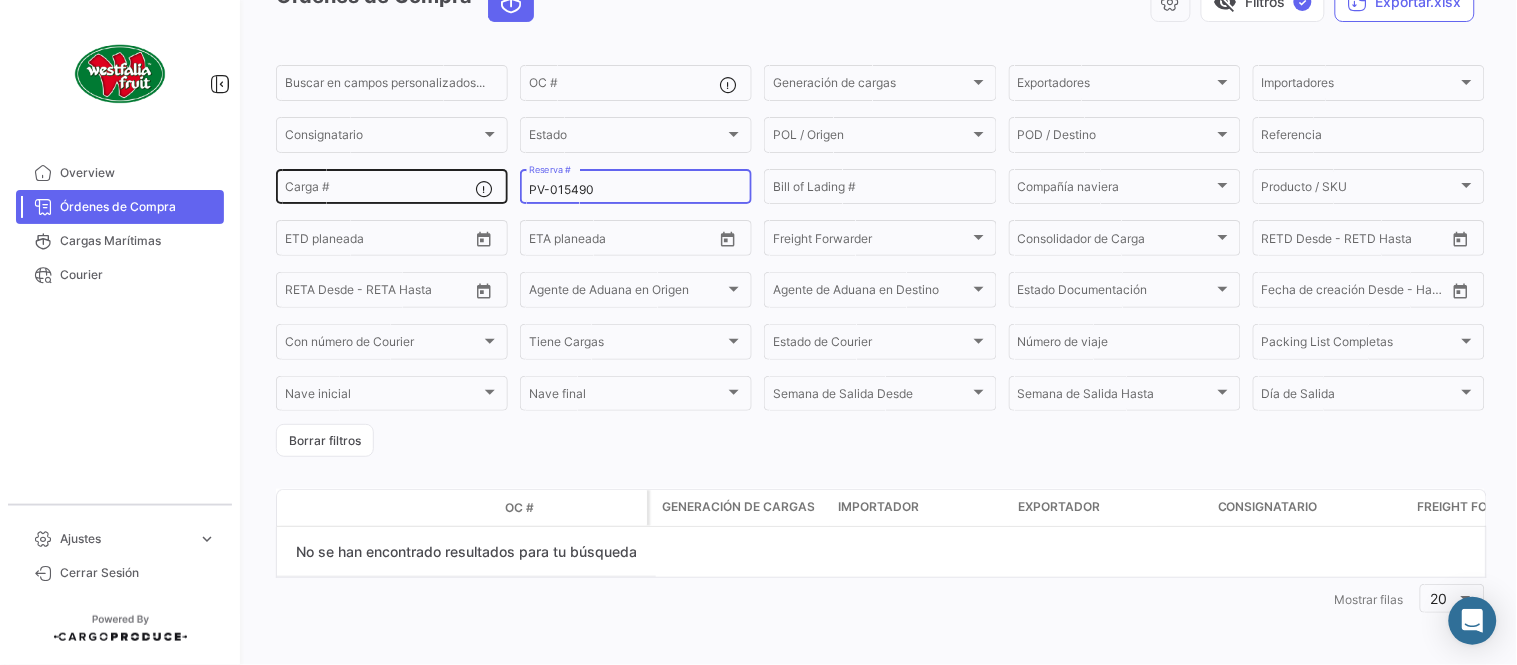 type on "PV-015490" 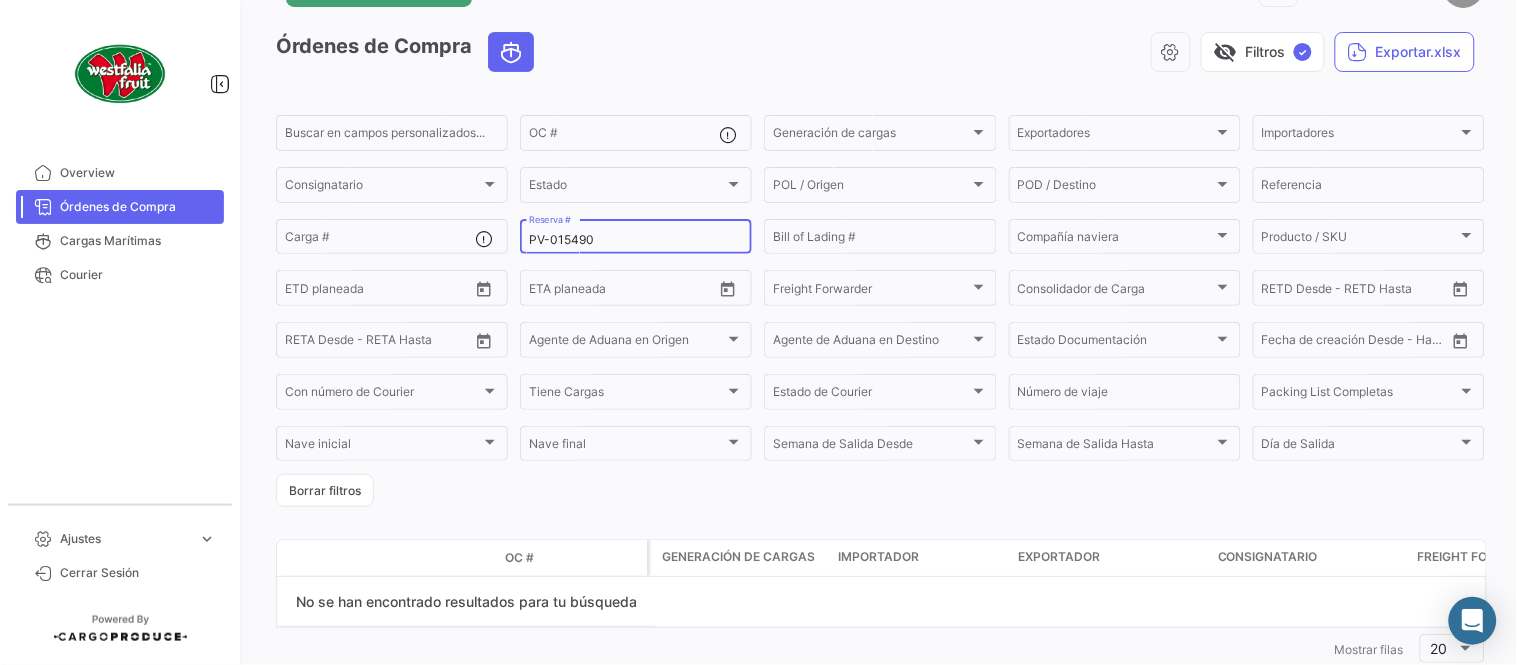 scroll, scrollTop: 116, scrollLeft: 0, axis: vertical 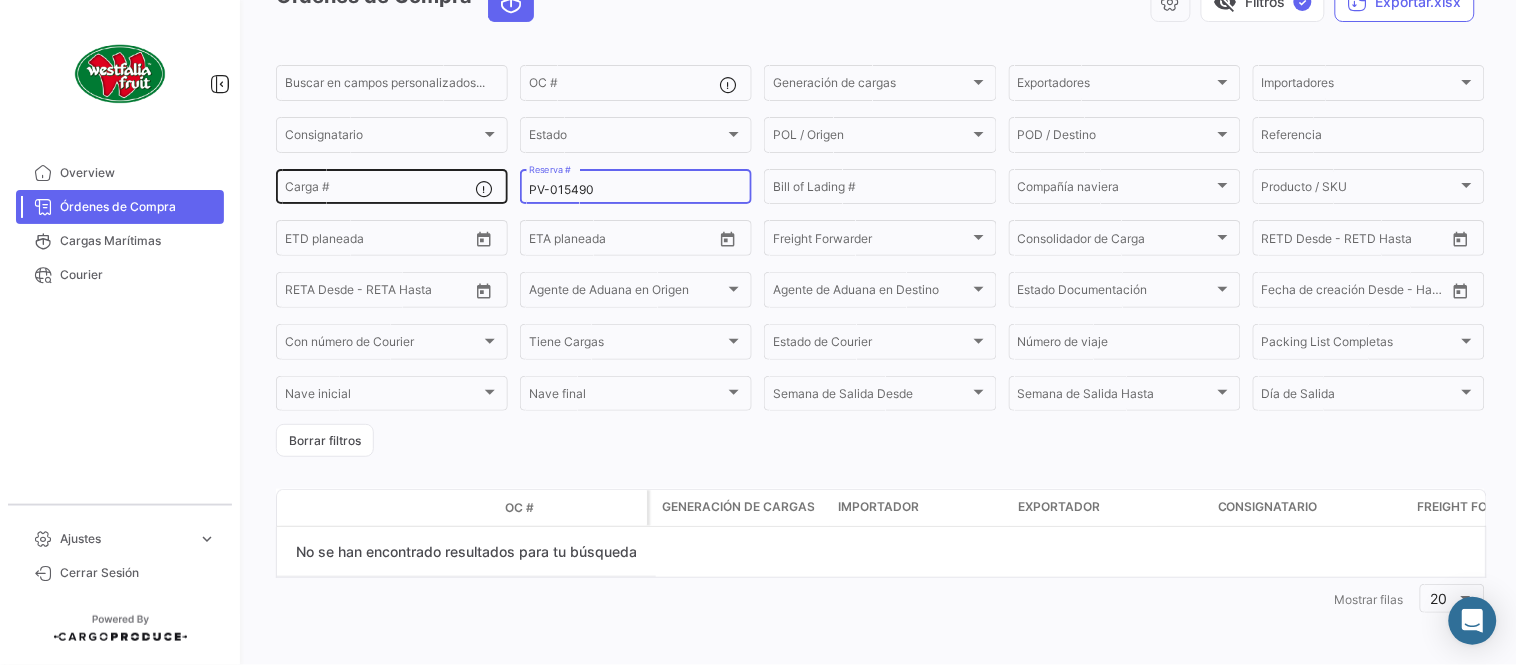 drag, startPoint x: 618, startPoint y: 186, endPoint x: 446, endPoint y: 192, distance: 172.10461 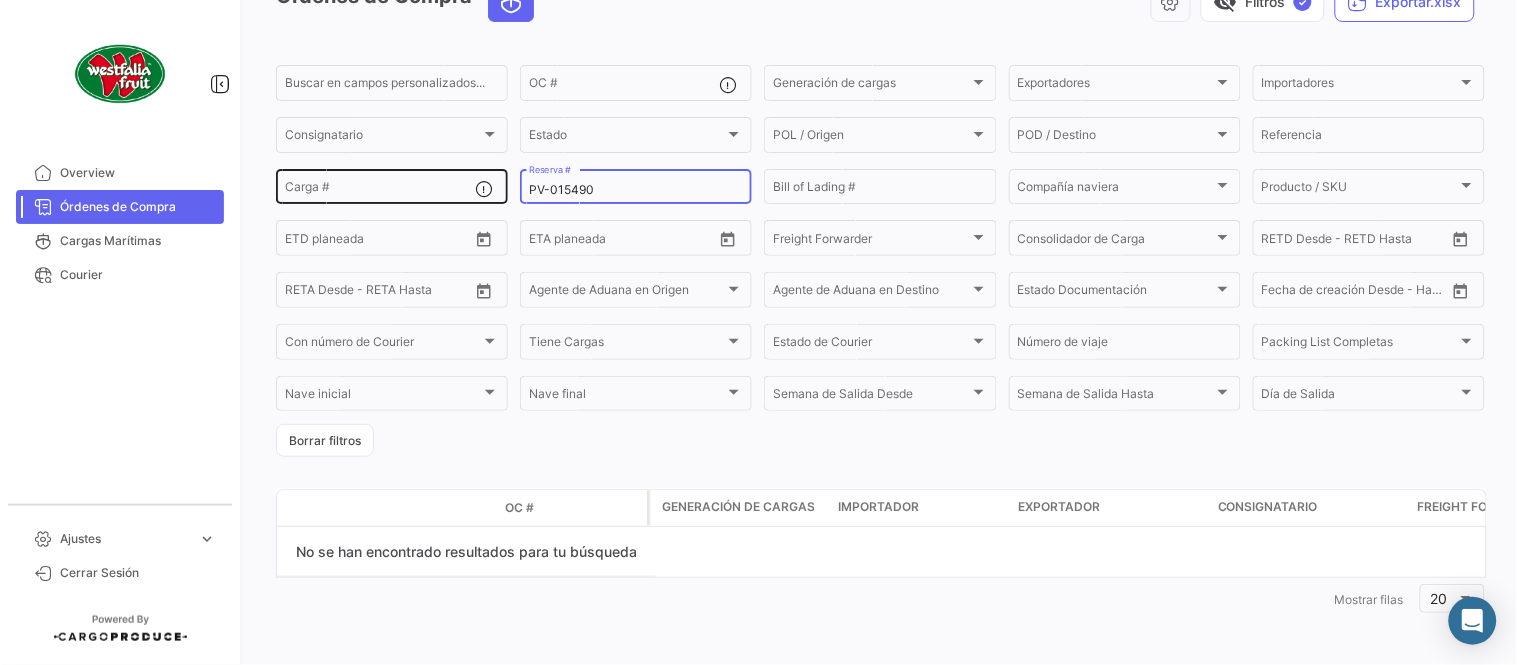 click on "Buscar en [PERSON_NAME] personalizados...  OC #  Generación [PERSON_NAME] Generación [PERSON_NAME] Exportadores Exportadores Importadores Importadores Consignatario Consignatario Estado Estado POL / Origen  POL / Origen  POD / Destino POD / Destino  Referencia  Carga # PV-015490 Reserva # Bill of Lading # Compañía naviera Compañía naviera Producto / SKU Producto / SKU Desde –  ETD planeada  Desde –  ETA planeada  Freight Forwarder Freight Forwarder Consolidador de Carga Consolidador de Carga Desde –  RETD Desde - RETD Hasta  Desde –  [PERSON_NAME] Desde - [PERSON_NAME] Hasta  Agente de Aduana en Origen Agente de Aduana en Origen Agente de Aduana en Destino Agente de Aduana en Destino Estado Documentación Estado Documentación Desde –  Fecha de creación Desde - Hasta  Con número de Courier Con número de Courier Tiene Cargas Tiene Cargas Estado de Courier Estado de Courier Número de viaje Packing List Completas Packing List Completas [PERSON_NAME] inicial [PERSON_NAME] inicial [PERSON_NAME] final [PERSON_NAME] final Semana de Salida
Desde" 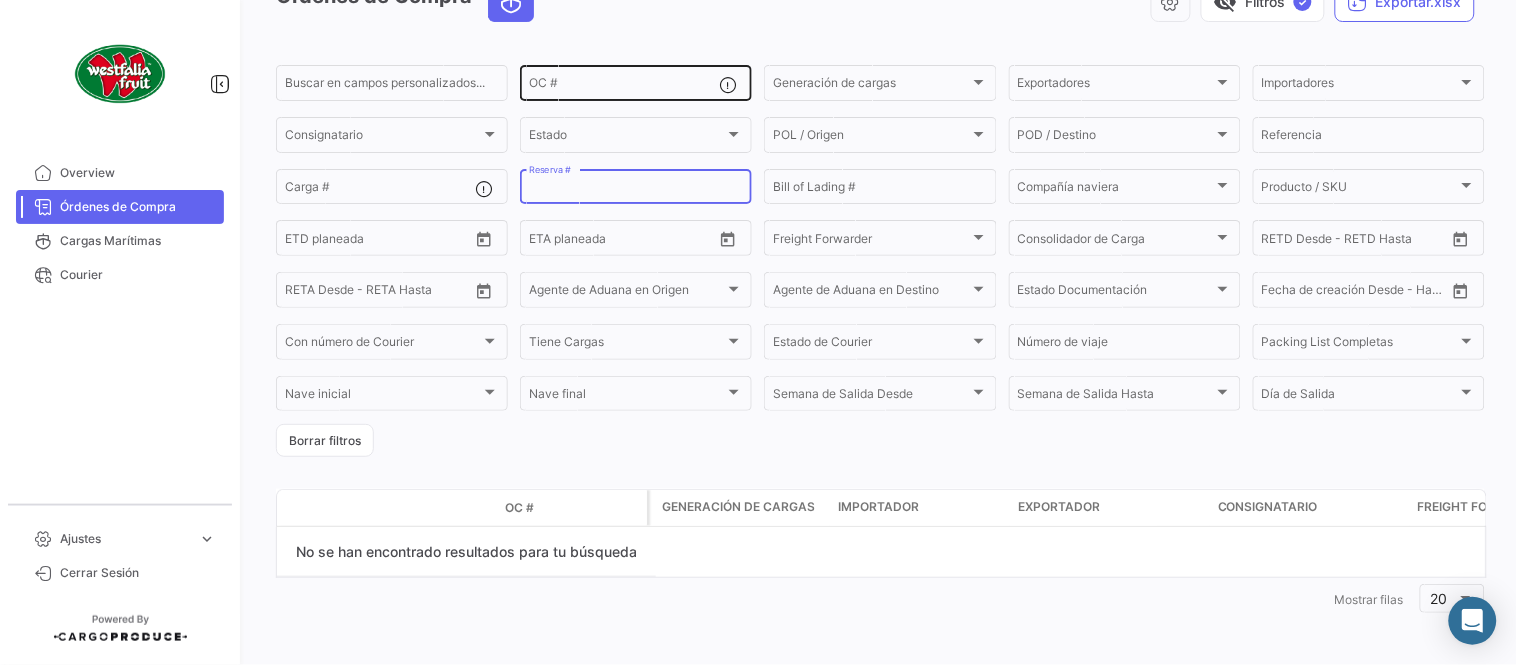 type 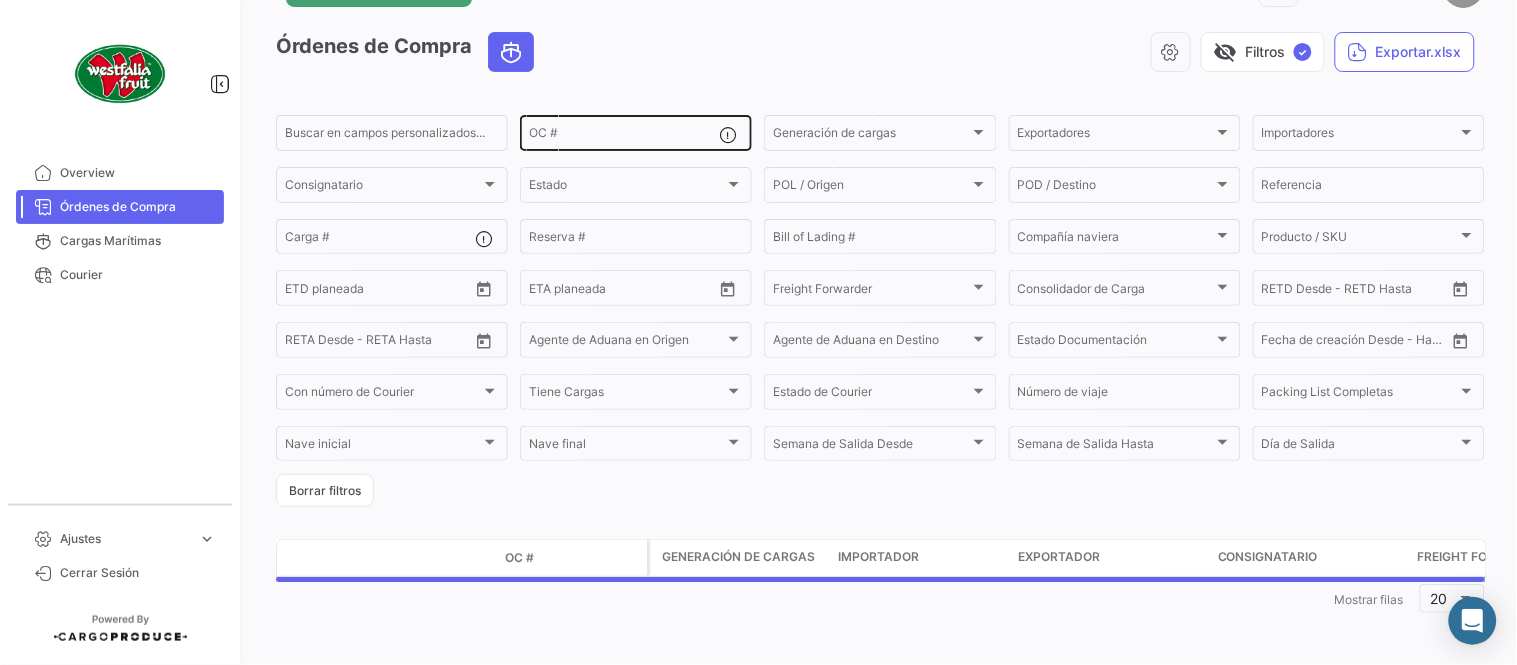 click on "OC #" at bounding box center (624, 136) 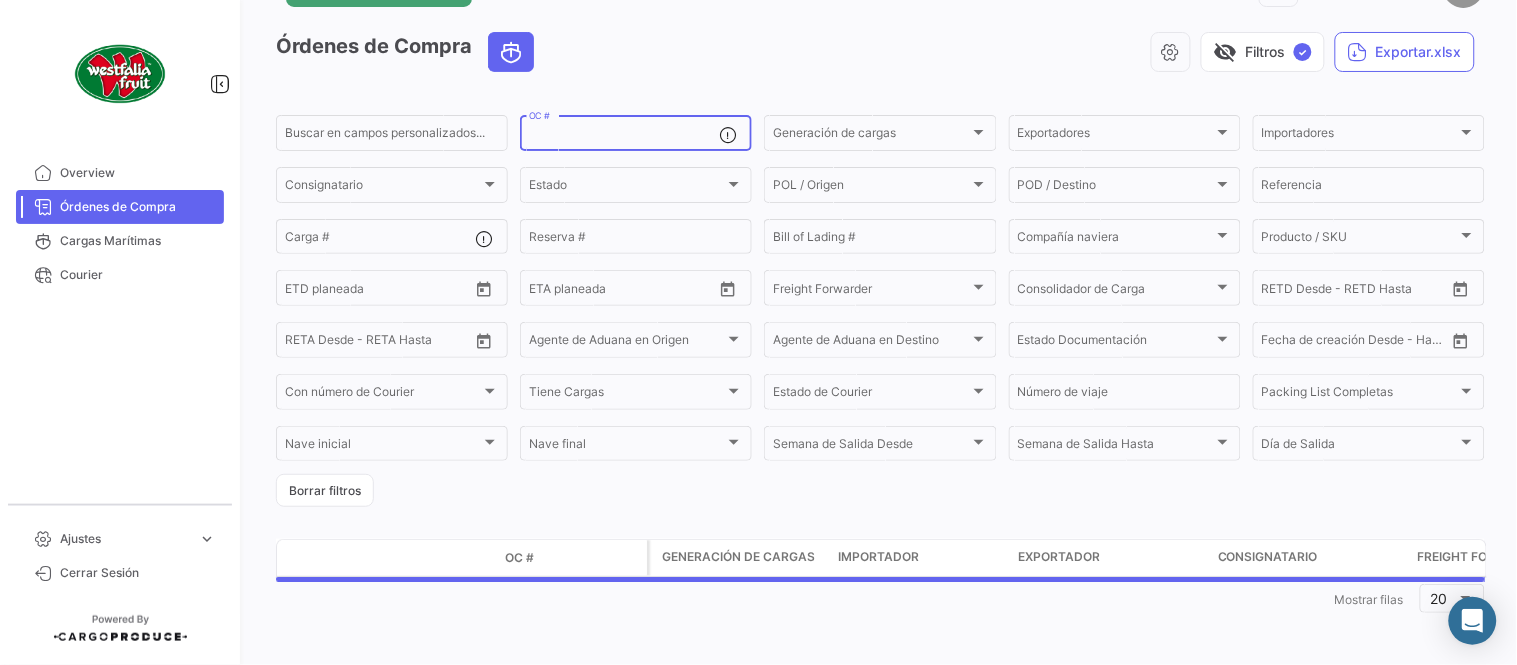 paste on "PV-015490" 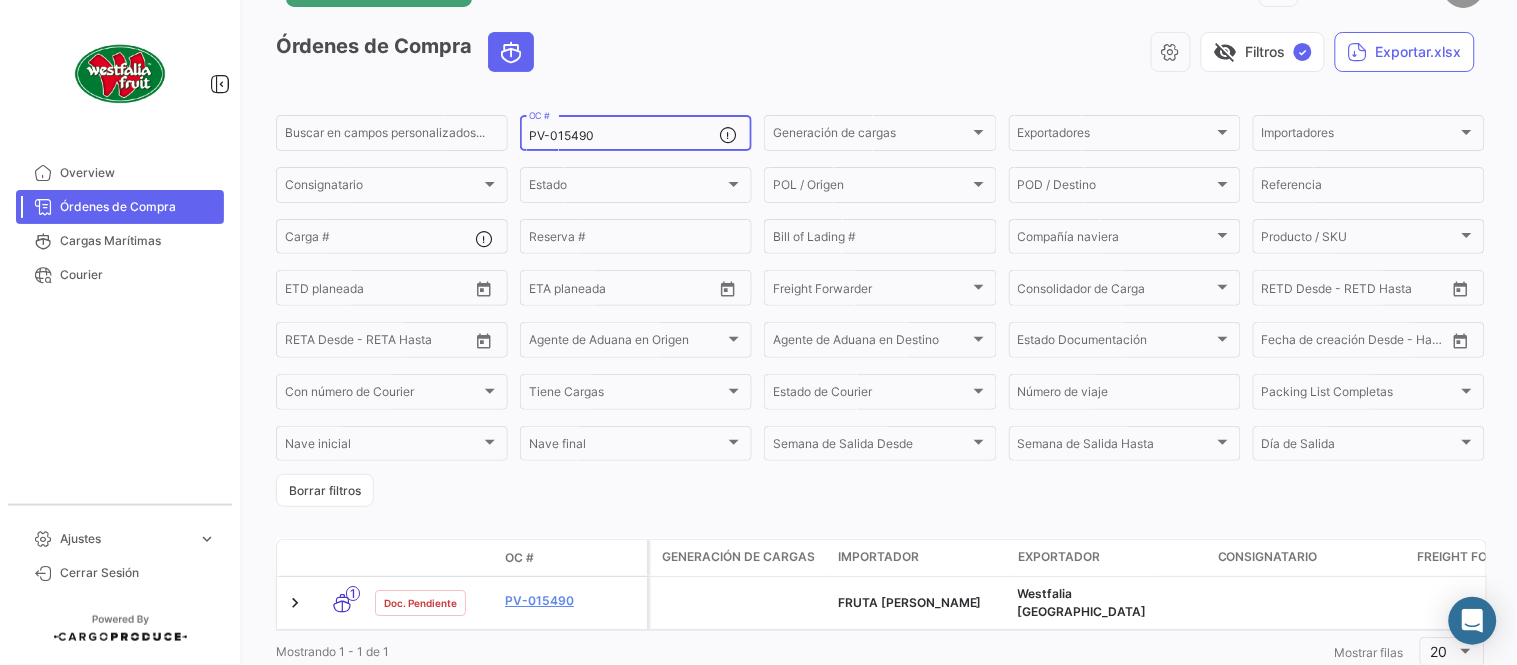 scroll, scrollTop: 128, scrollLeft: 0, axis: vertical 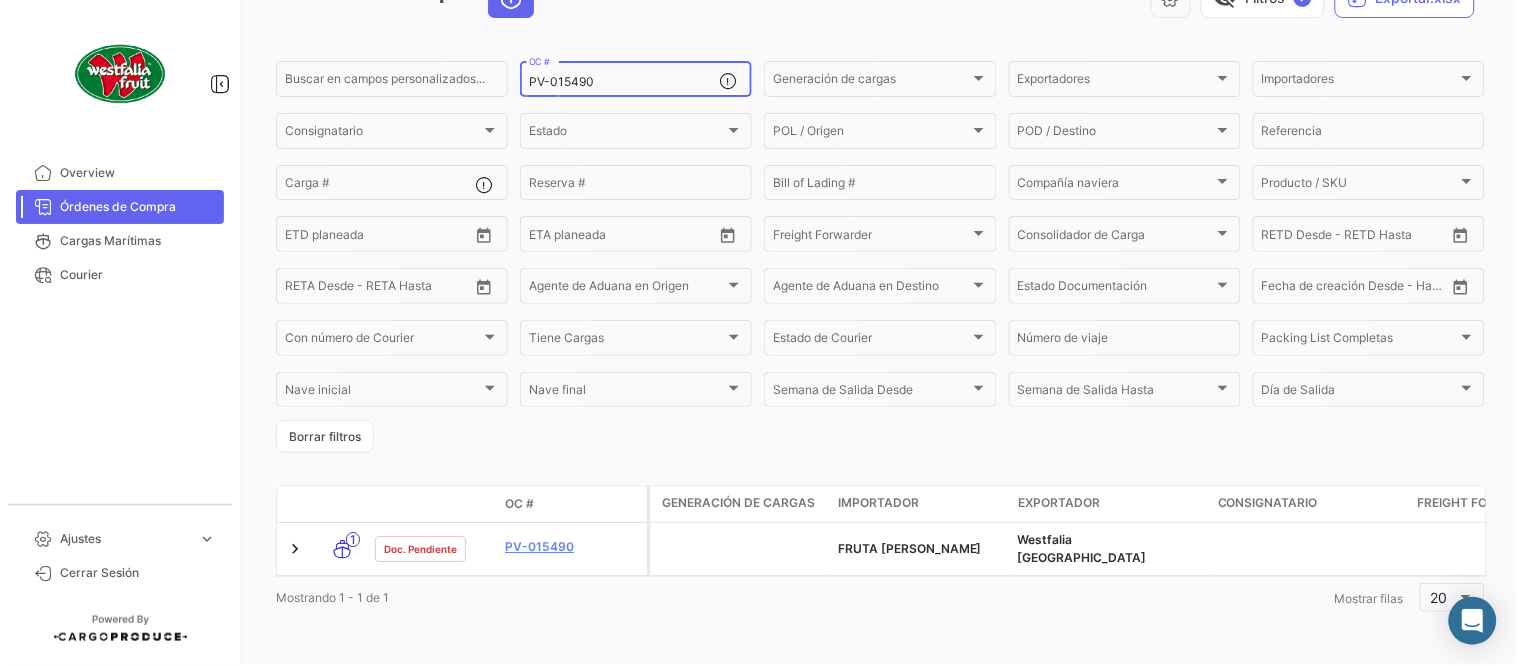 type on "PV-015490" 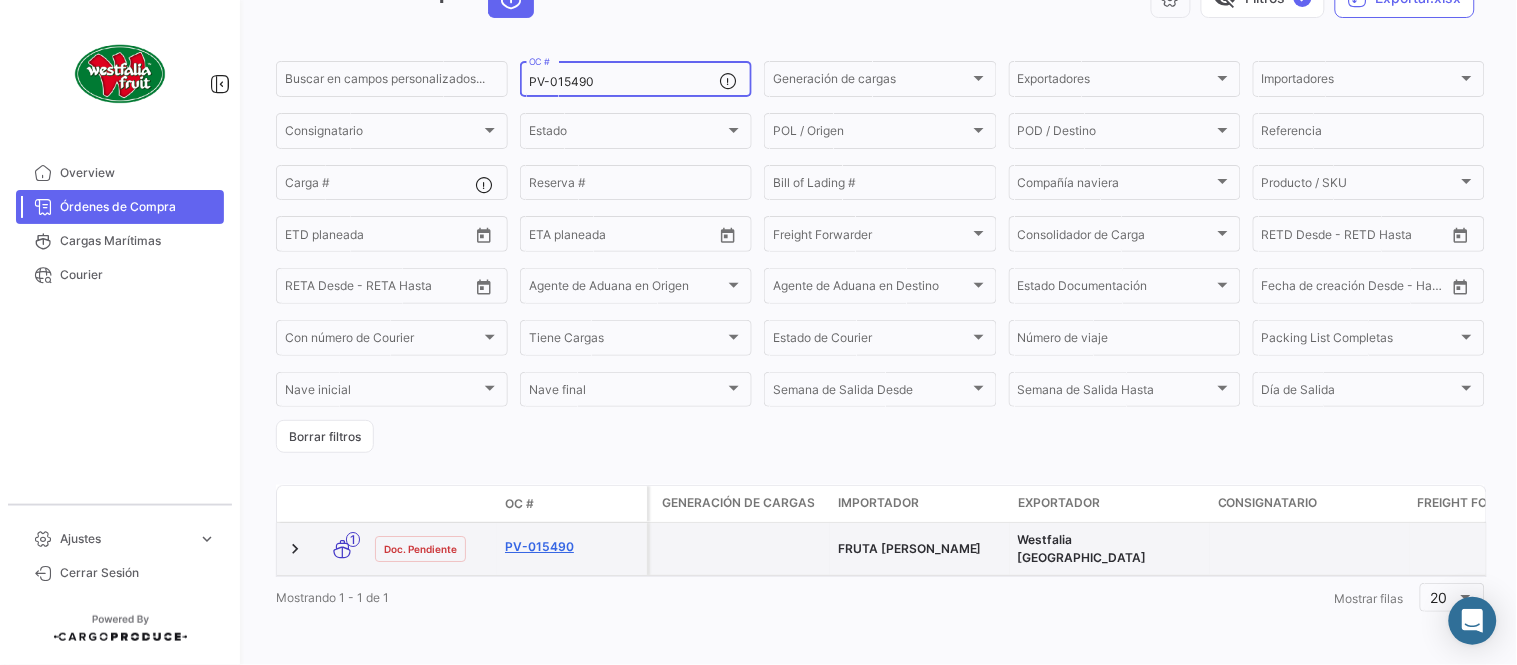 click on "PV-015490" 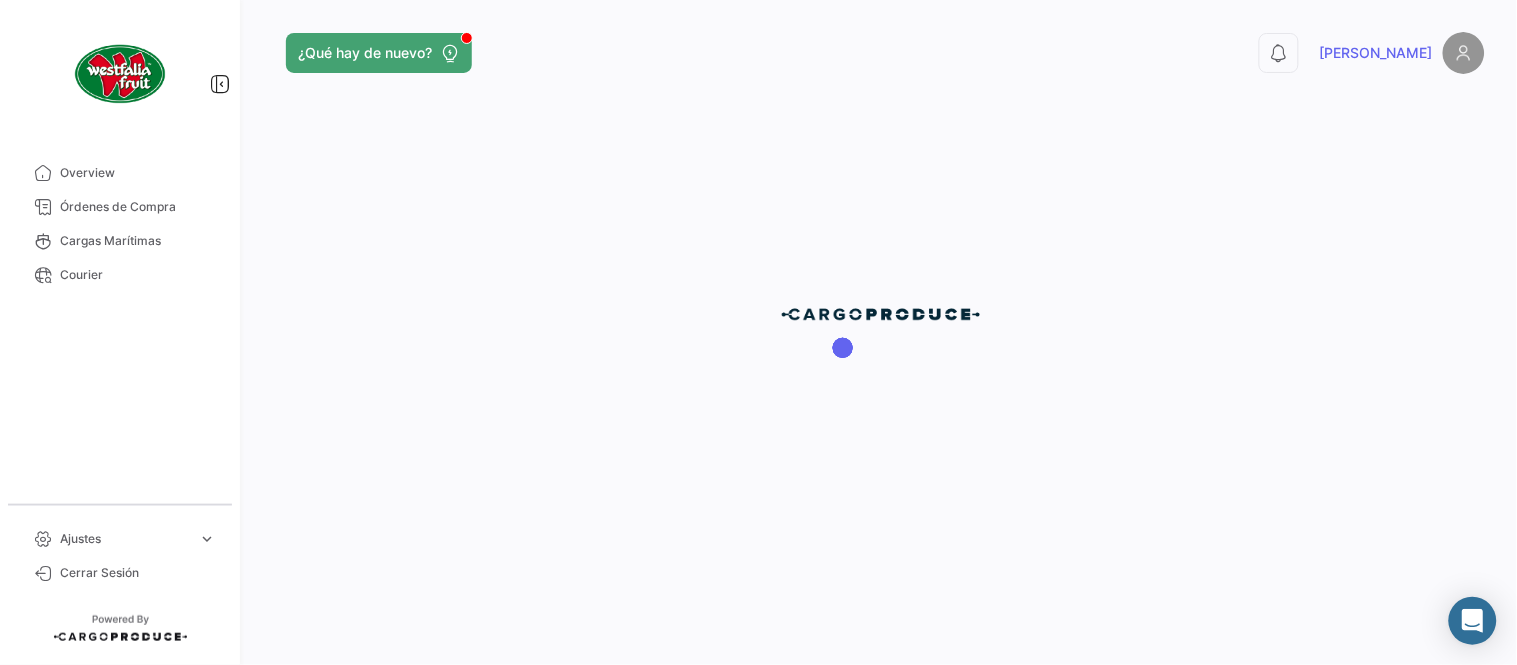 scroll, scrollTop: 0, scrollLeft: 0, axis: both 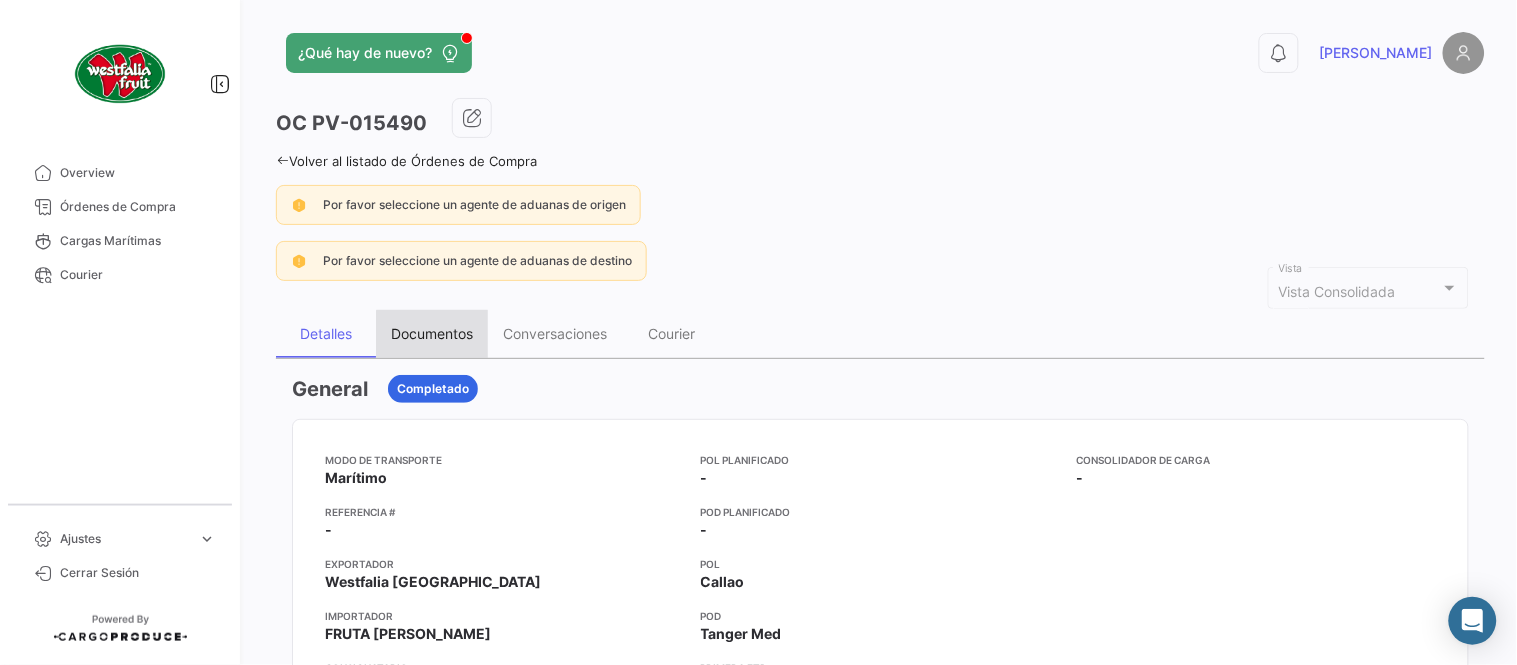 click on "Documentos" at bounding box center (432, 333) 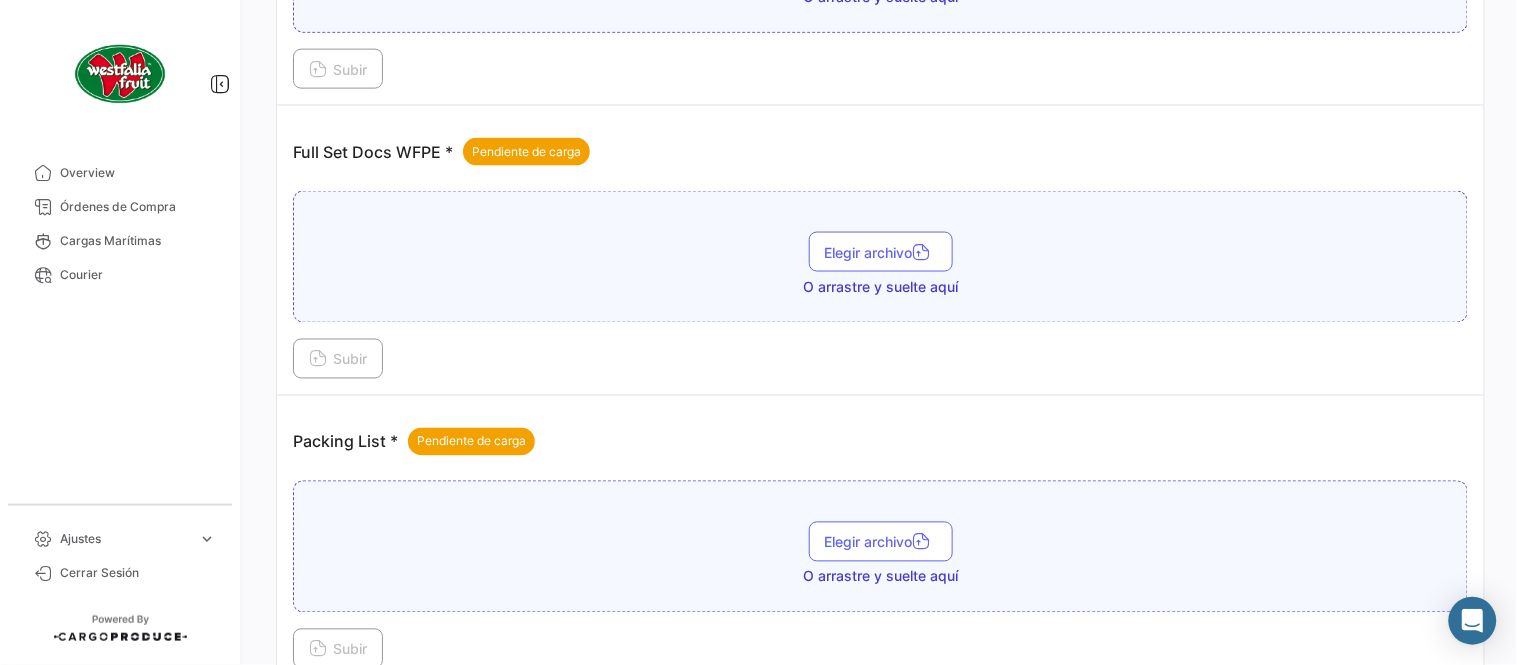 scroll, scrollTop: 806, scrollLeft: 0, axis: vertical 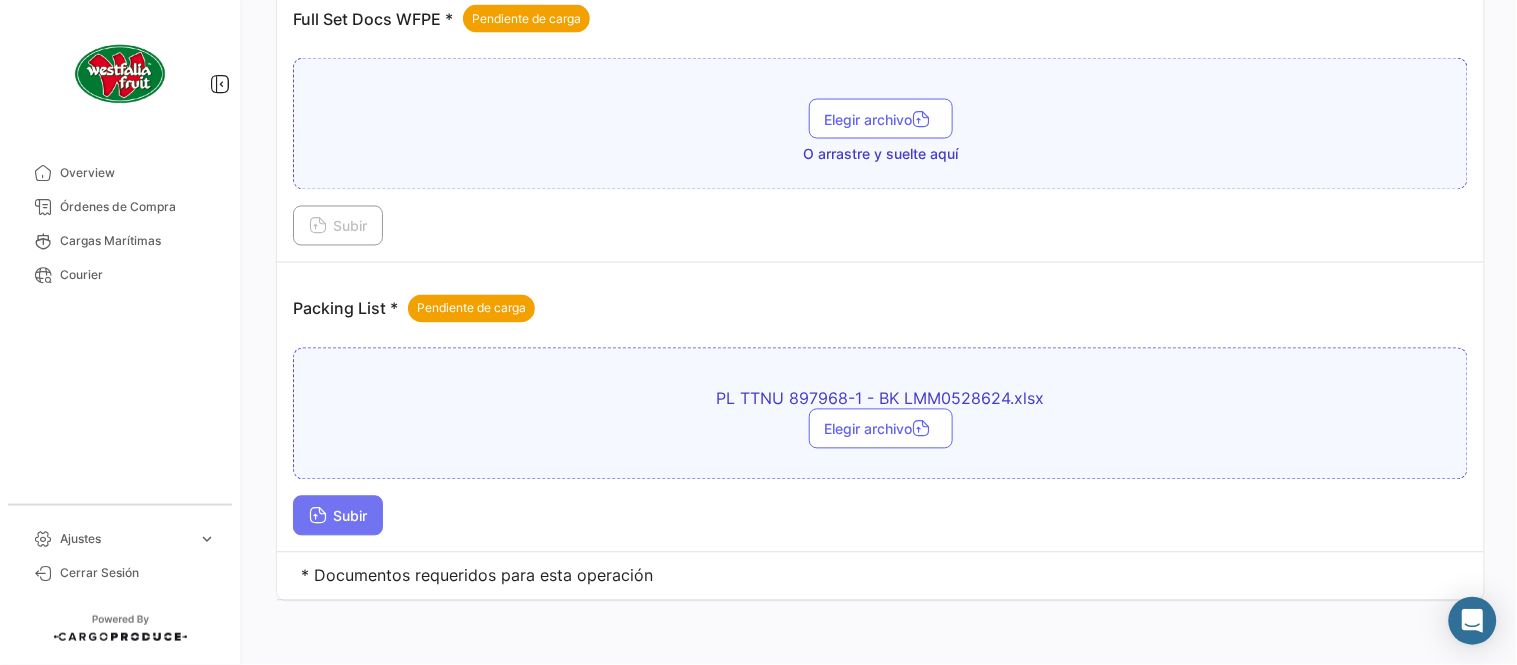 click on "Subir" at bounding box center [338, 516] 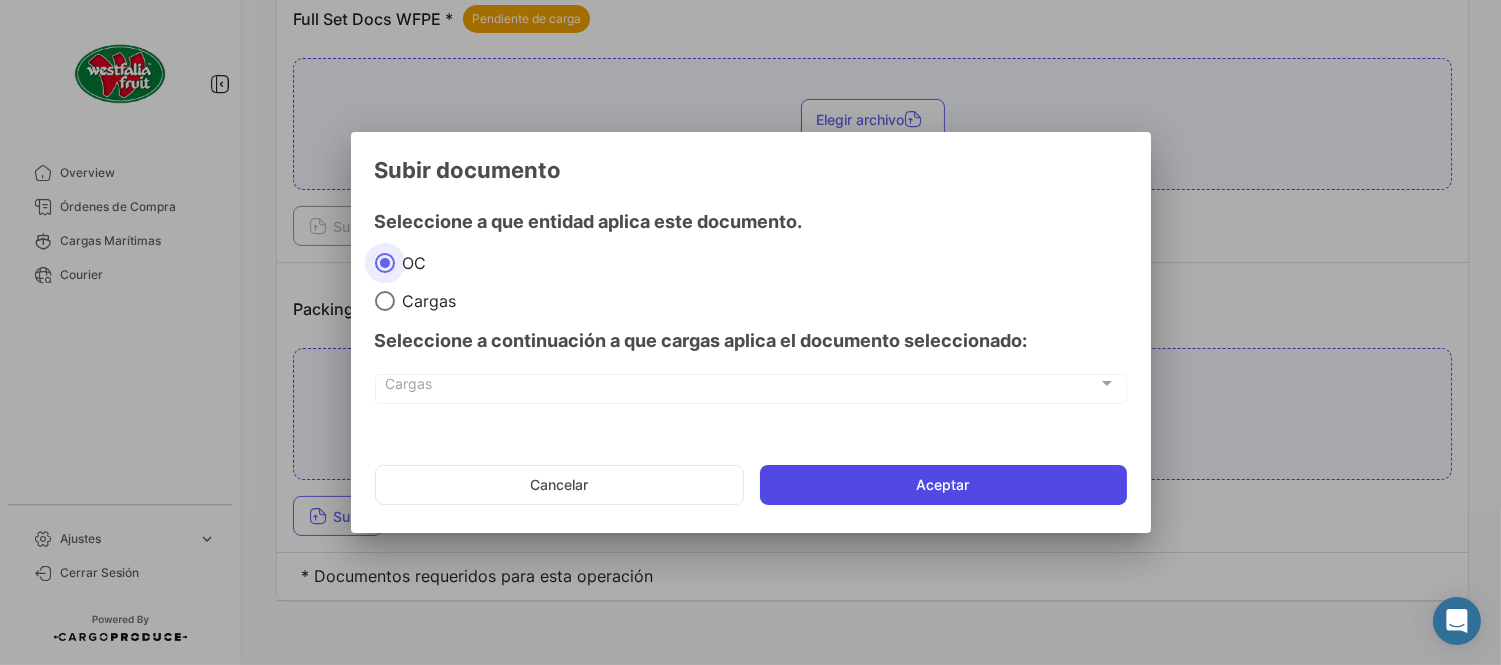 click on "Aceptar" 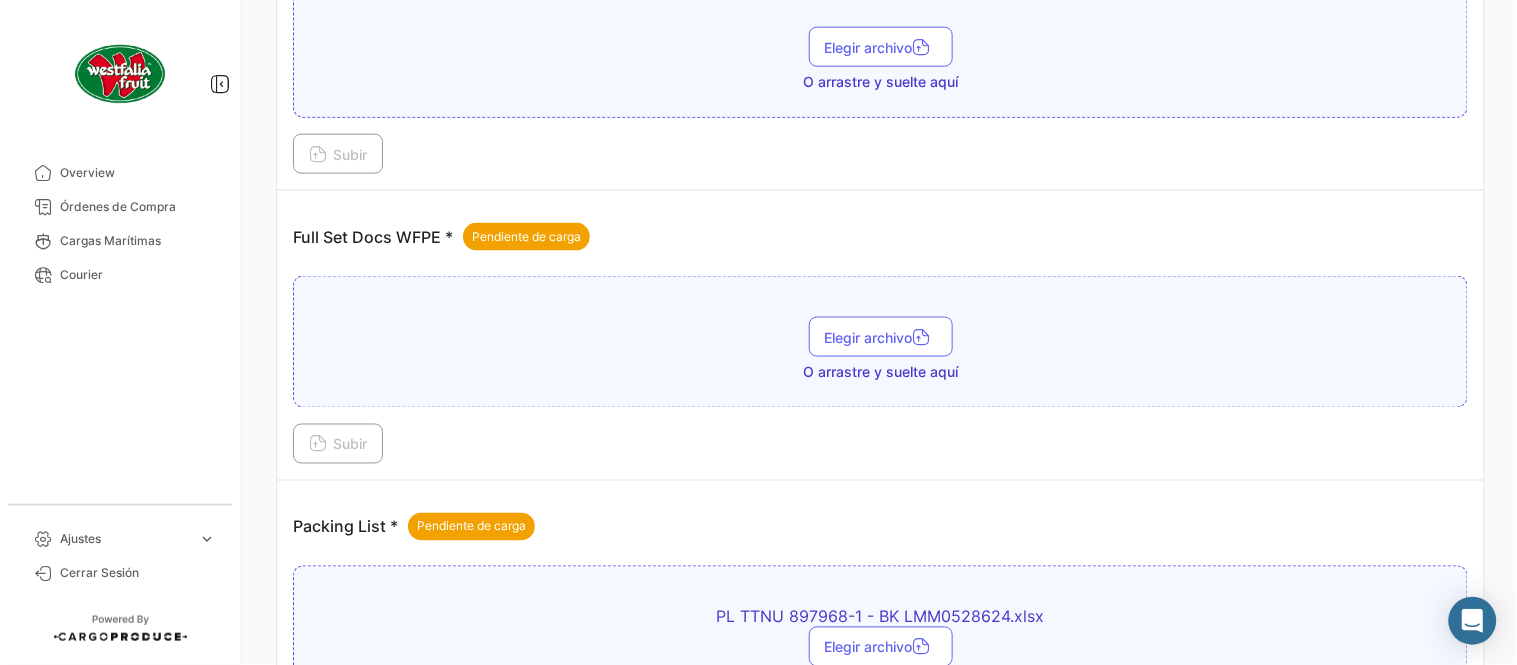 scroll, scrollTop: 473, scrollLeft: 0, axis: vertical 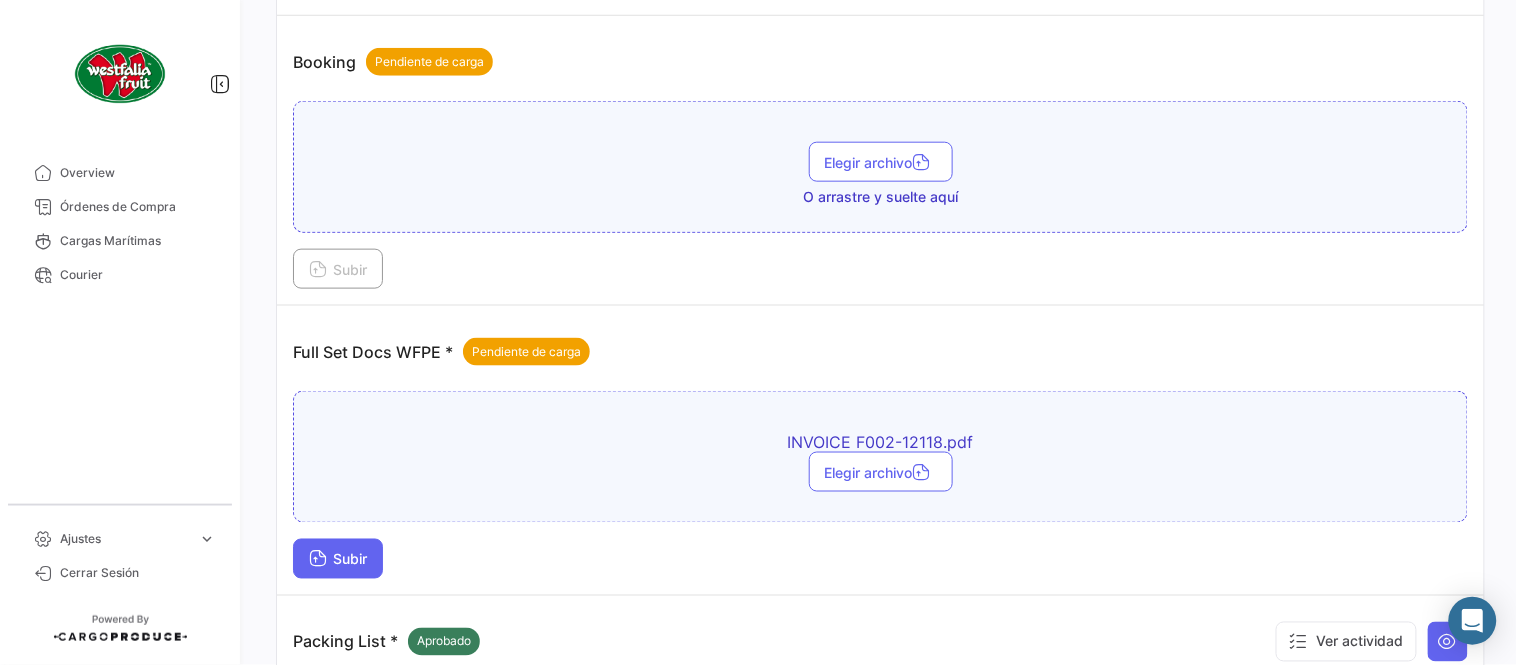 click on "Subir" at bounding box center (338, 559) 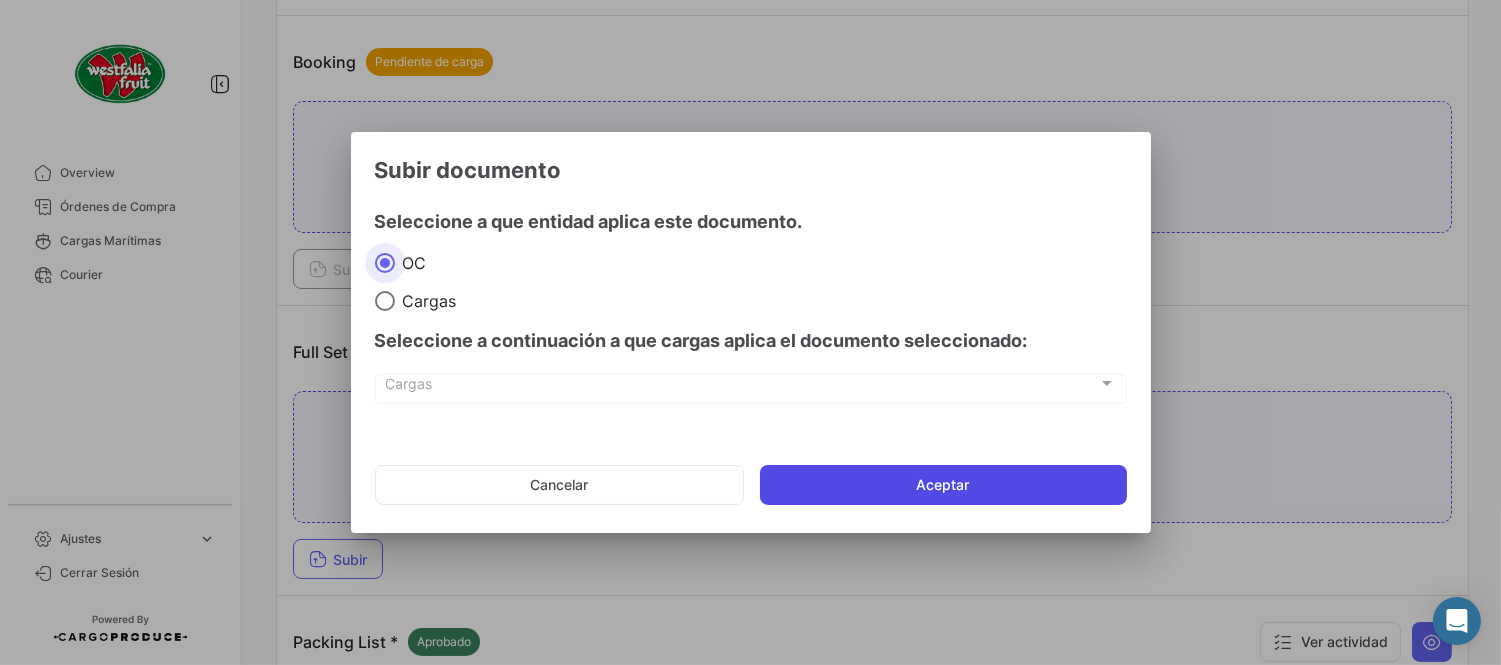 click on "Aceptar" 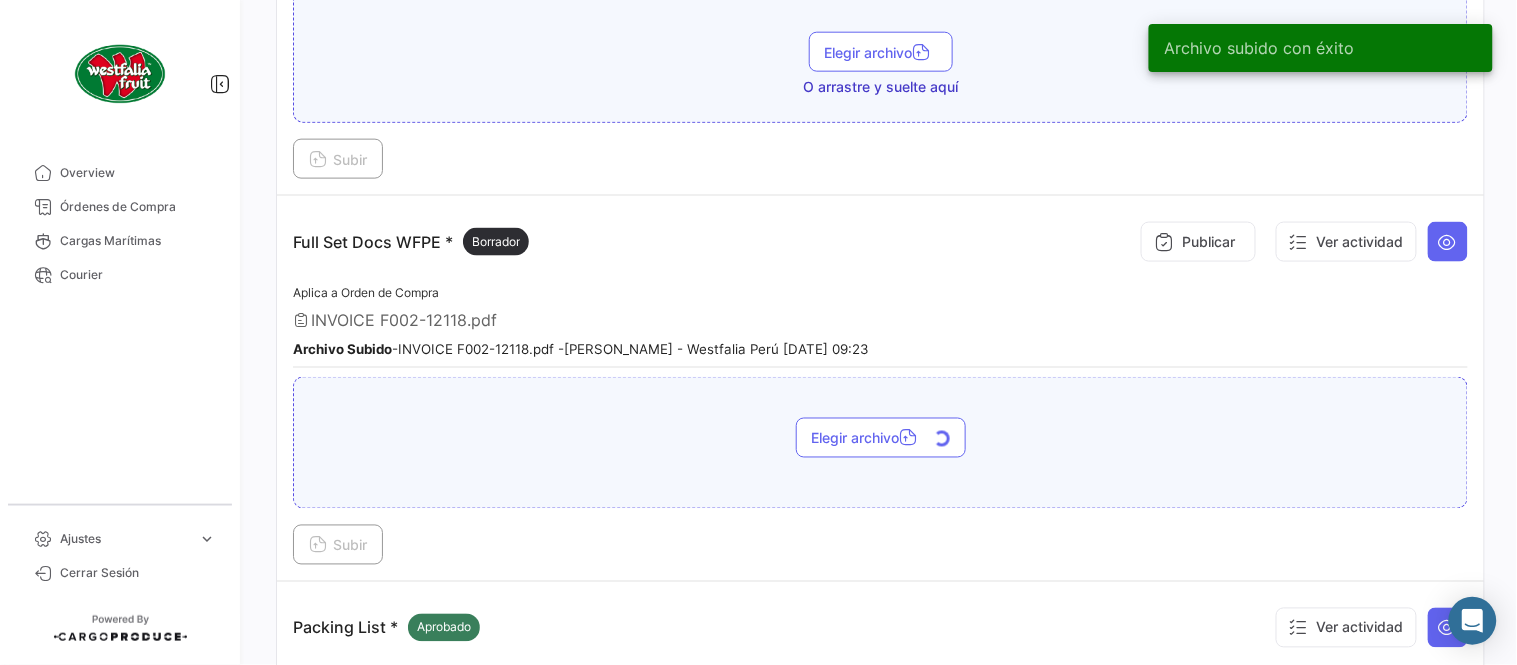 scroll, scrollTop: 584, scrollLeft: 0, axis: vertical 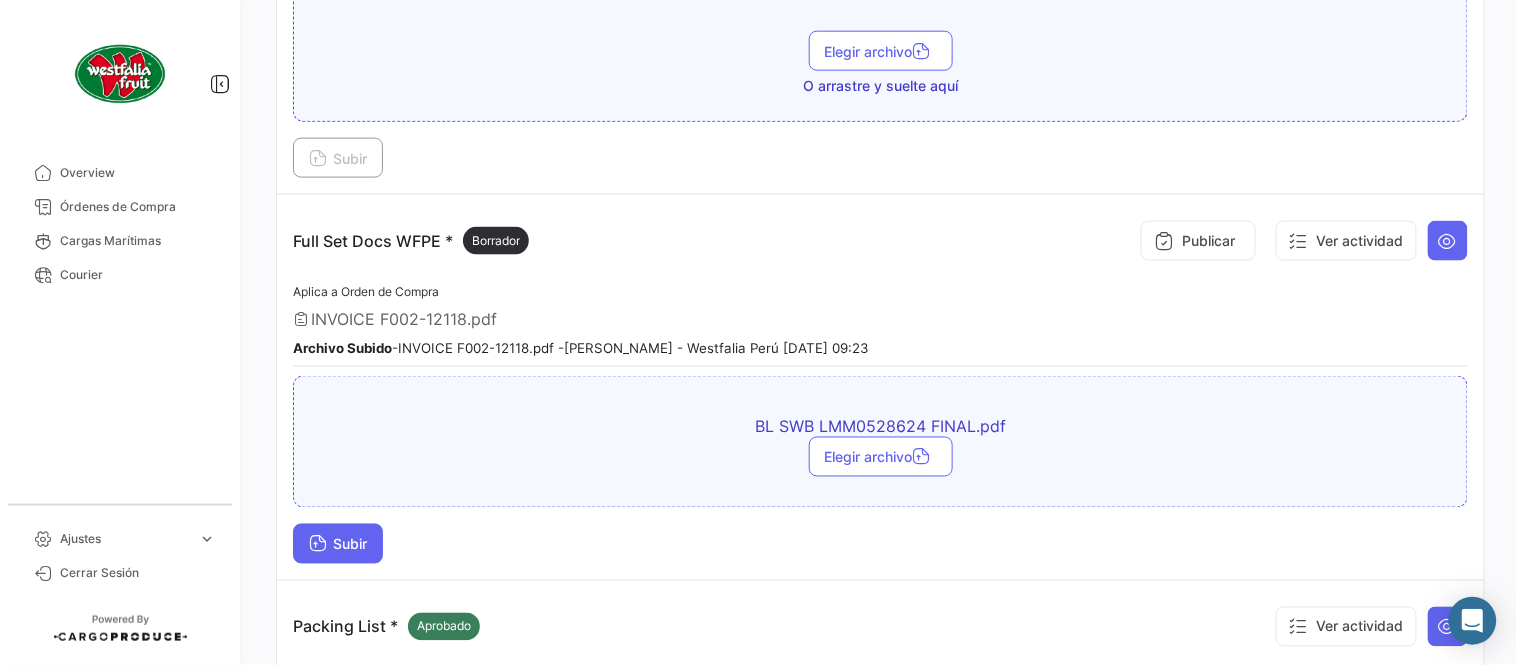 click on "Subir" at bounding box center [338, 544] 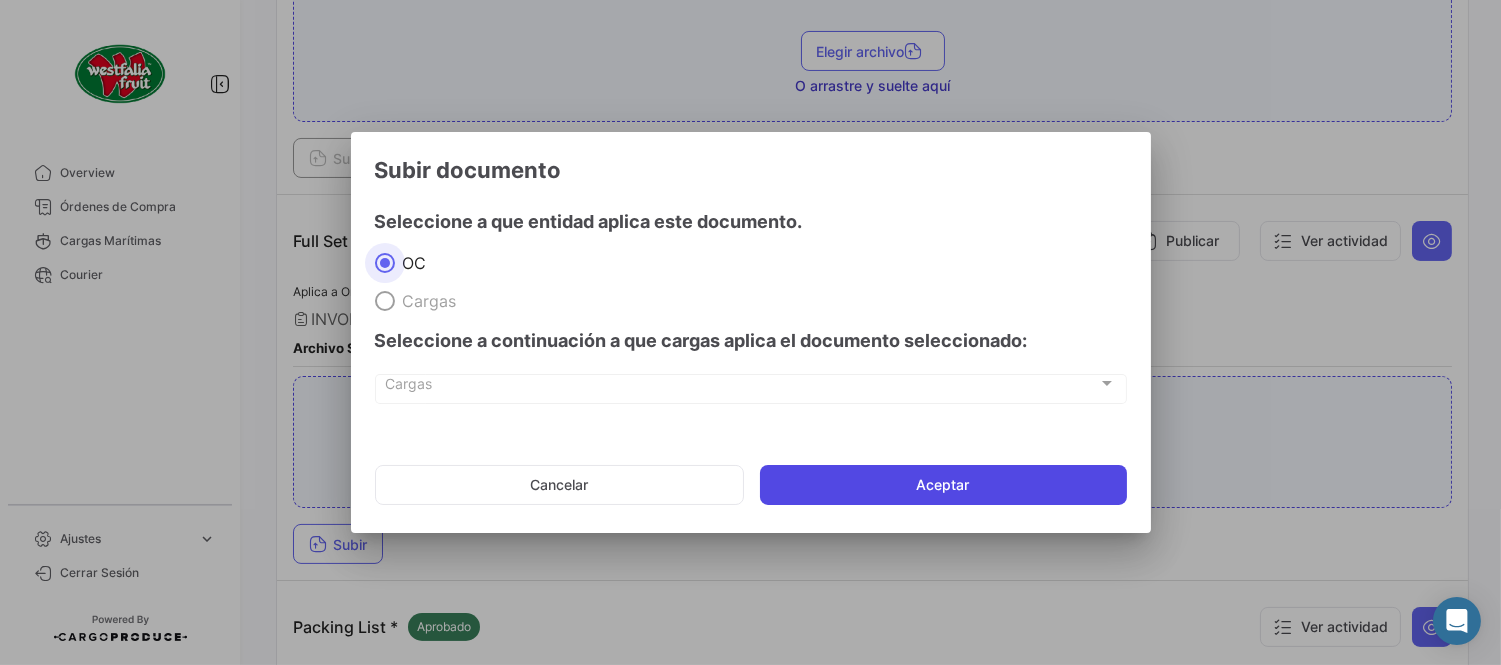 click on "Aceptar" 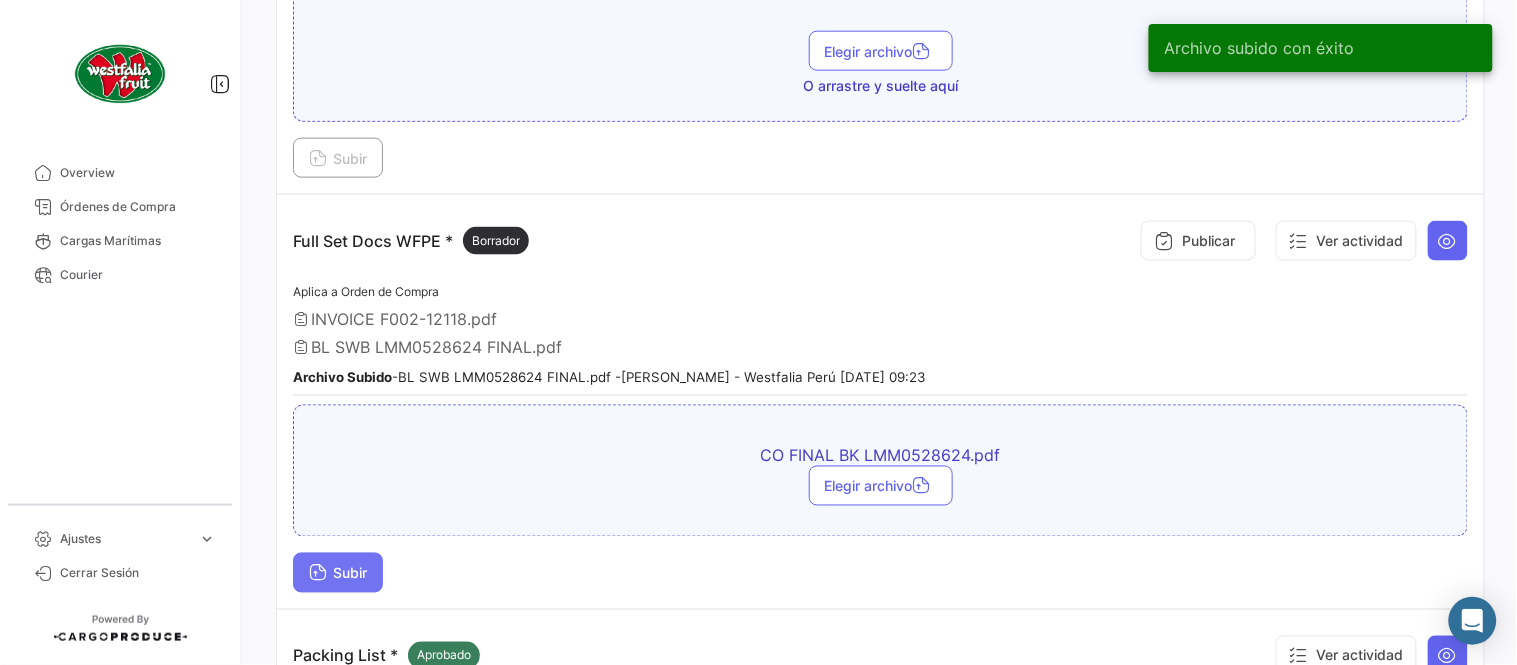 click on "Subir" at bounding box center [338, 573] 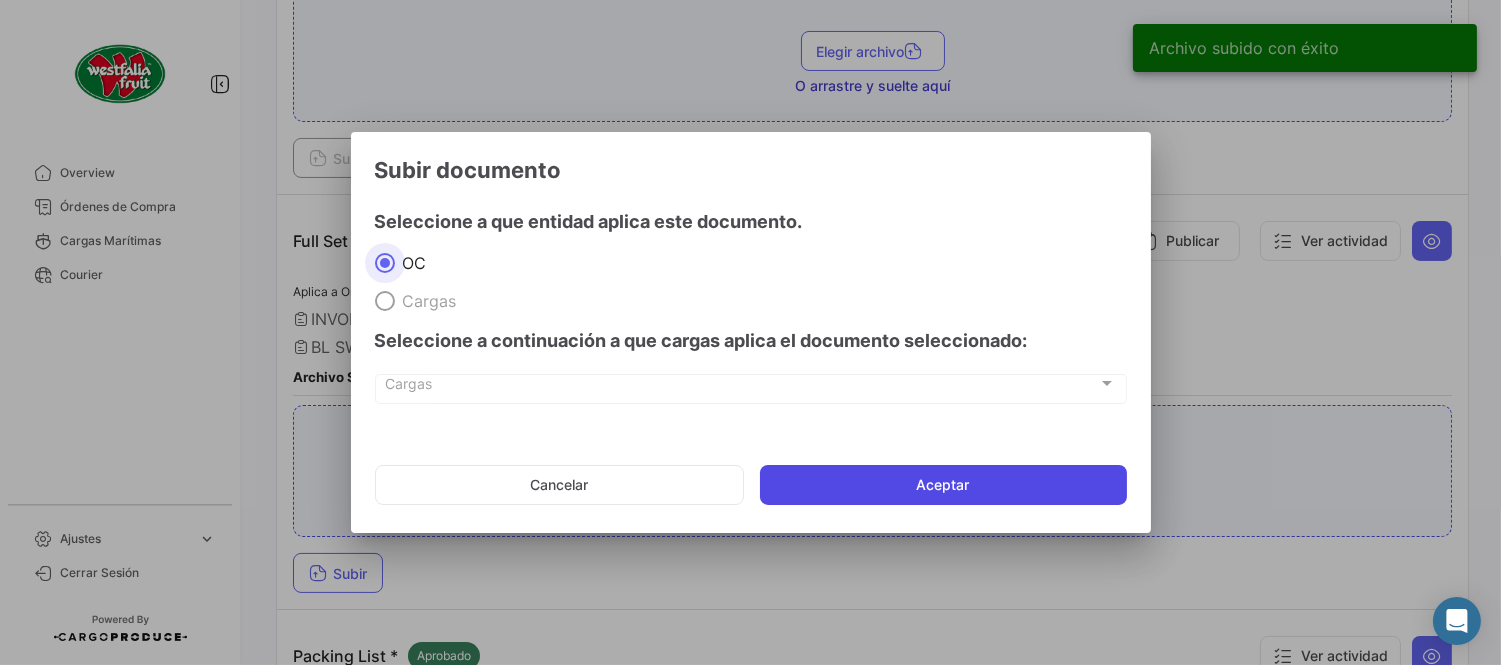 click on "Aceptar" 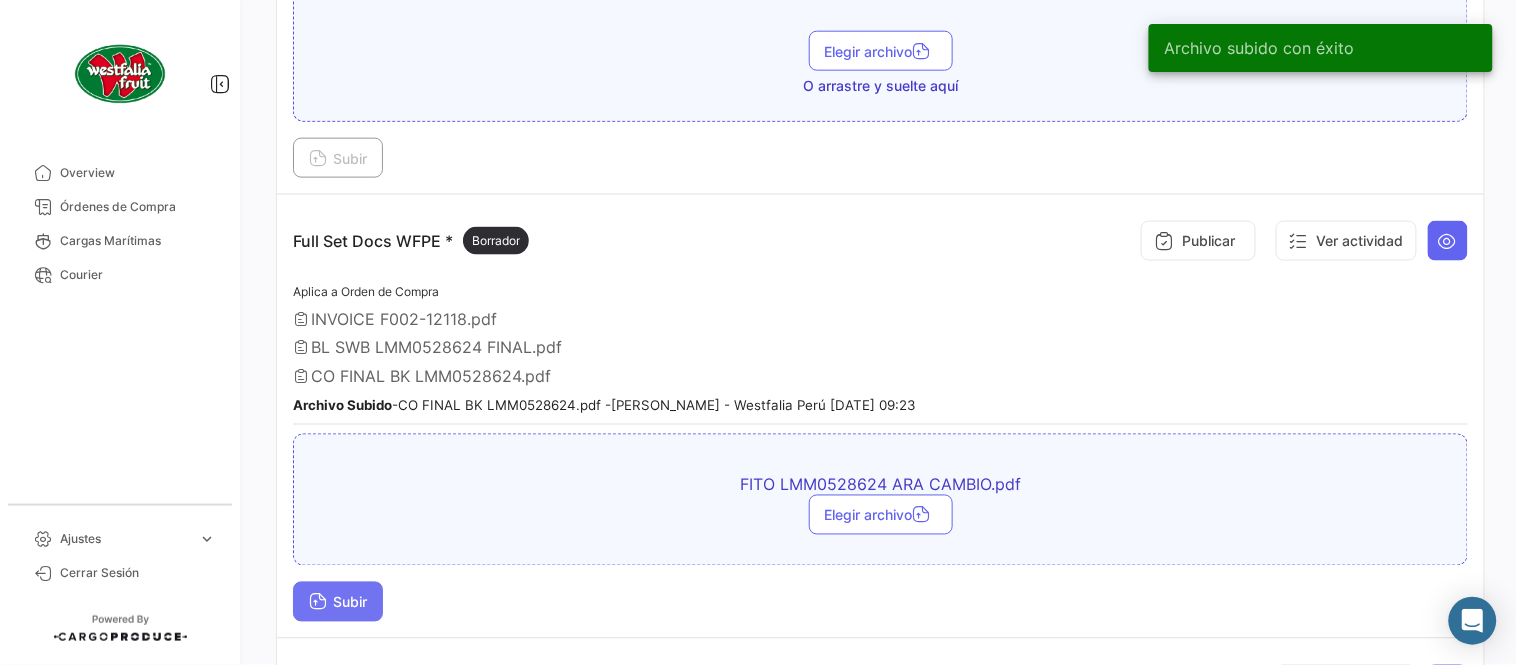 click on "Subir" at bounding box center (338, 602) 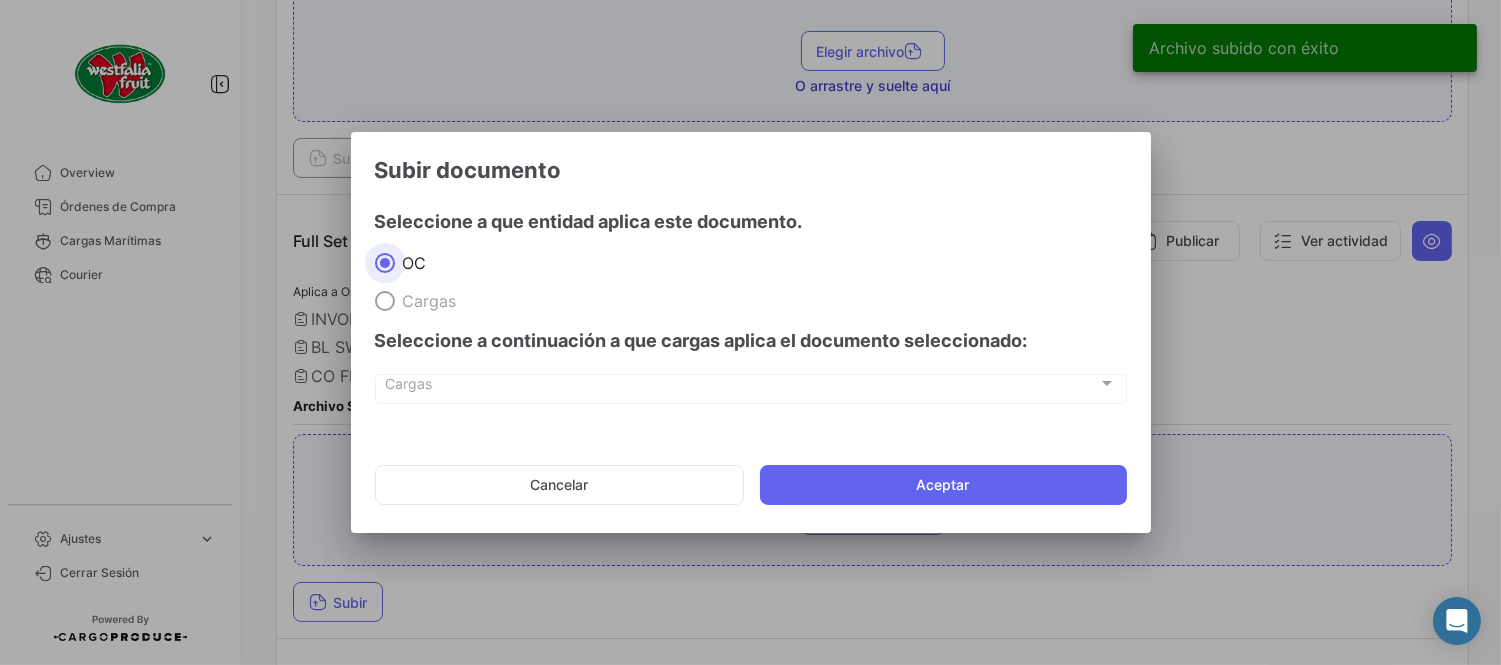 click on "Cancelar   Aceptar" 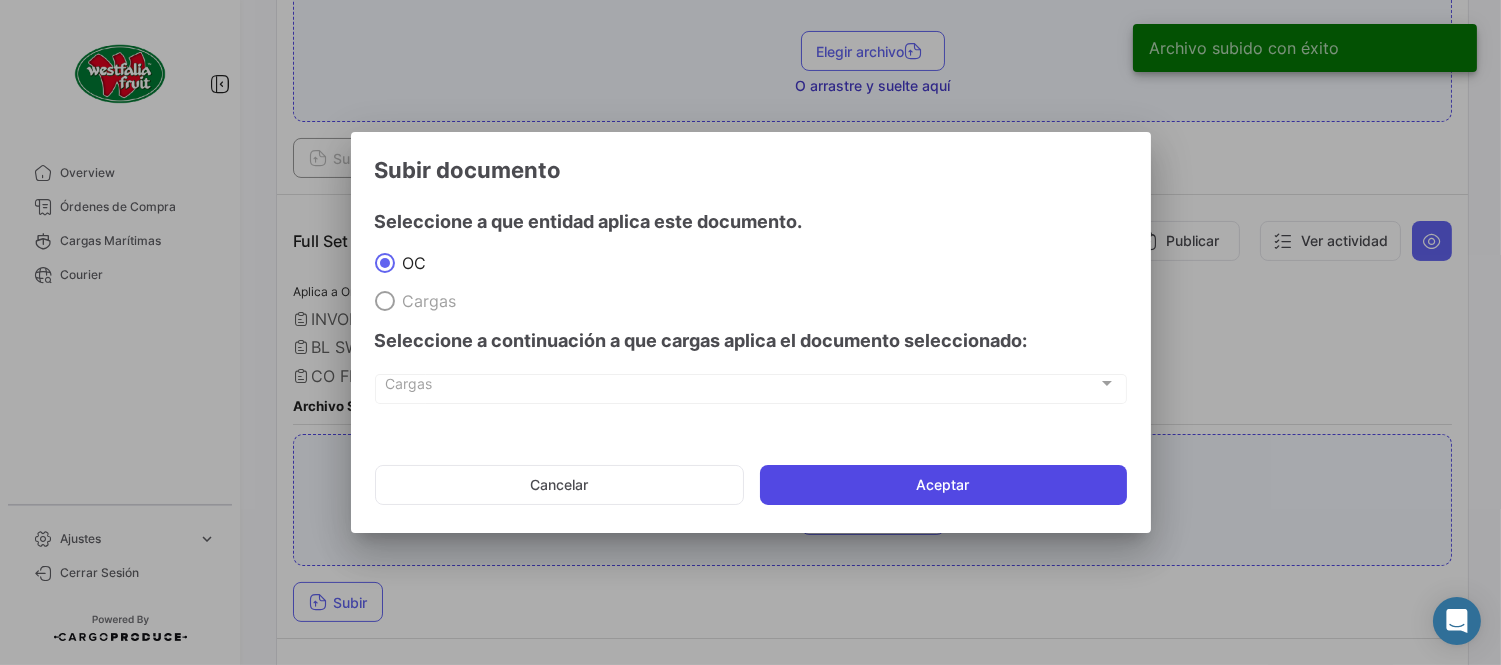 click on "Aceptar" 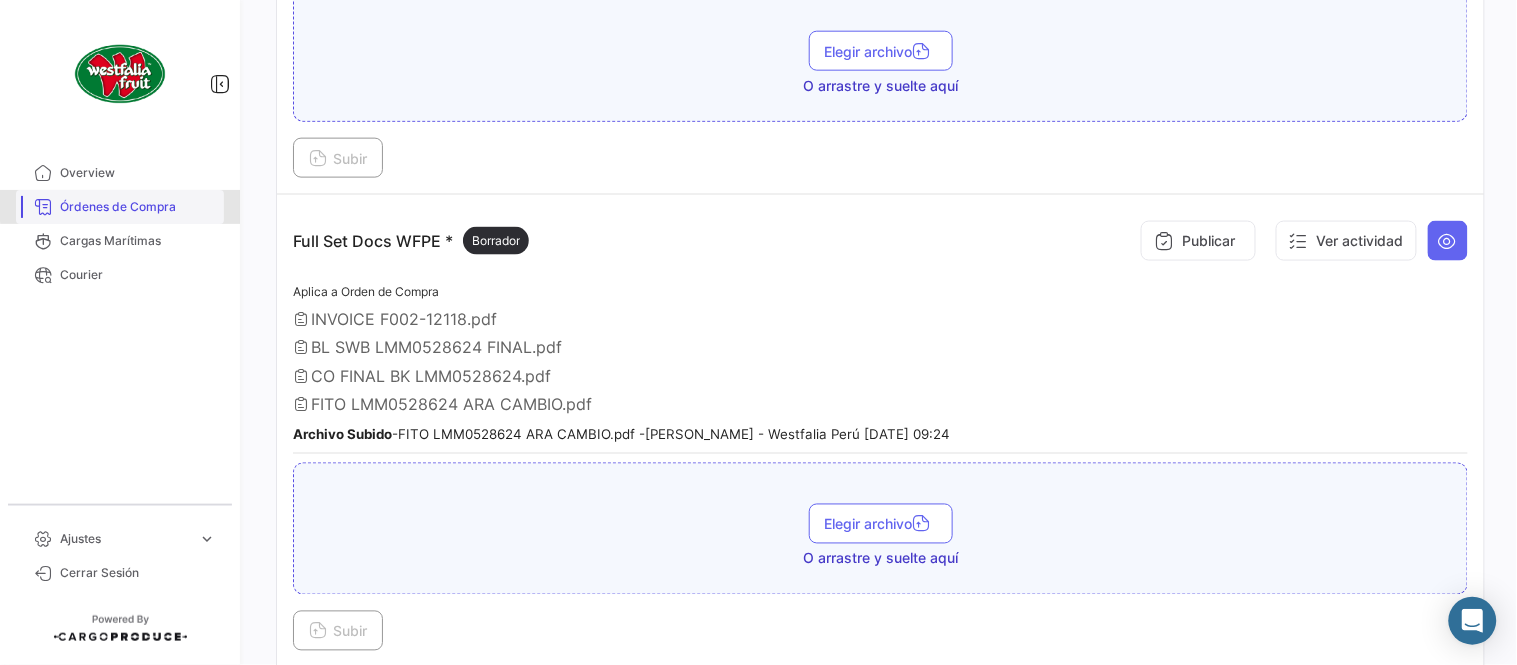 click on "Órdenes de Compra" at bounding box center [138, 207] 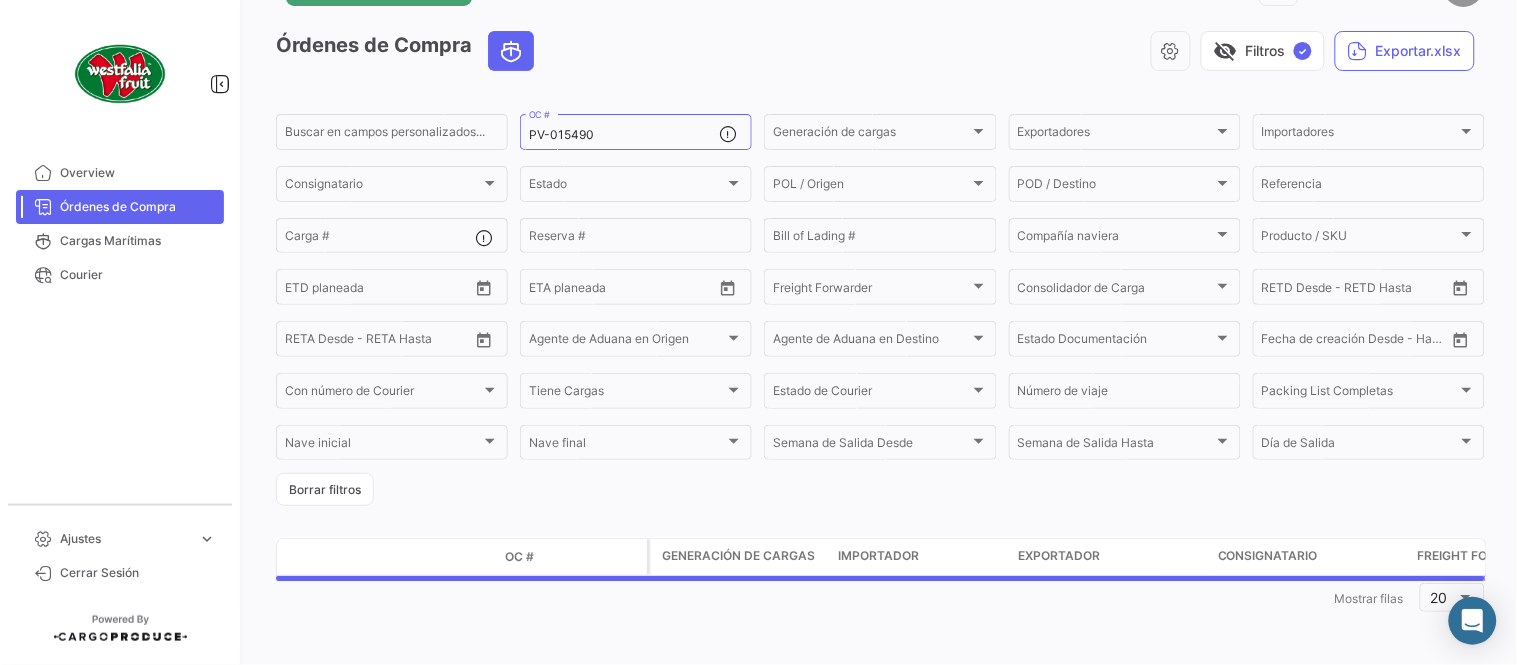 scroll, scrollTop: 0, scrollLeft: 0, axis: both 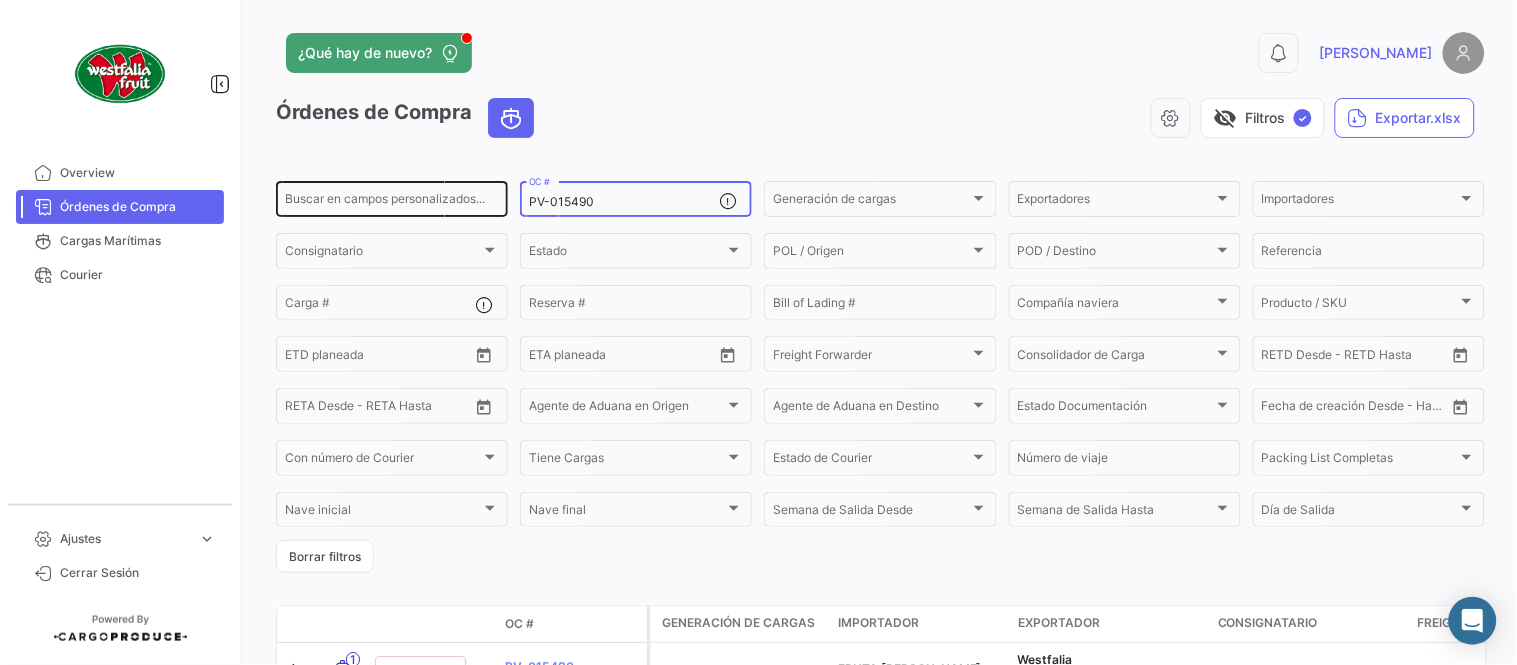 drag, startPoint x: 577, startPoint y: 197, endPoint x: 404, endPoint y: 197, distance: 173 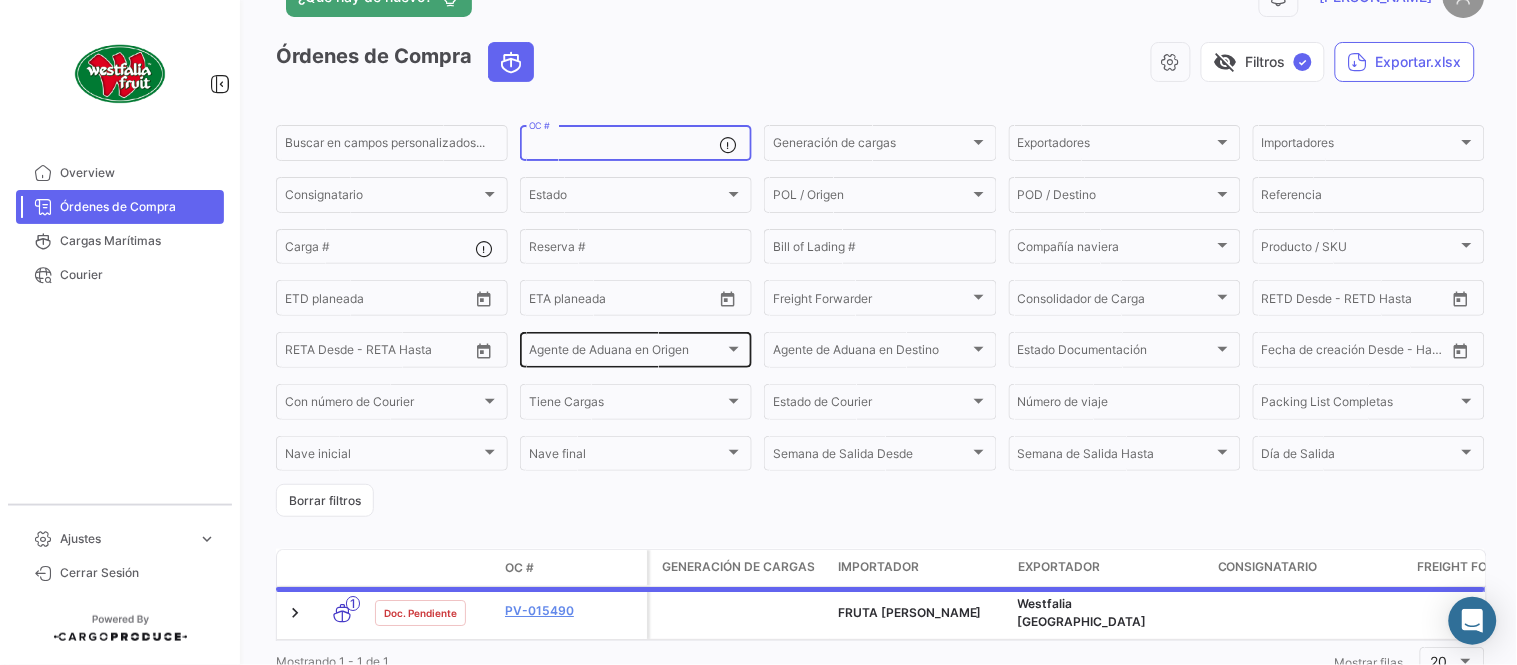 scroll, scrollTop: 111, scrollLeft: 0, axis: vertical 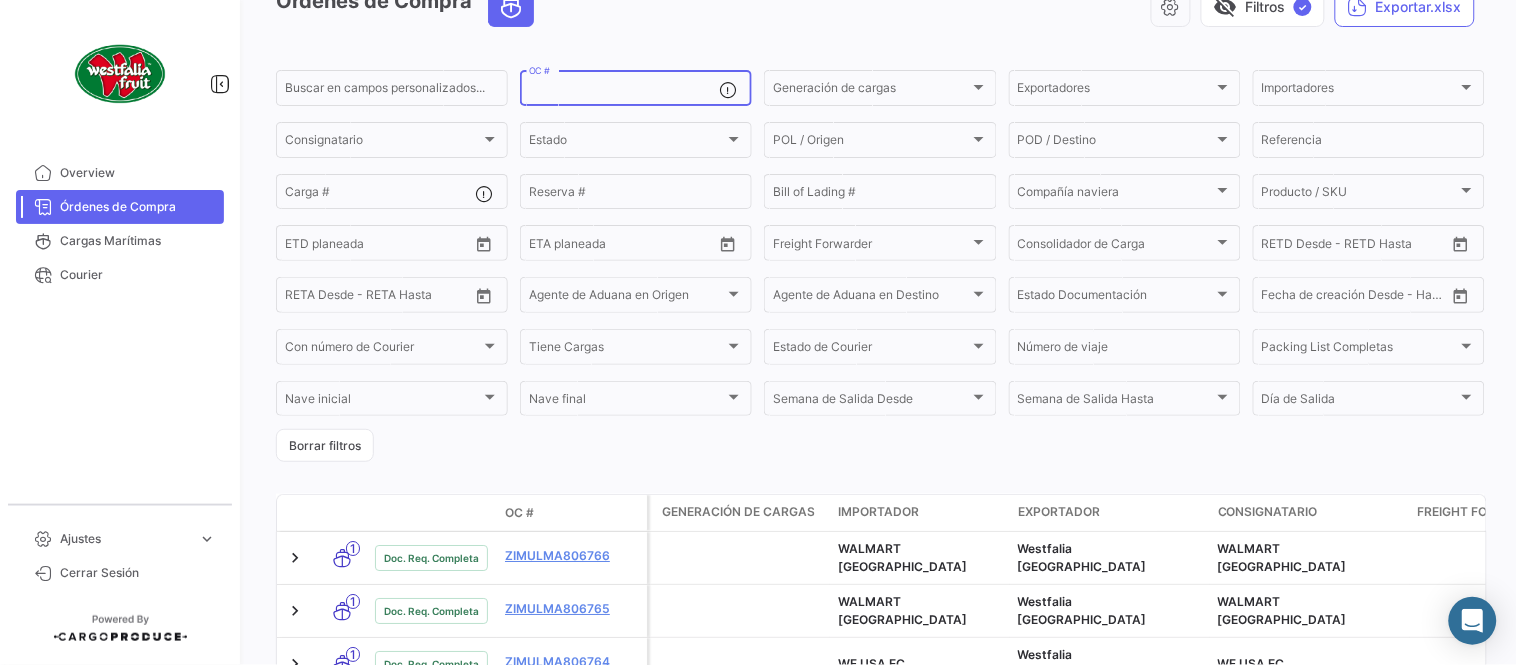 type 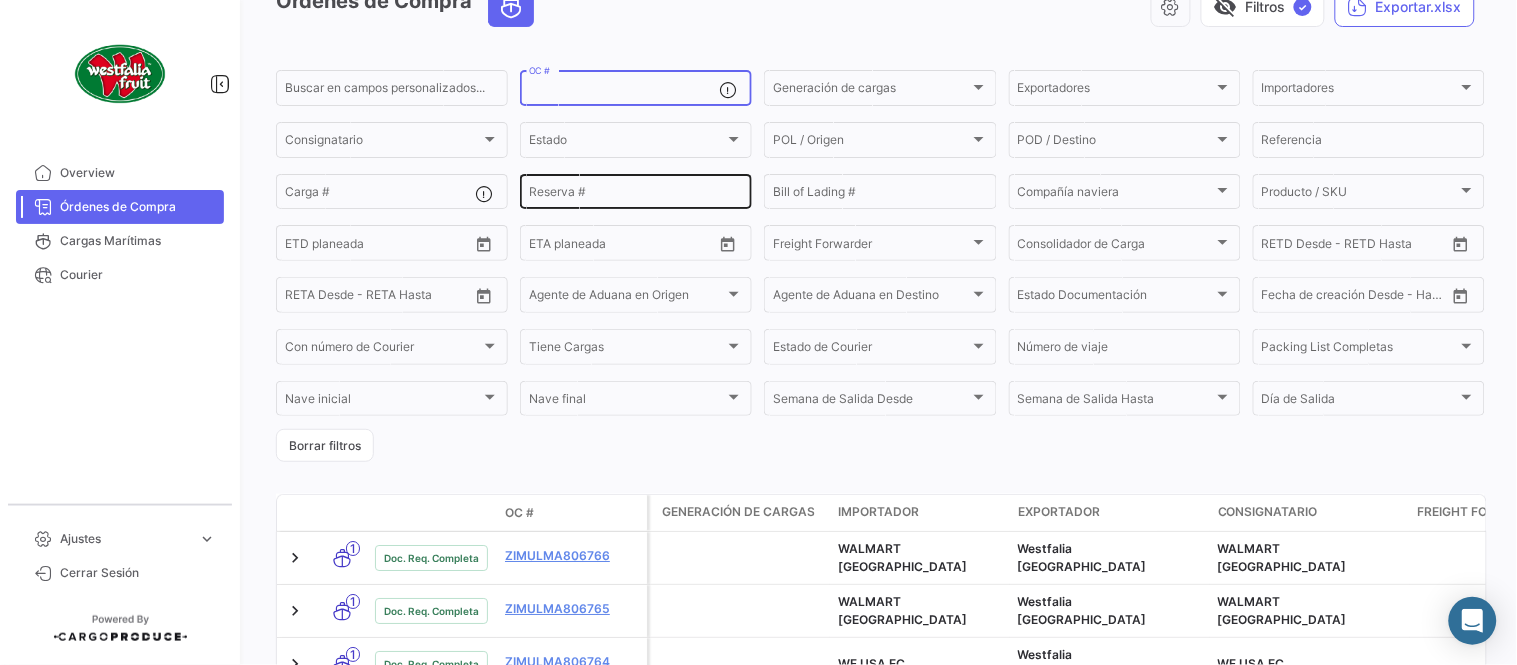 click on "Reserva #" at bounding box center [636, 195] 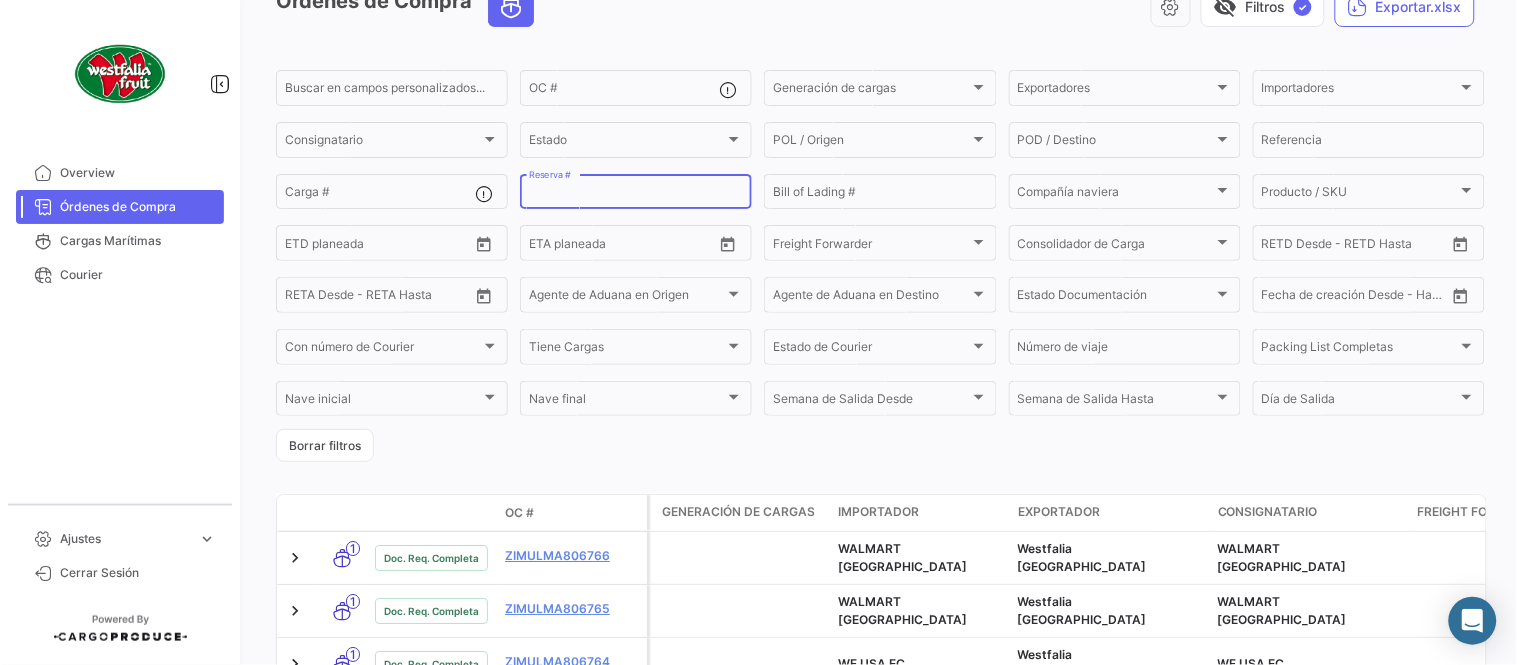 paste on "LMM0528624" 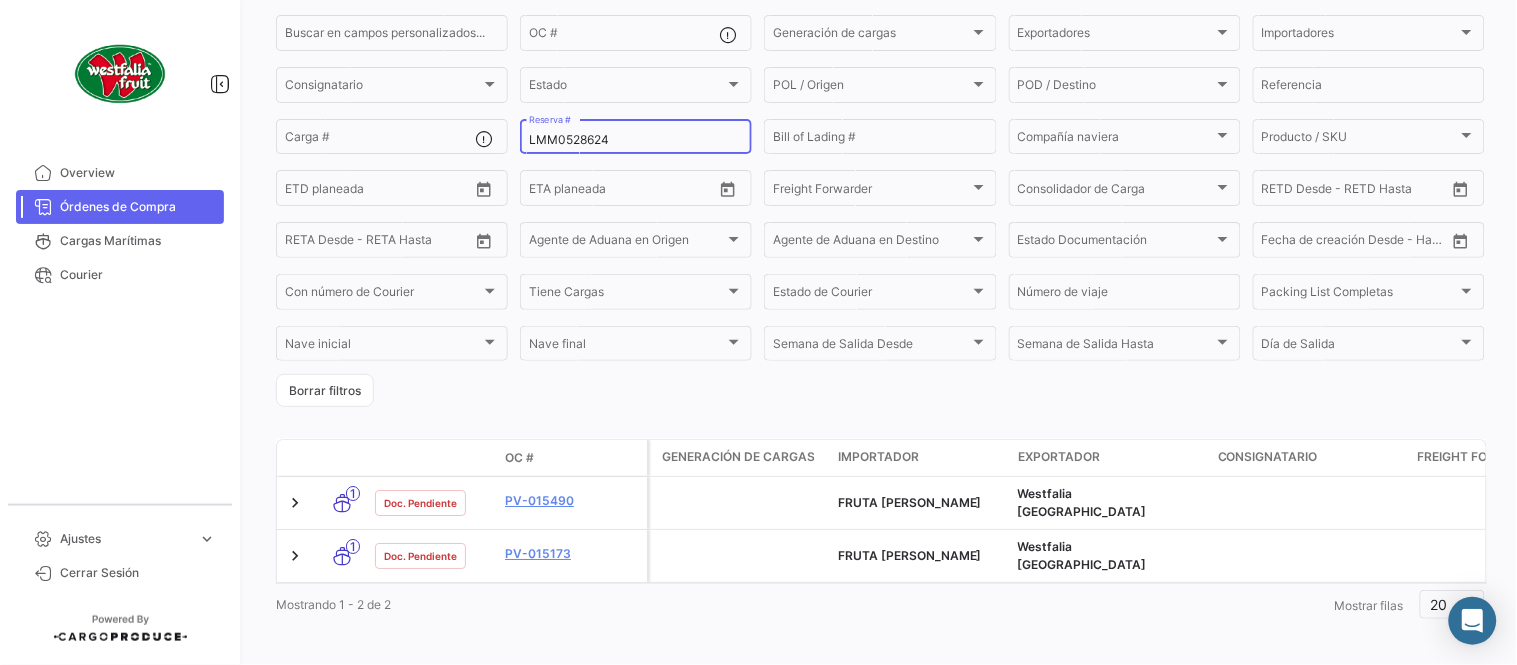 scroll, scrollTop: 174, scrollLeft: 0, axis: vertical 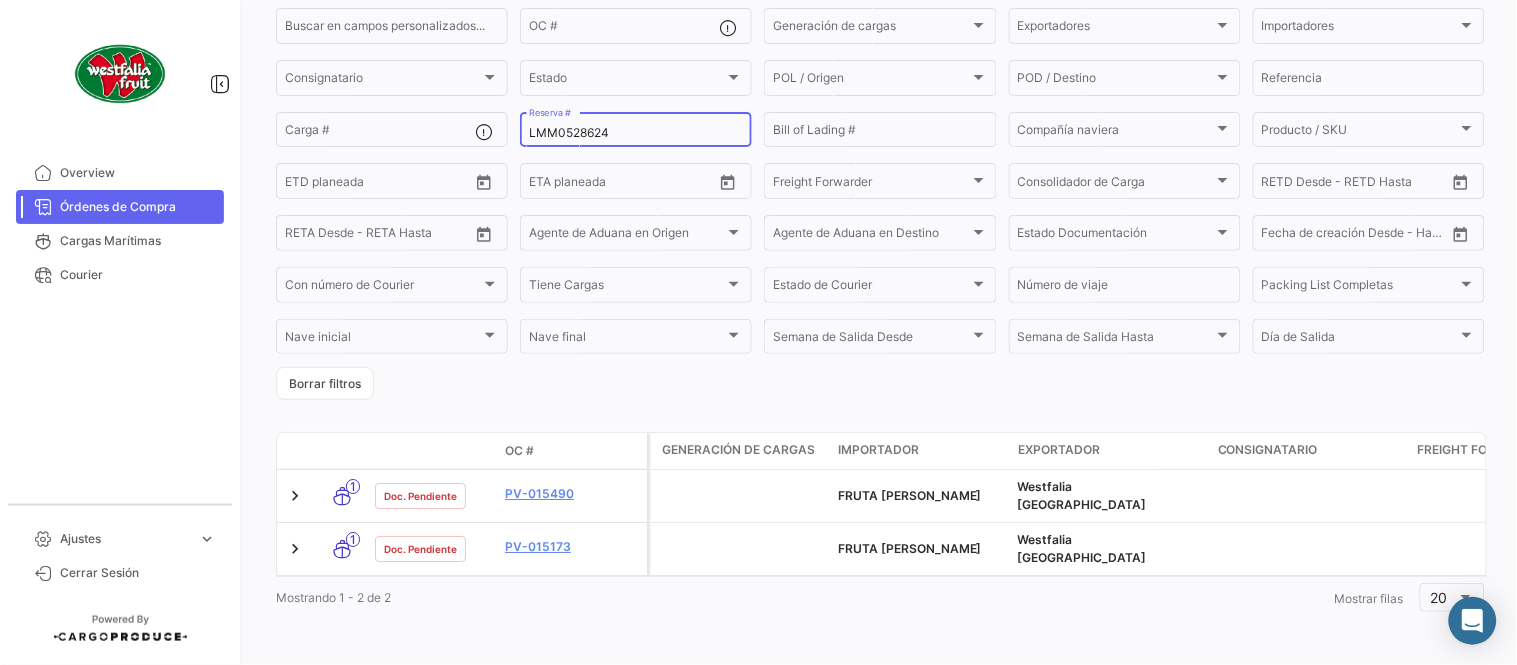 type on "LMM0528624" 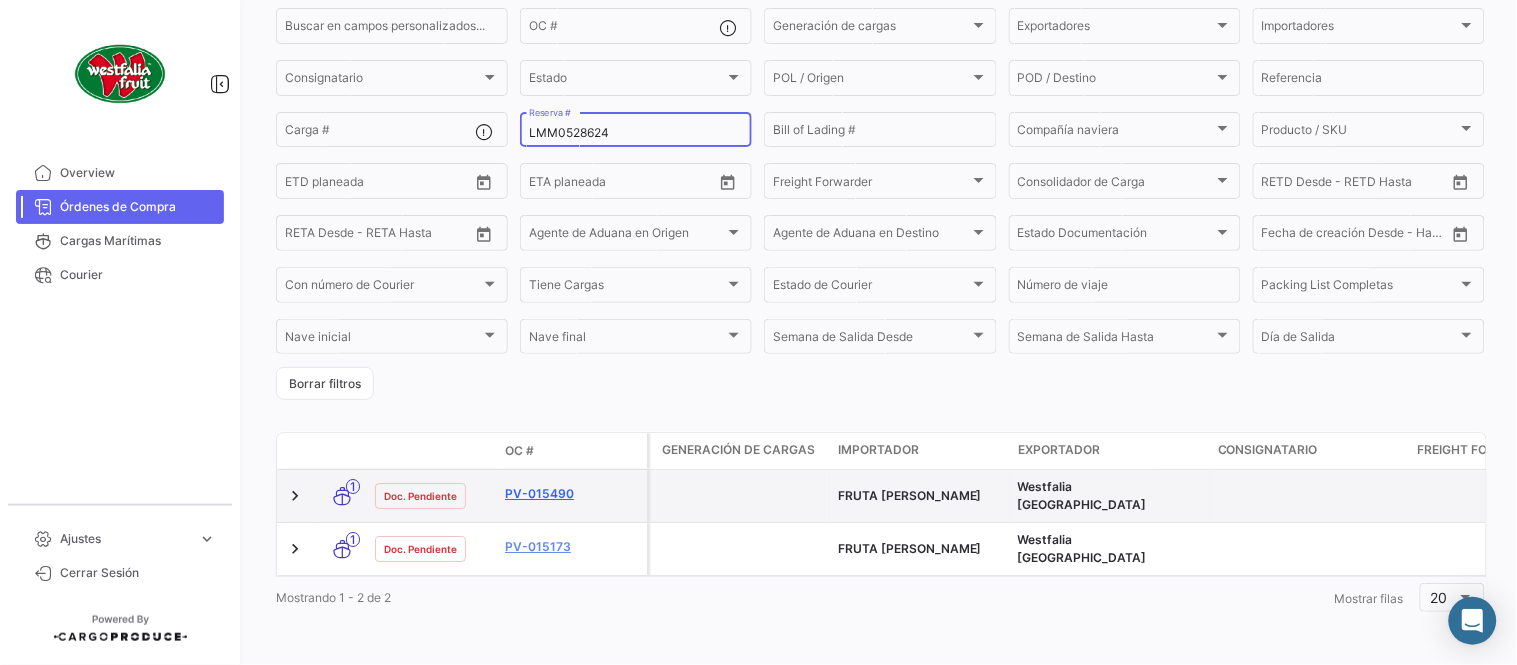 click on "PV-015490" 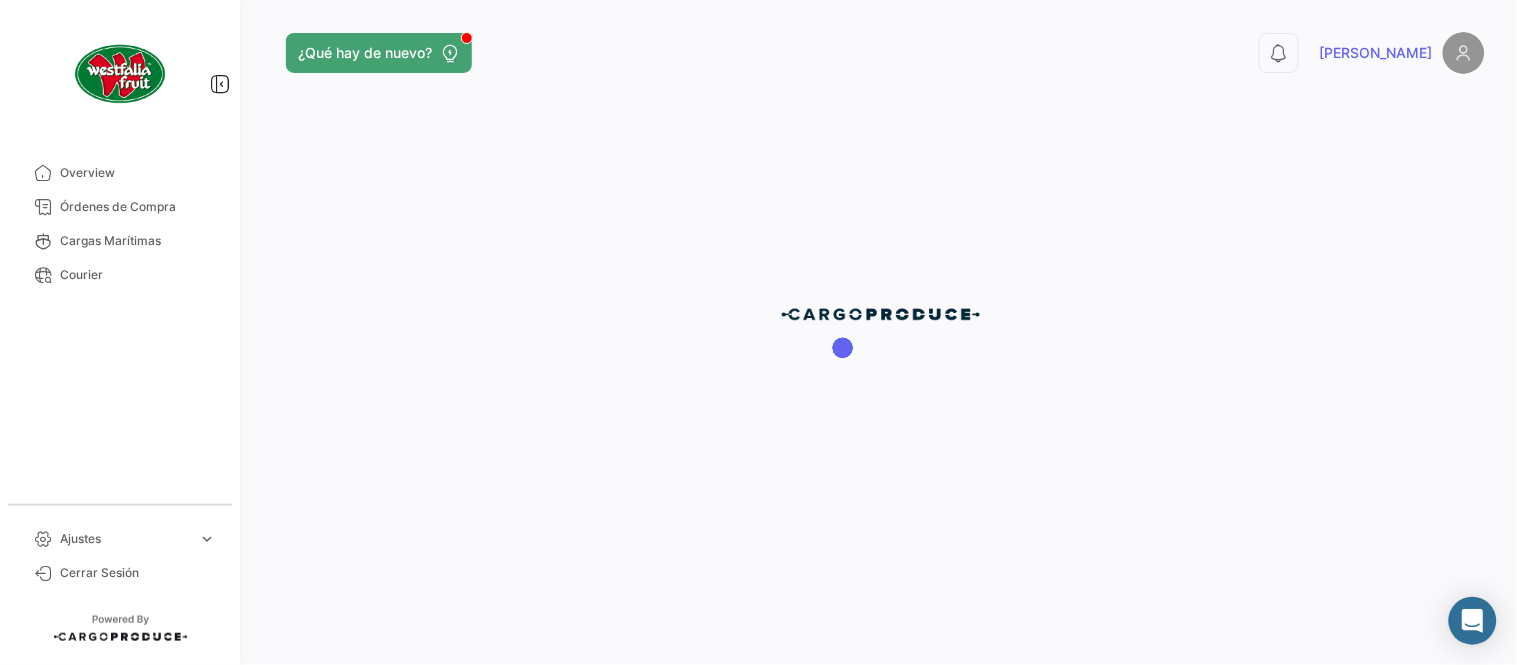 scroll, scrollTop: 0, scrollLeft: 0, axis: both 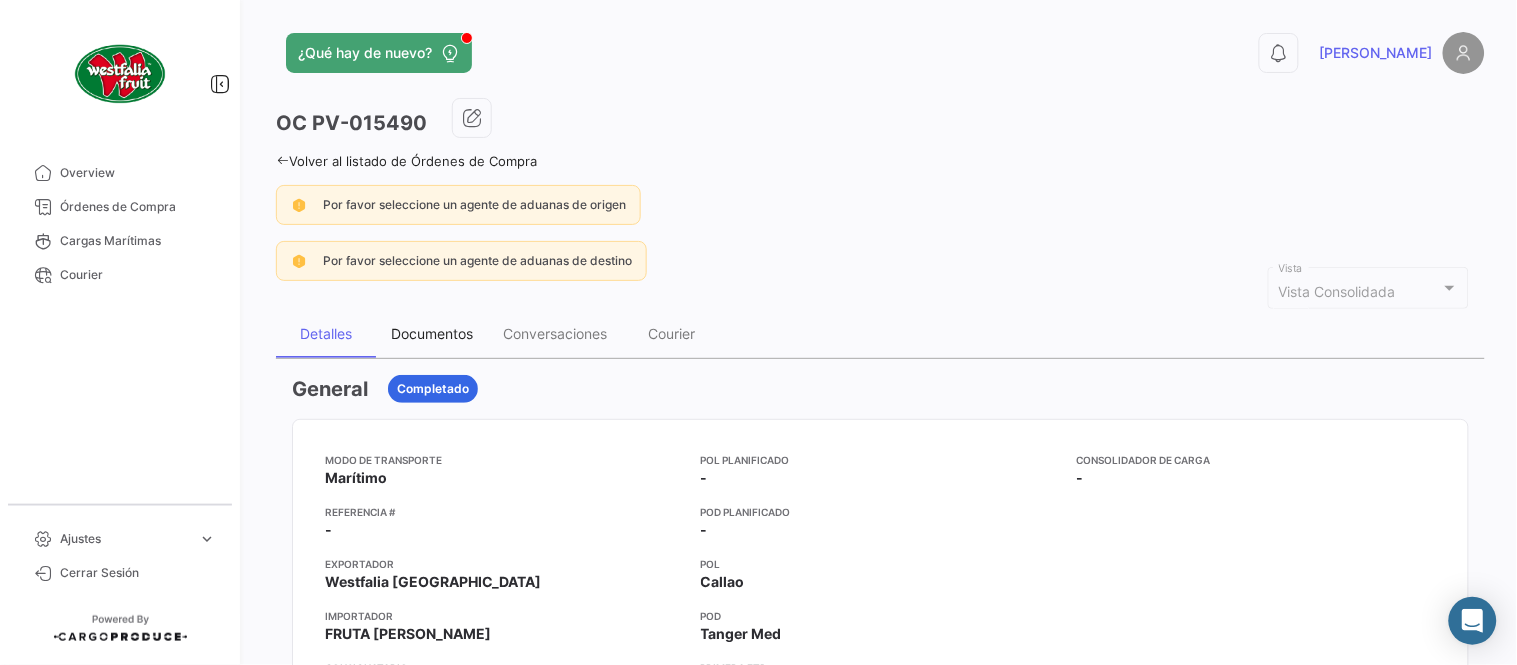 click on "Documentos" at bounding box center [432, 334] 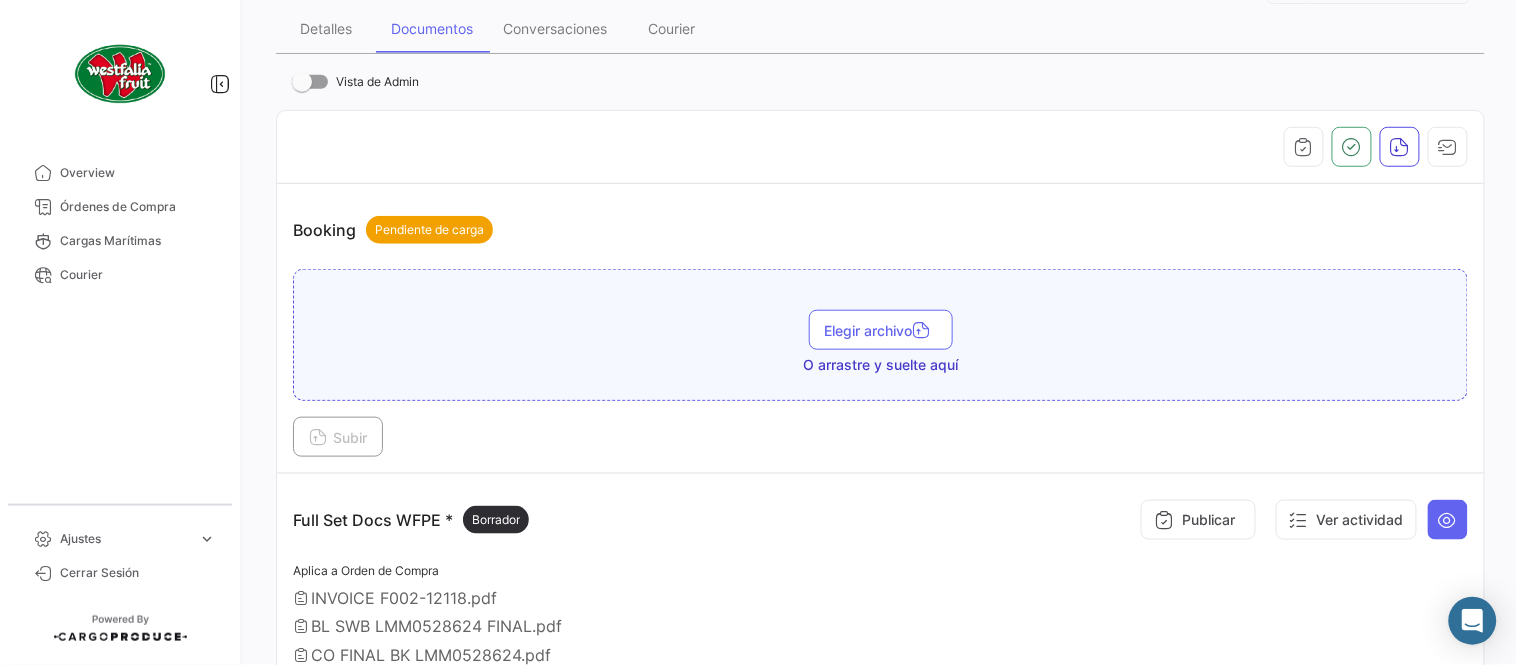 scroll, scrollTop: 666, scrollLeft: 0, axis: vertical 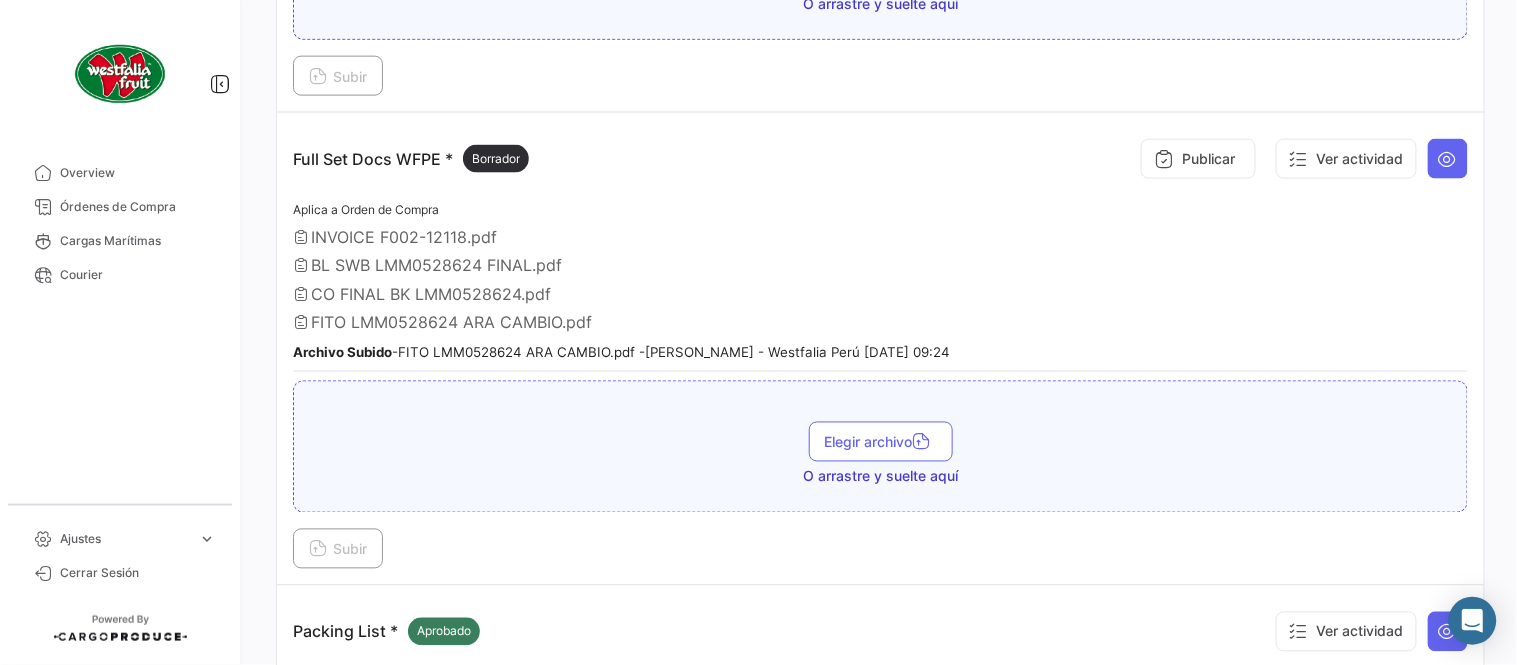 click on "INVOICE F002-12118.pdf" at bounding box center [880, 237] 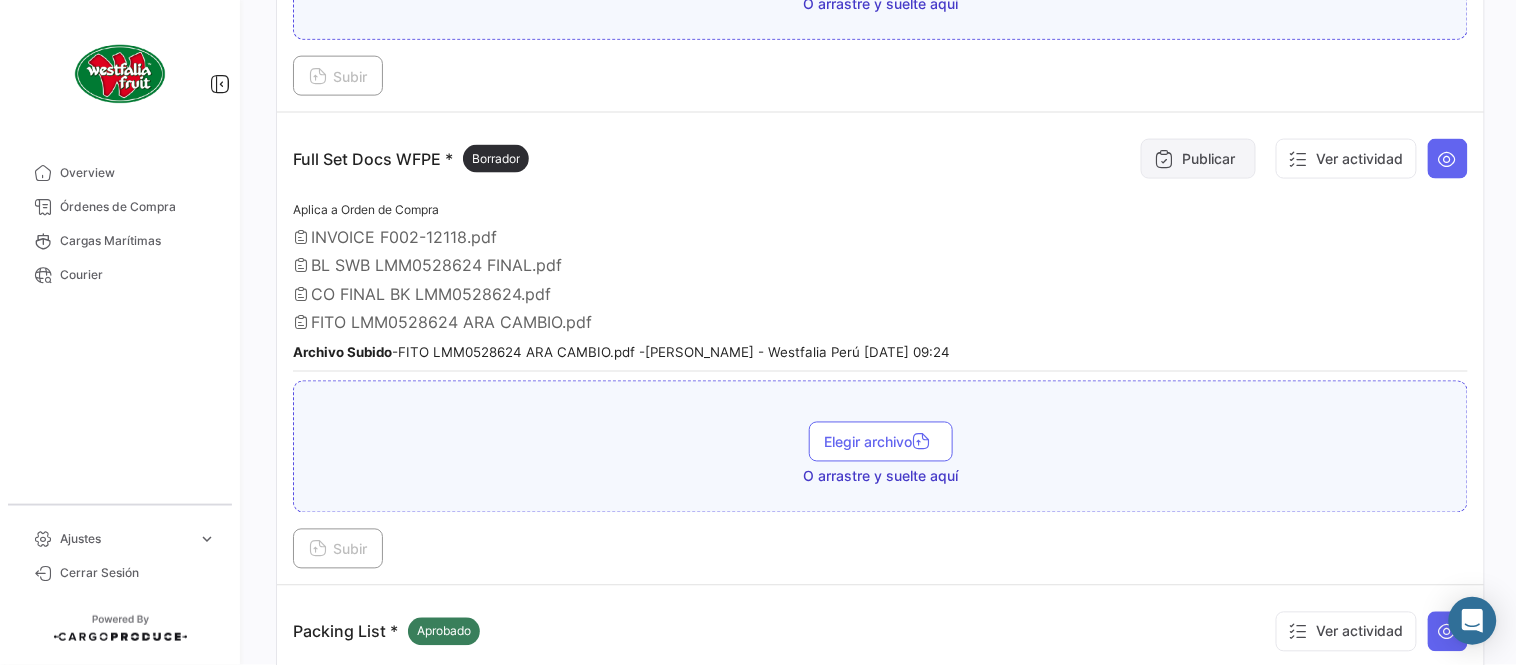 click on "Publicar" at bounding box center (1198, 159) 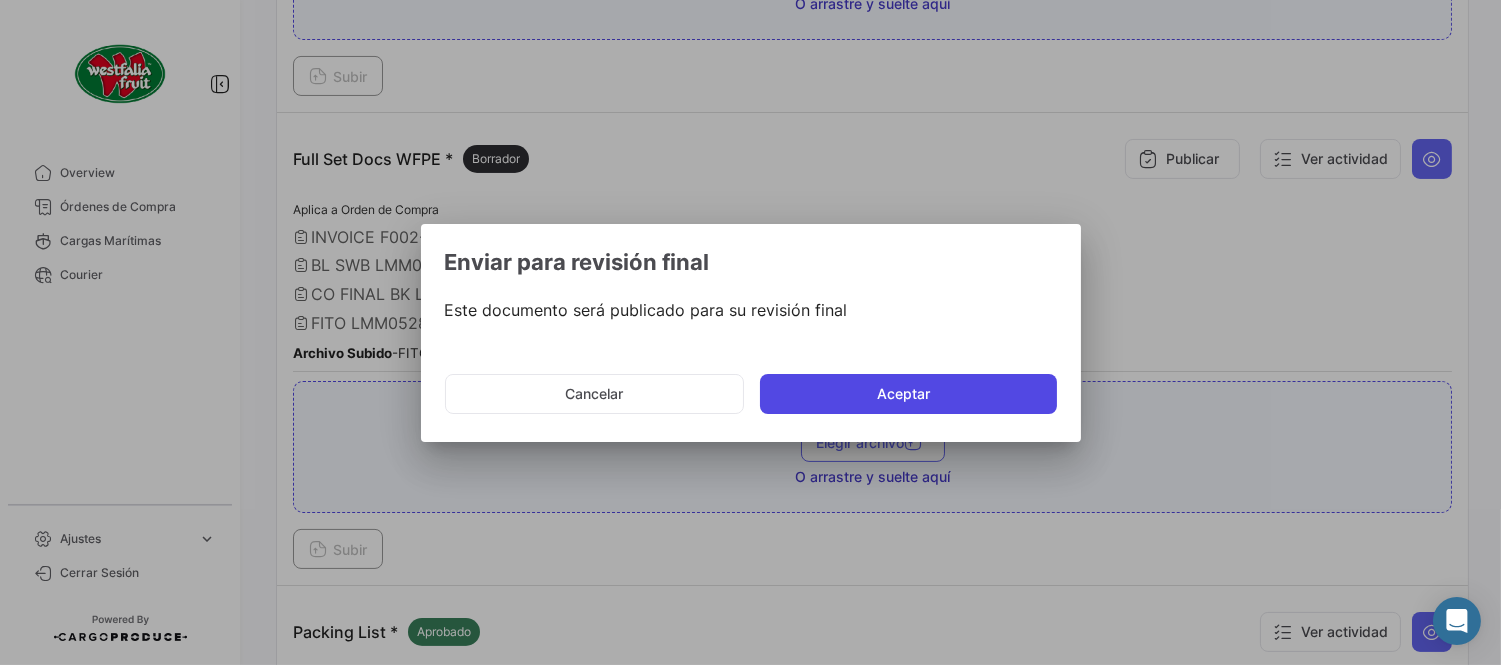 click on "Aceptar" 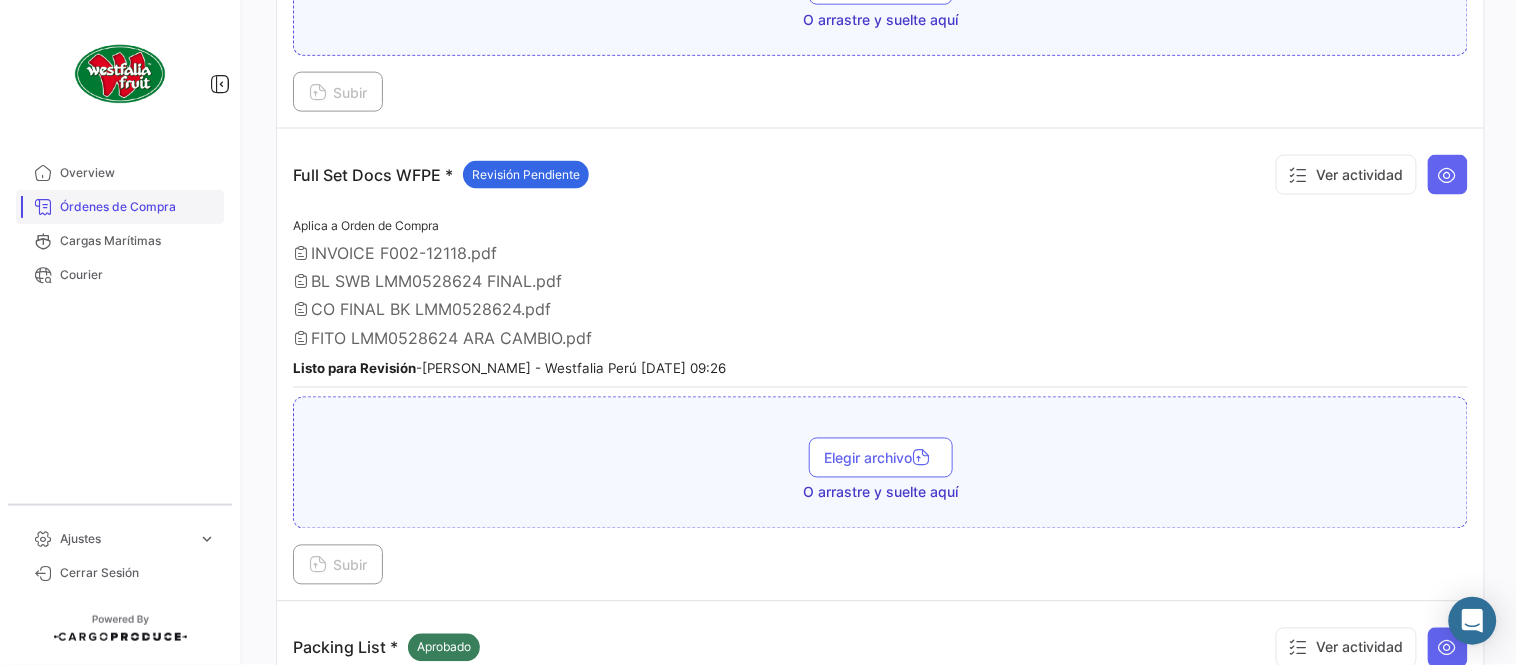 click on "Órdenes de Compra" at bounding box center [138, 207] 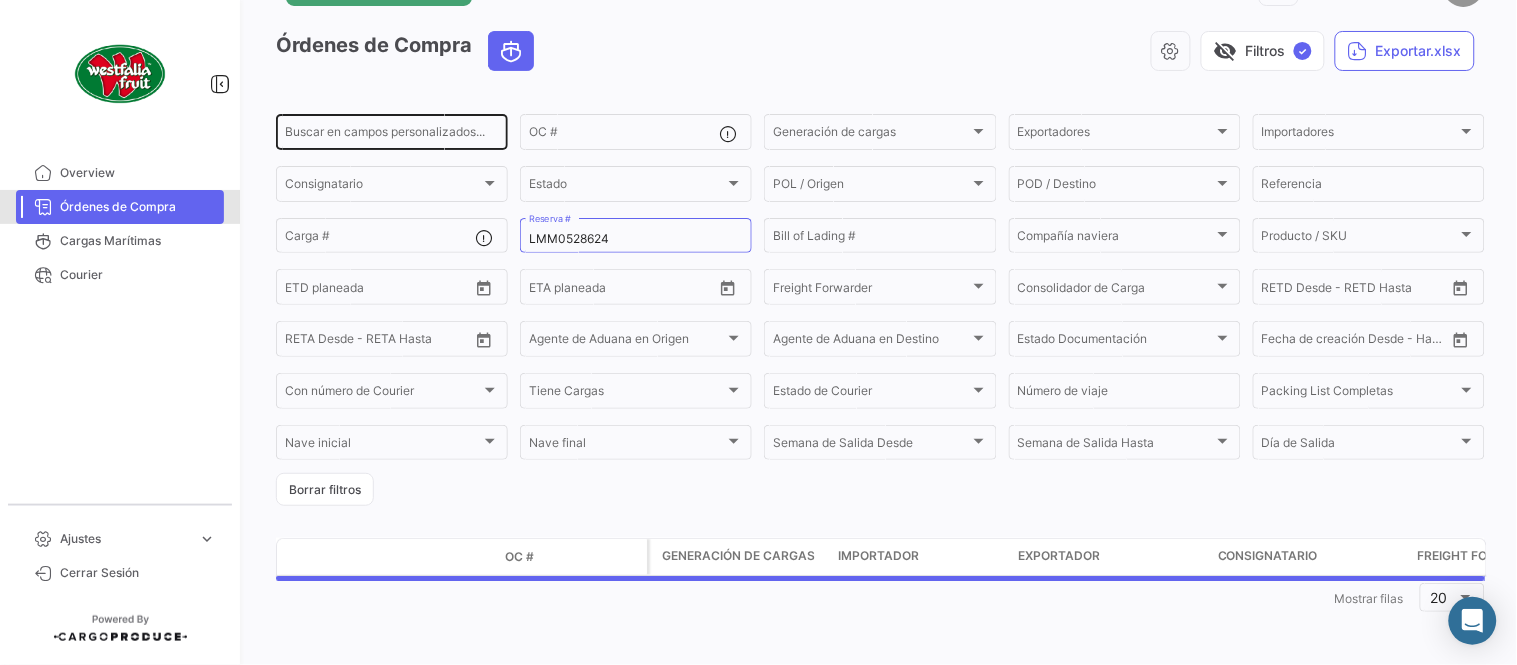 scroll, scrollTop: 0, scrollLeft: 0, axis: both 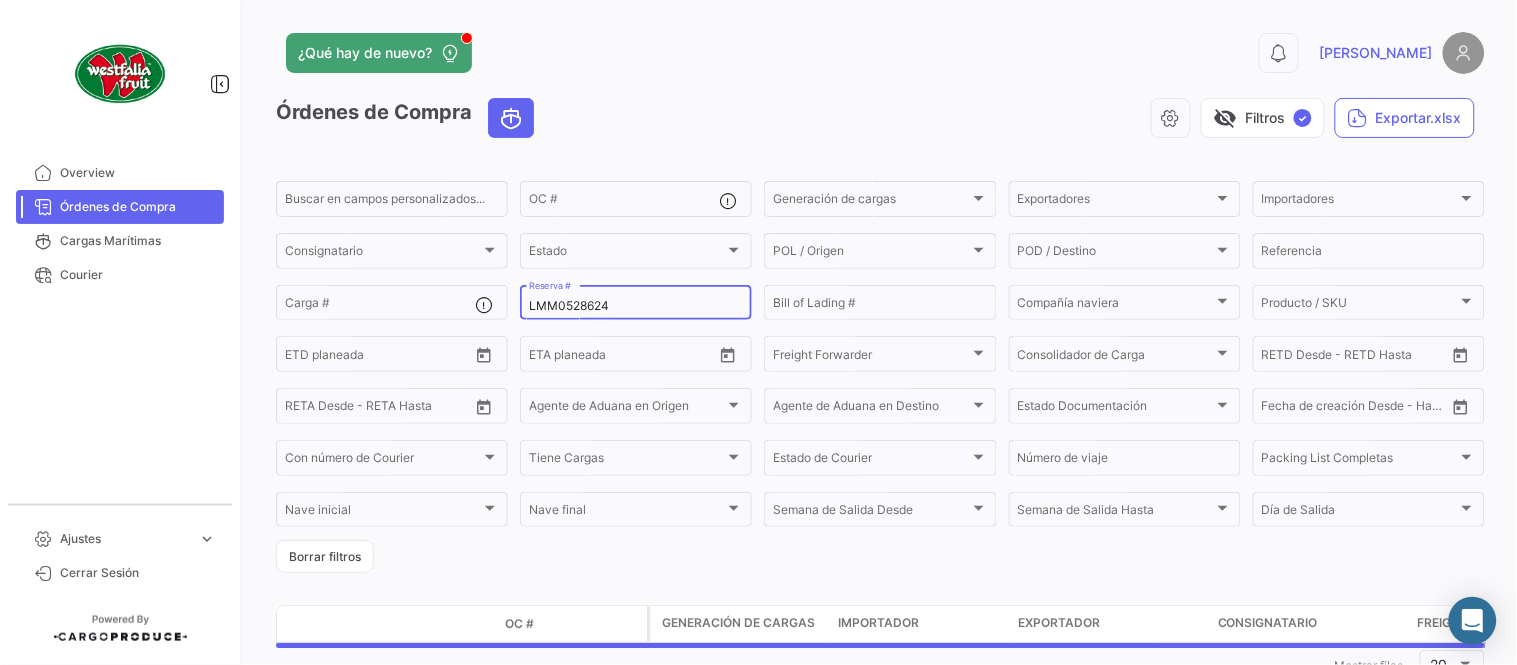 click on "LMM0528624" at bounding box center (636, 306) 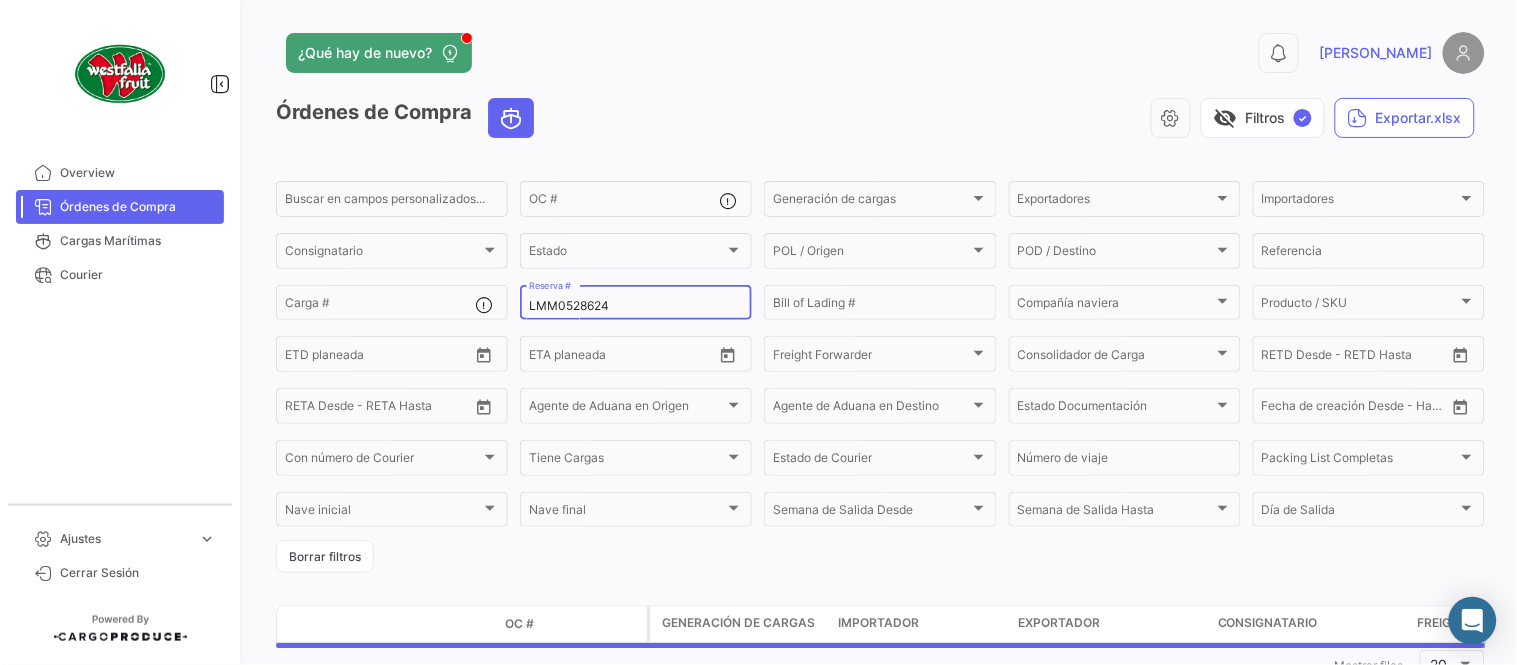 click on "LMM0528624" at bounding box center (636, 306) 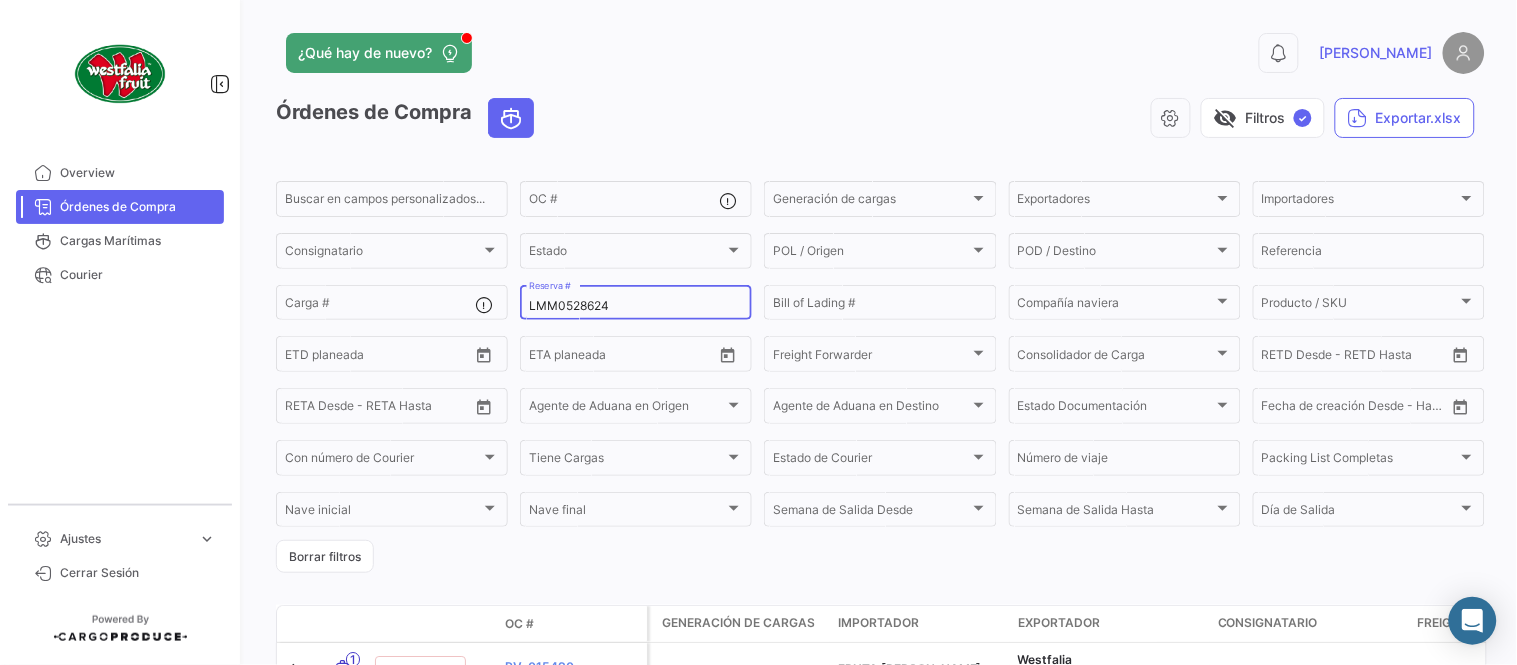 paste on "6423150550" 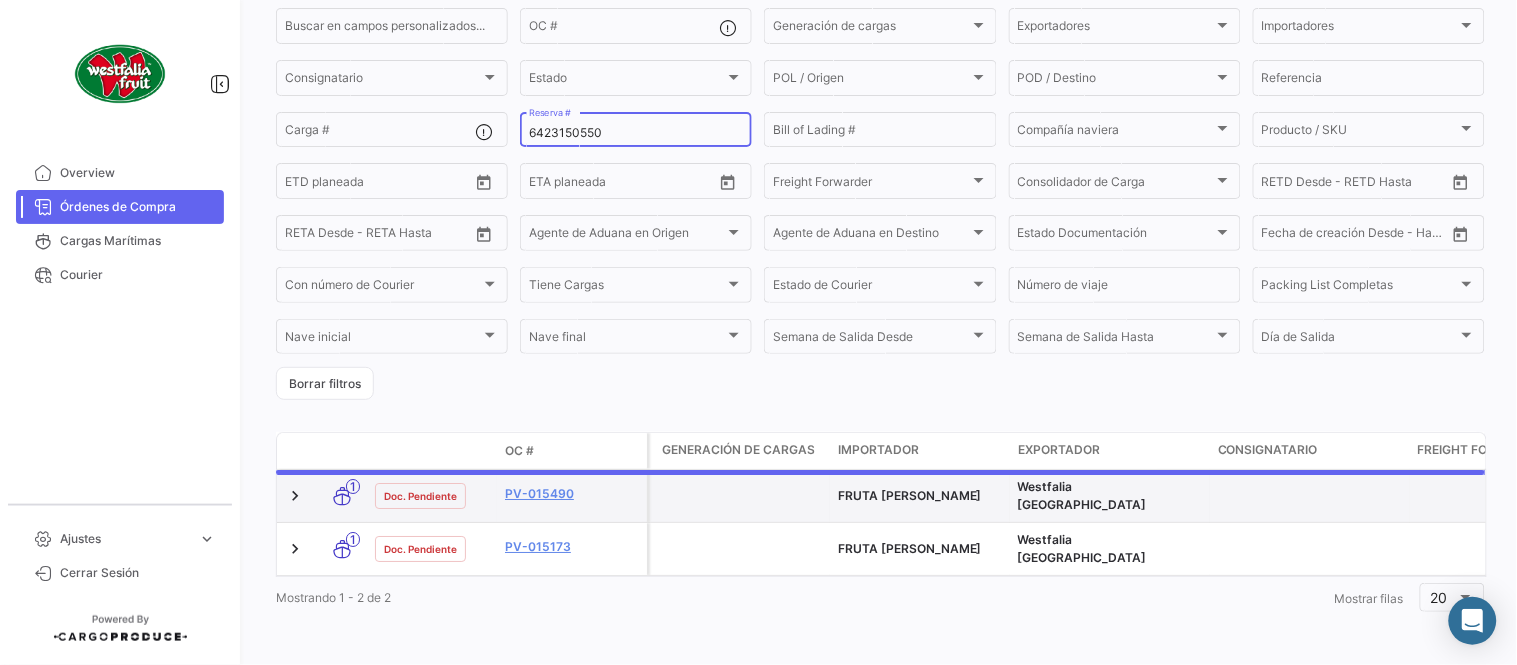 scroll, scrollTop: 136, scrollLeft: 0, axis: vertical 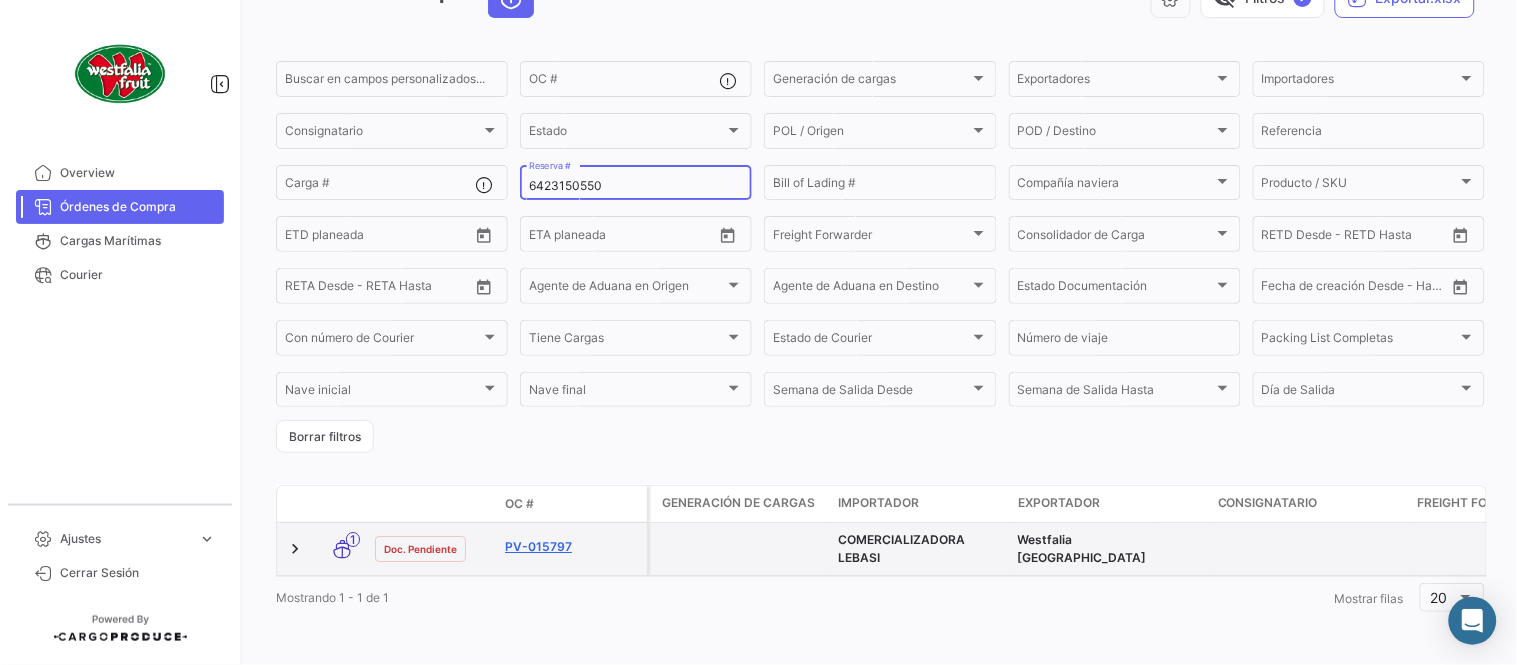 type on "6423150550" 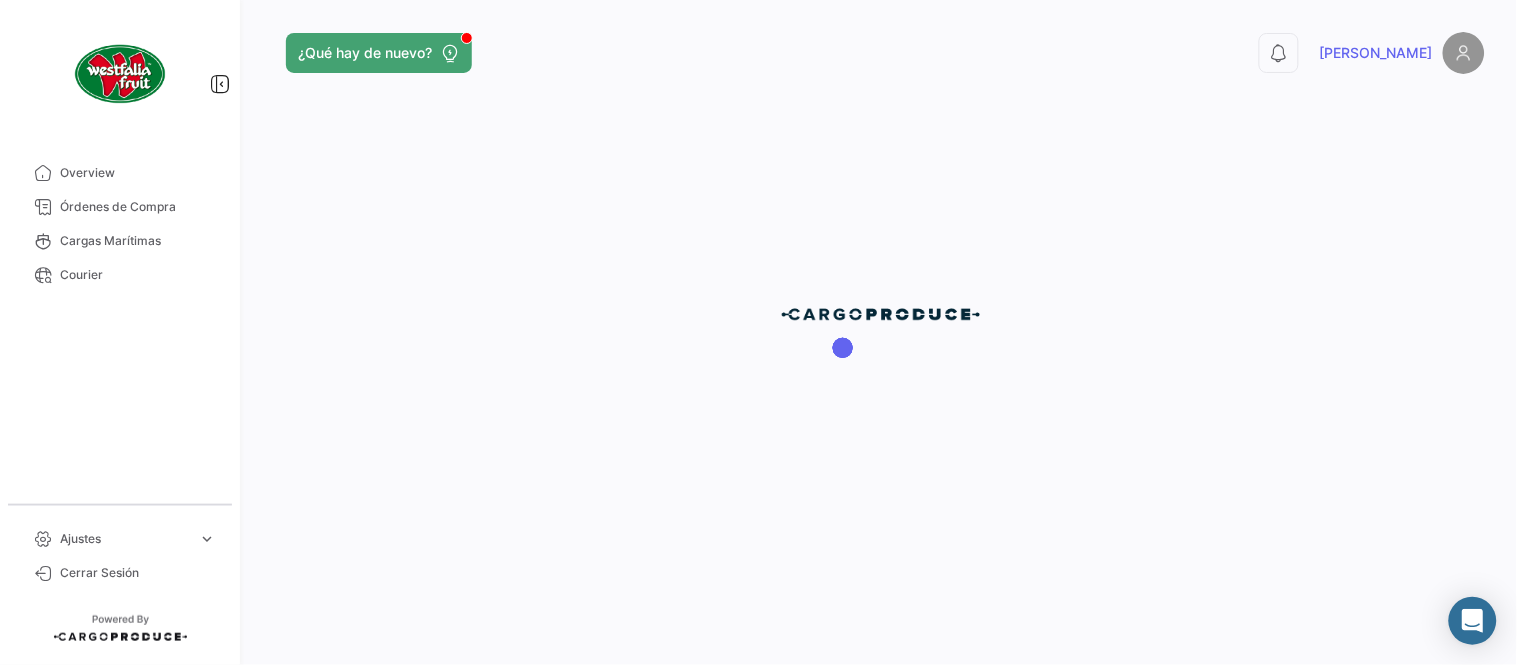 scroll, scrollTop: 0, scrollLeft: 0, axis: both 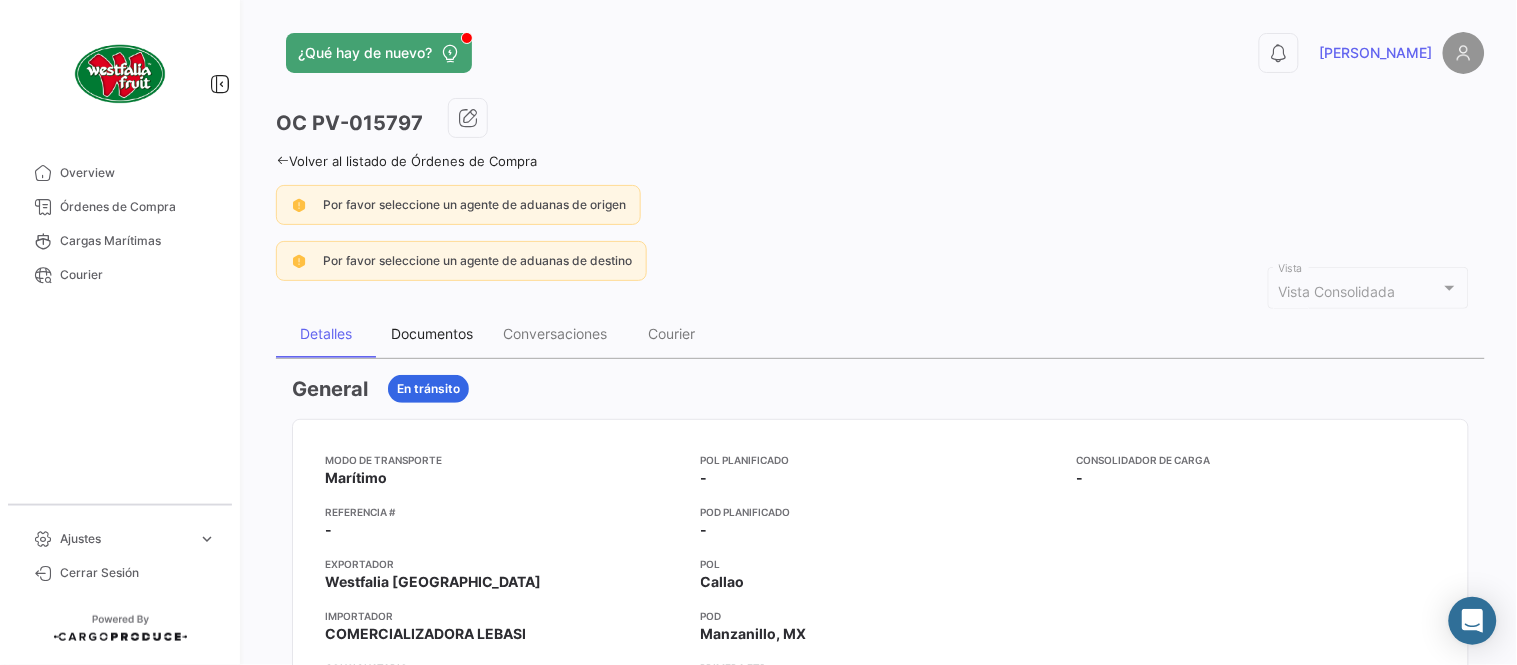 click on "Documentos" at bounding box center [432, 333] 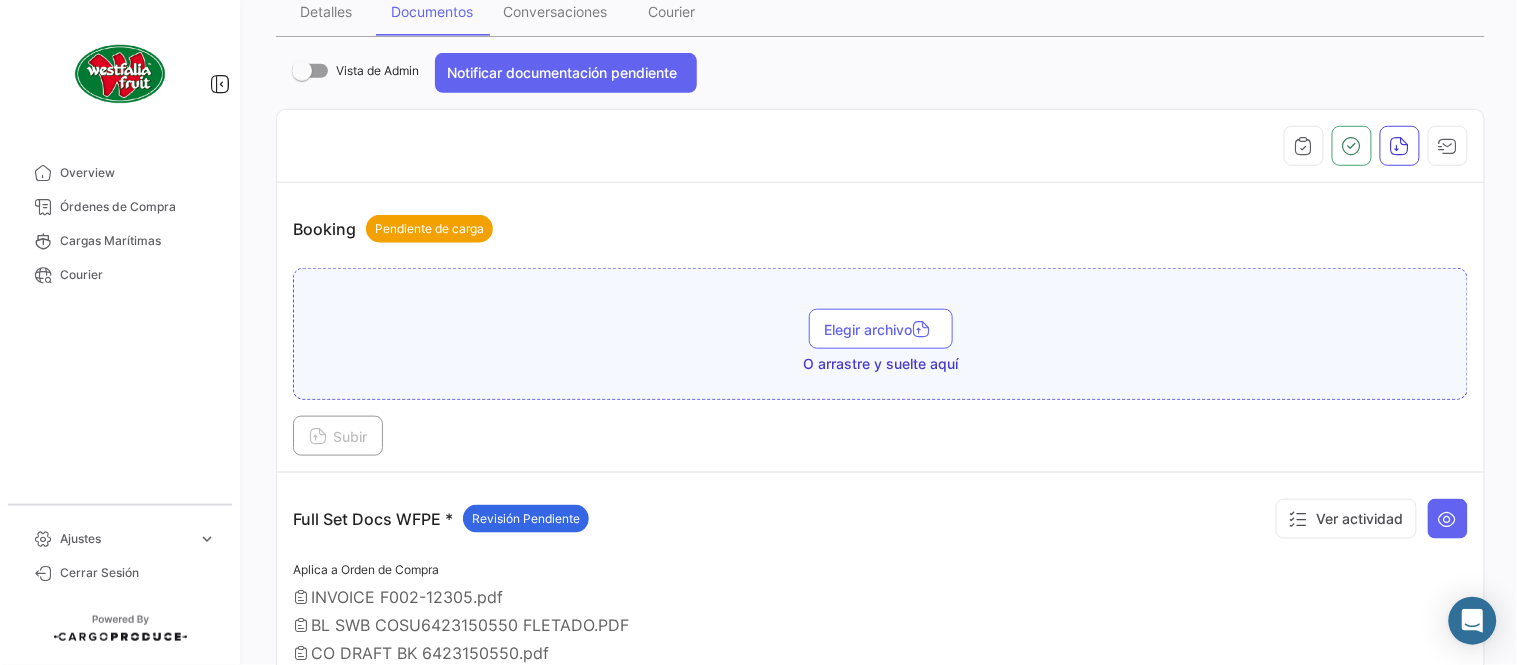 scroll, scrollTop: 555, scrollLeft: 0, axis: vertical 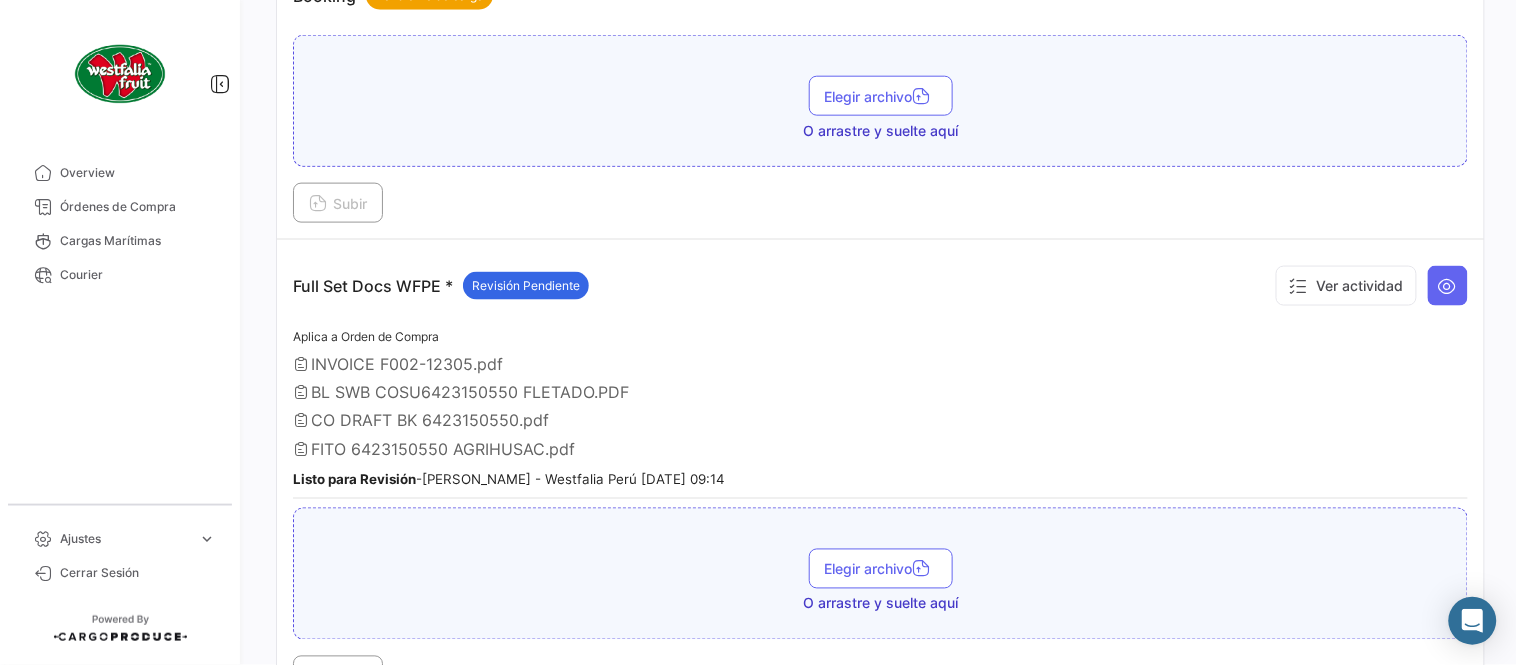 click on "INVOICE F002-12305.pdf" at bounding box center [880, 364] 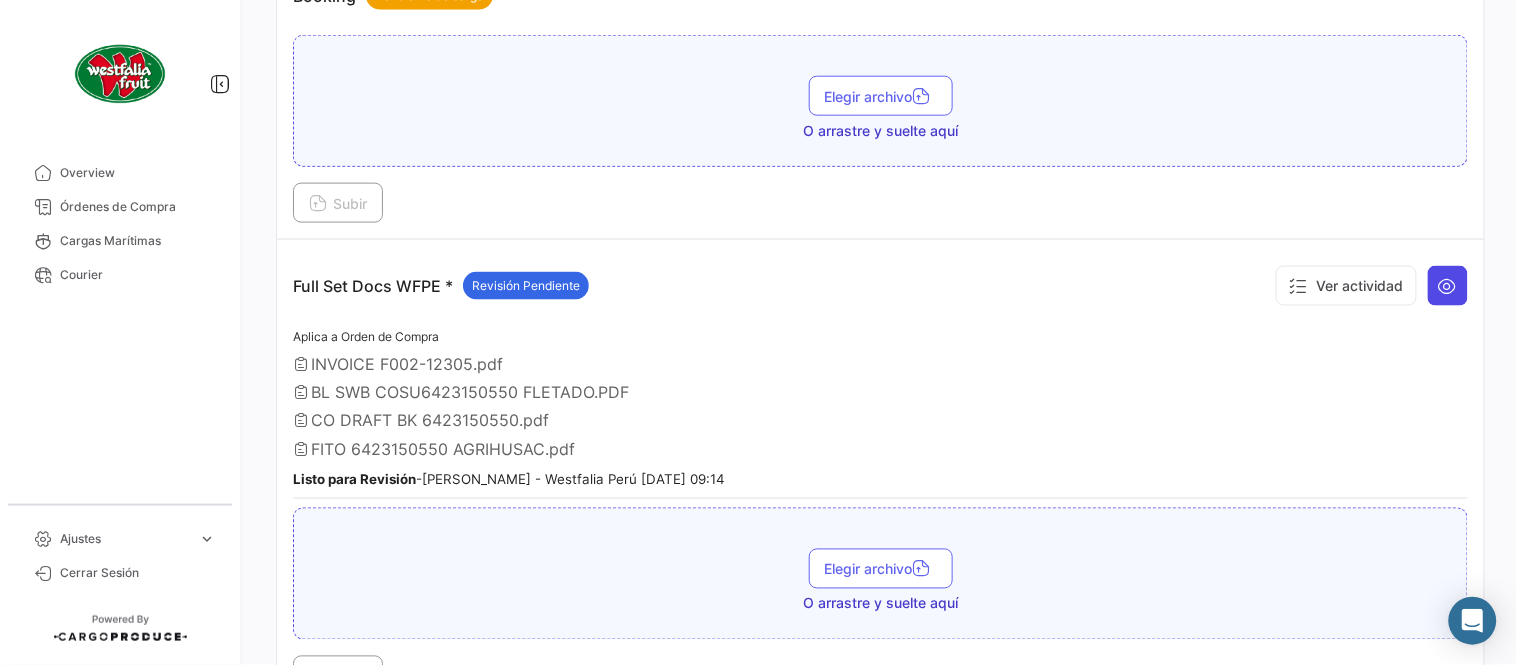 click at bounding box center (1448, 286) 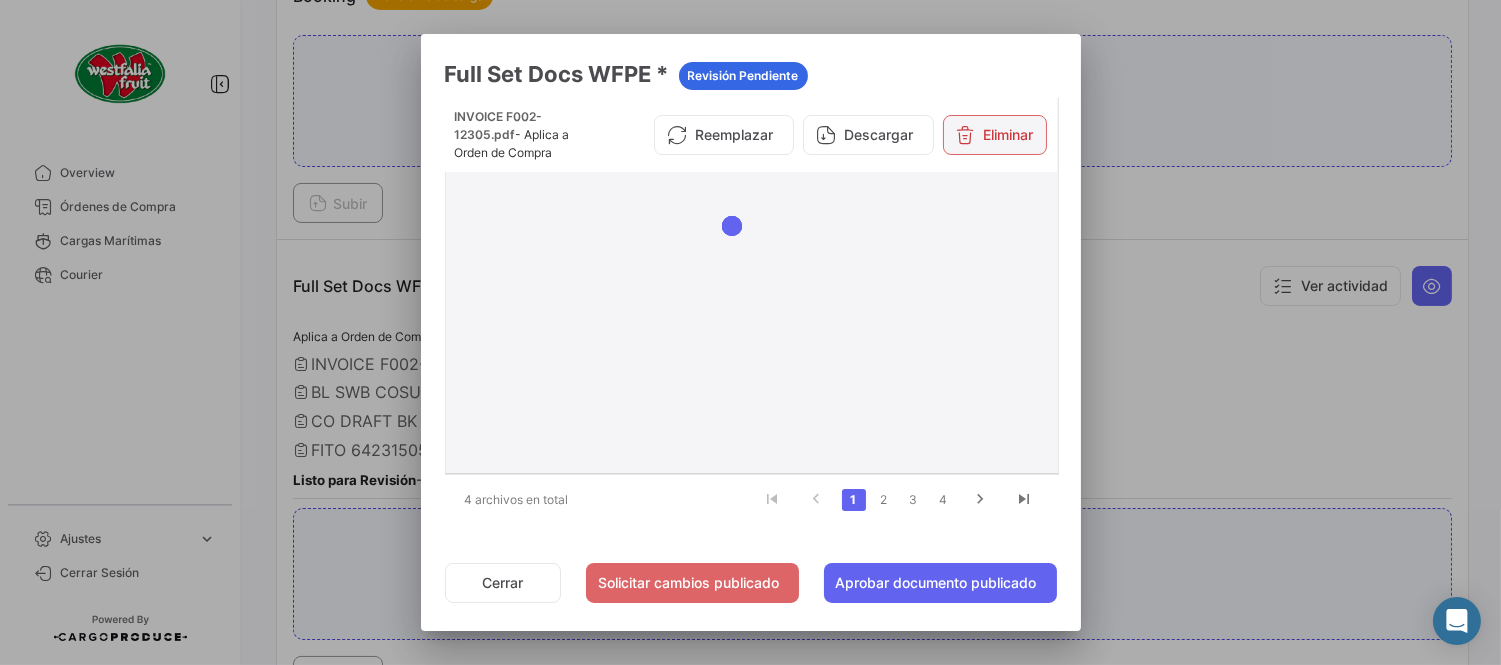click on "Eliminar" at bounding box center (995, 135) 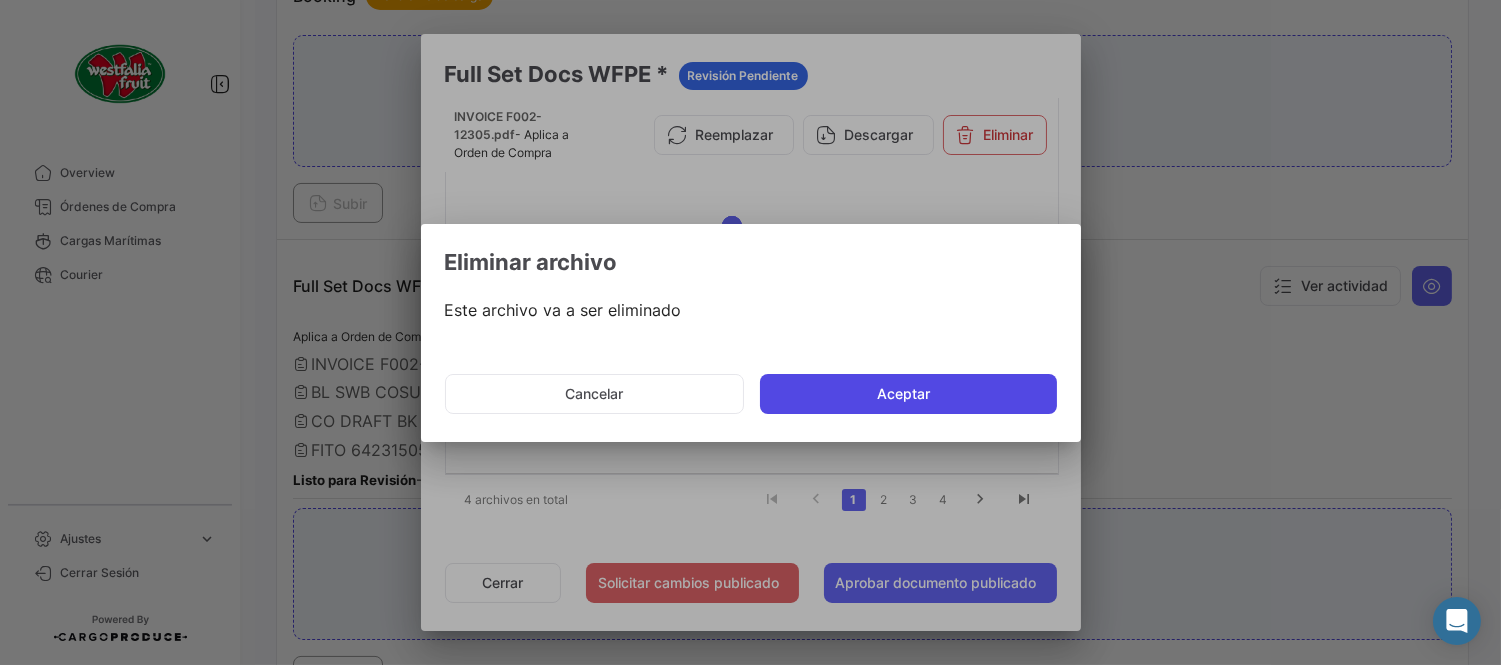click on "Aceptar" 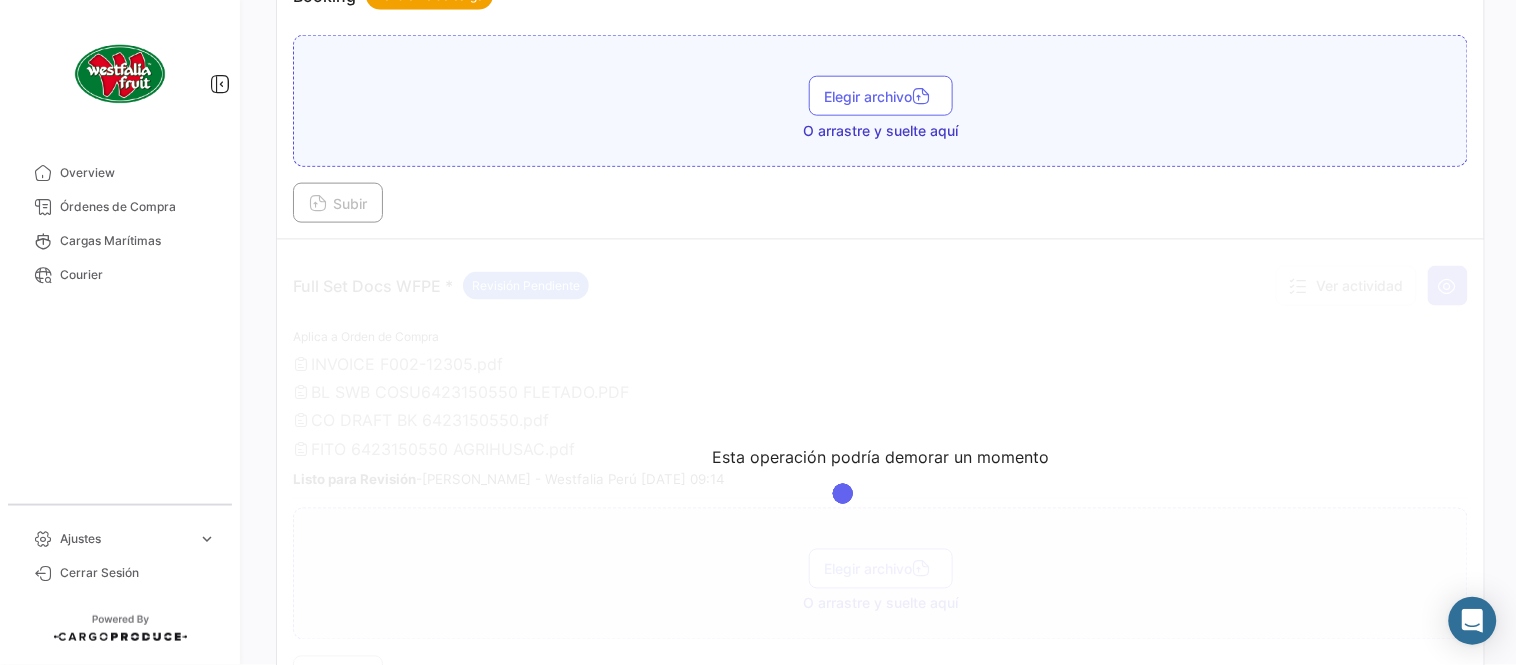 click on "Esta operación podría demorar un momento" at bounding box center [880, 476] 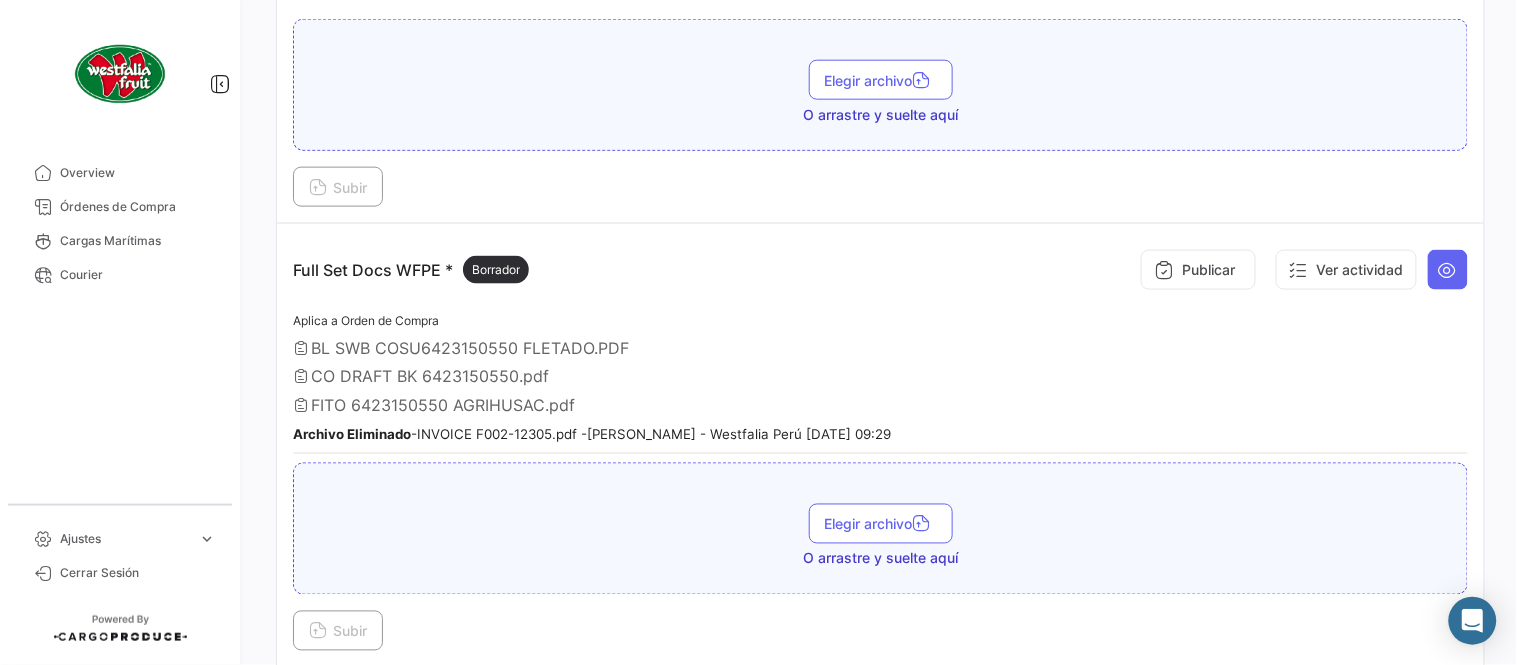 click on "Publicar   Ver actividad" at bounding box center [1300, 270] 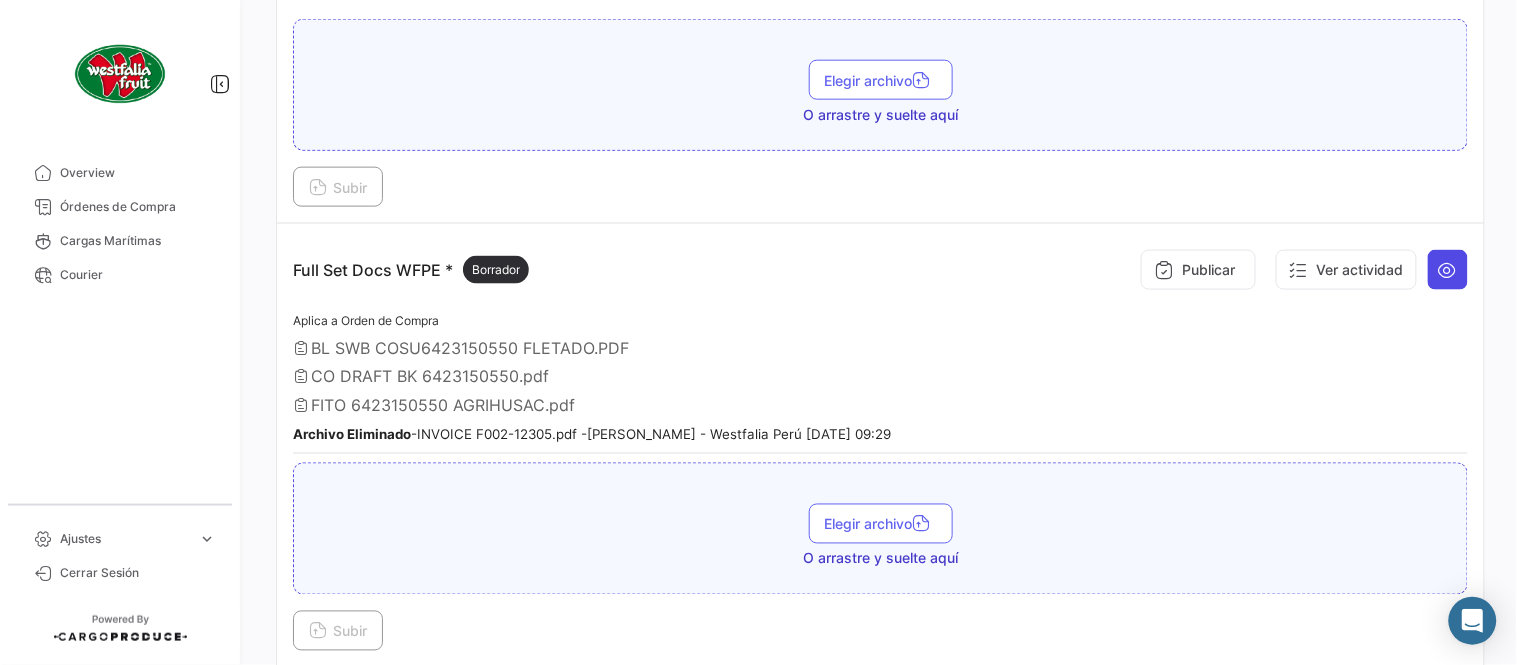 click at bounding box center (1448, 270) 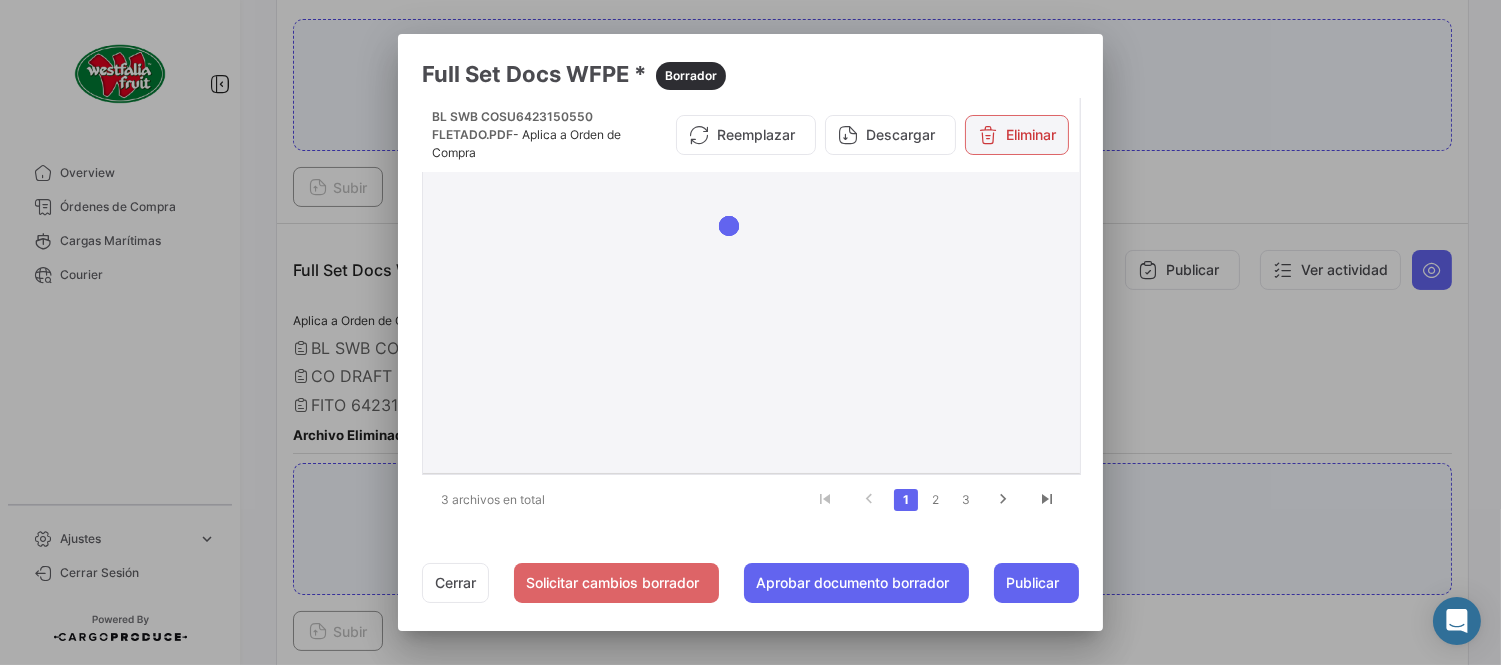 click on "Eliminar" at bounding box center (1017, 135) 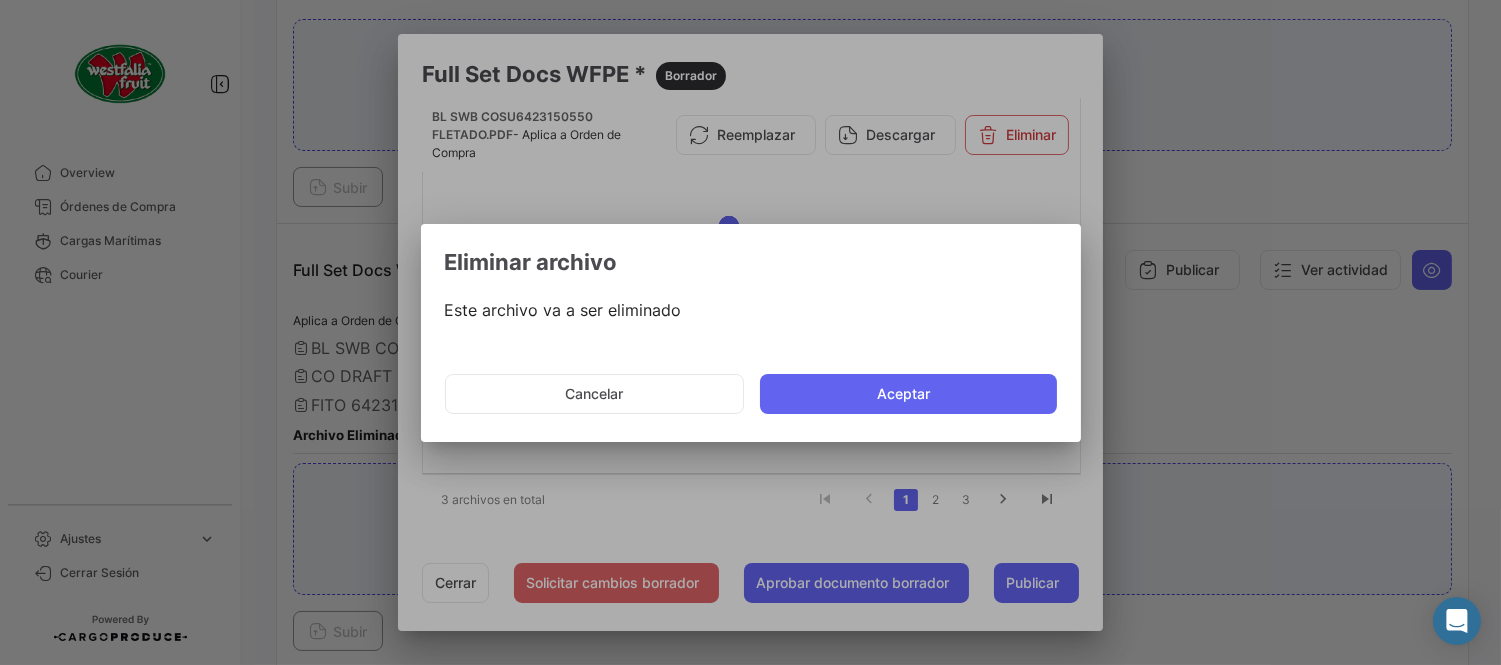 click on "Aceptar" 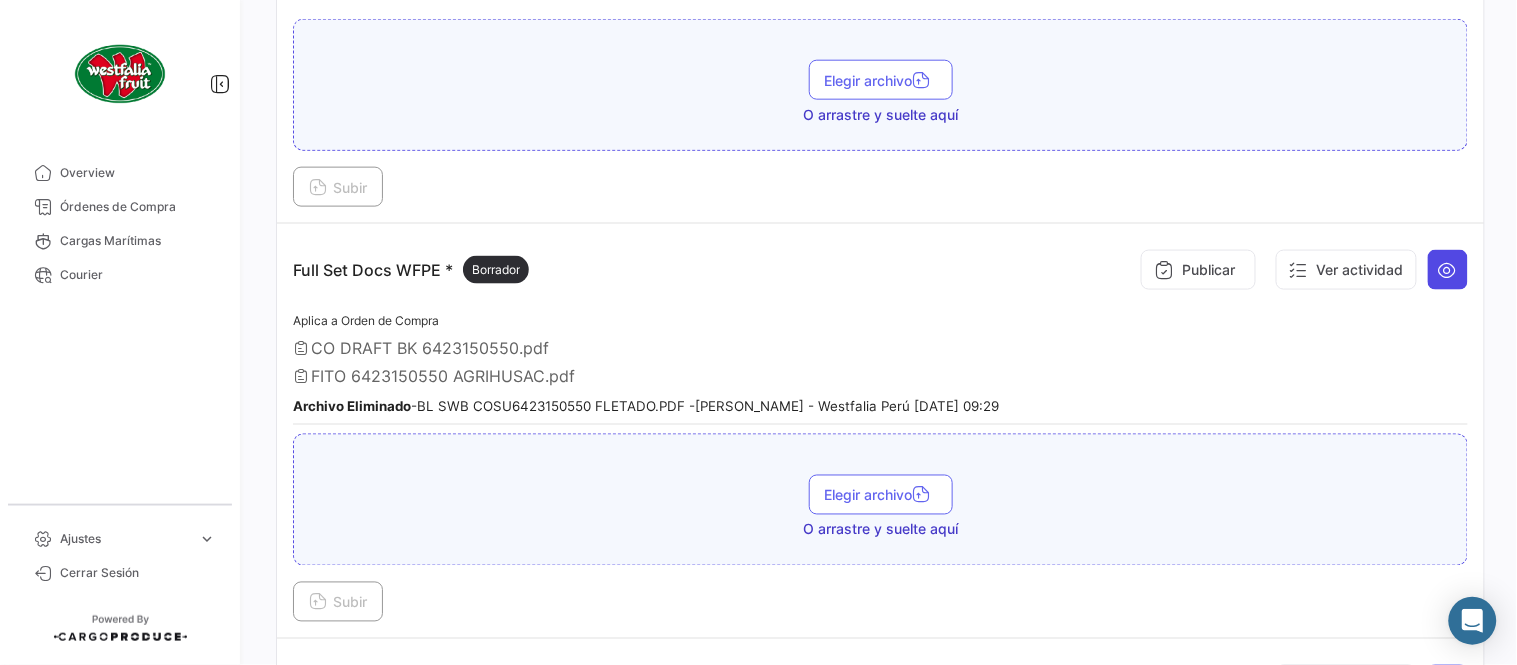 click at bounding box center (1448, 270) 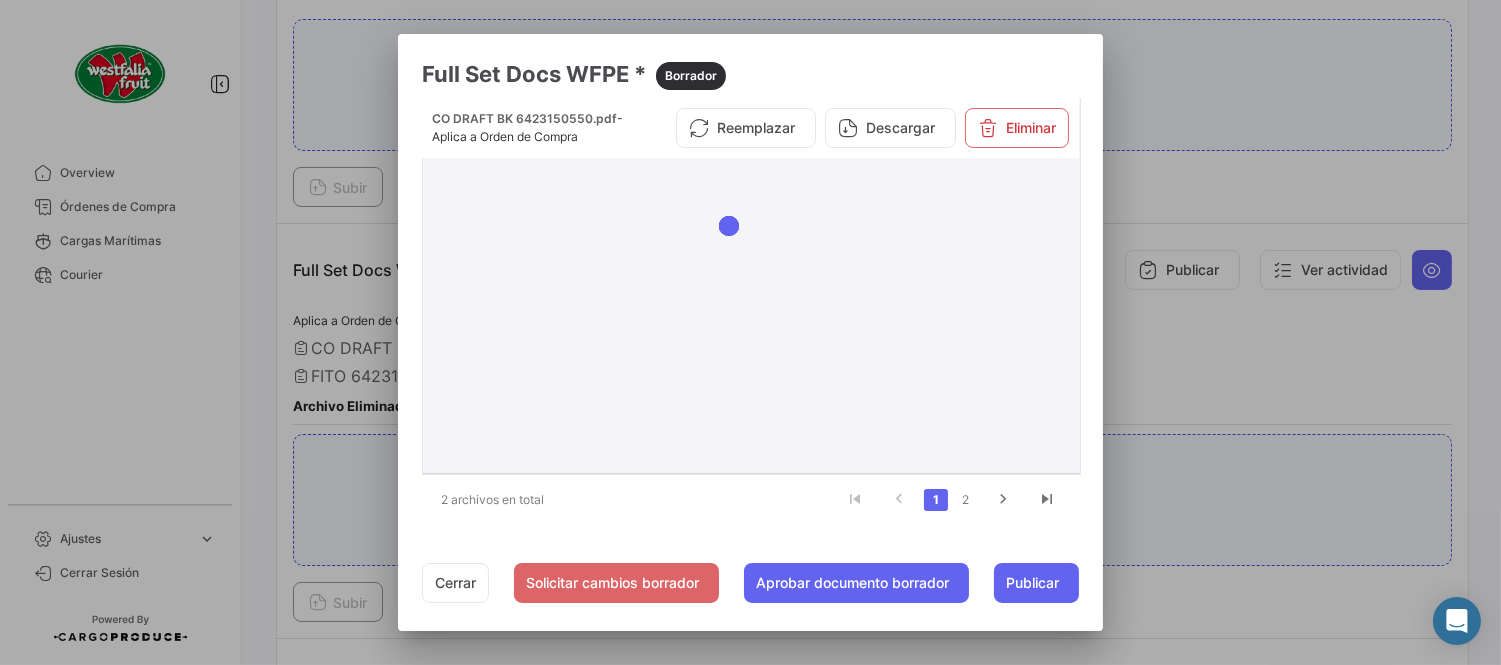 click on "CO DRAFT BK 6423150550.pdf   - Aplica a Orden de Compra   Reemplazar   Descargar   Eliminar" at bounding box center [750, 128] 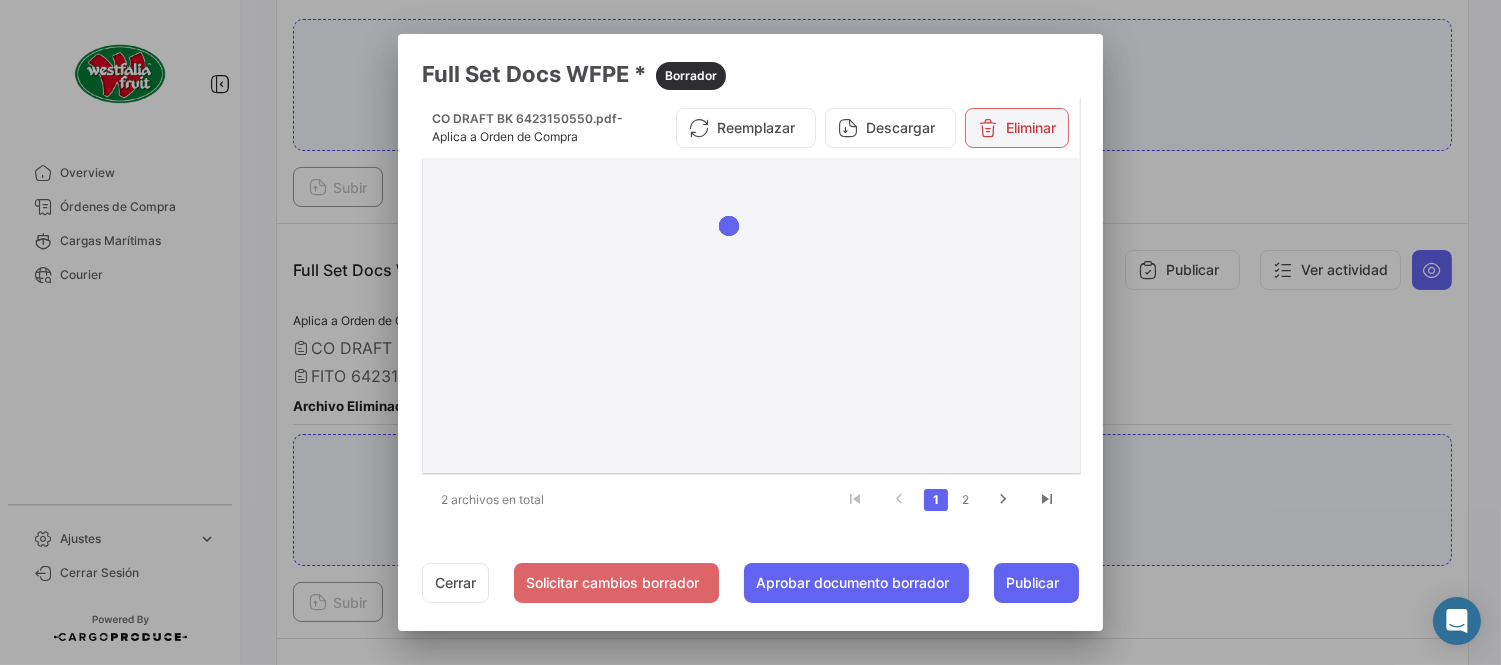 click on "Eliminar" at bounding box center [1017, 128] 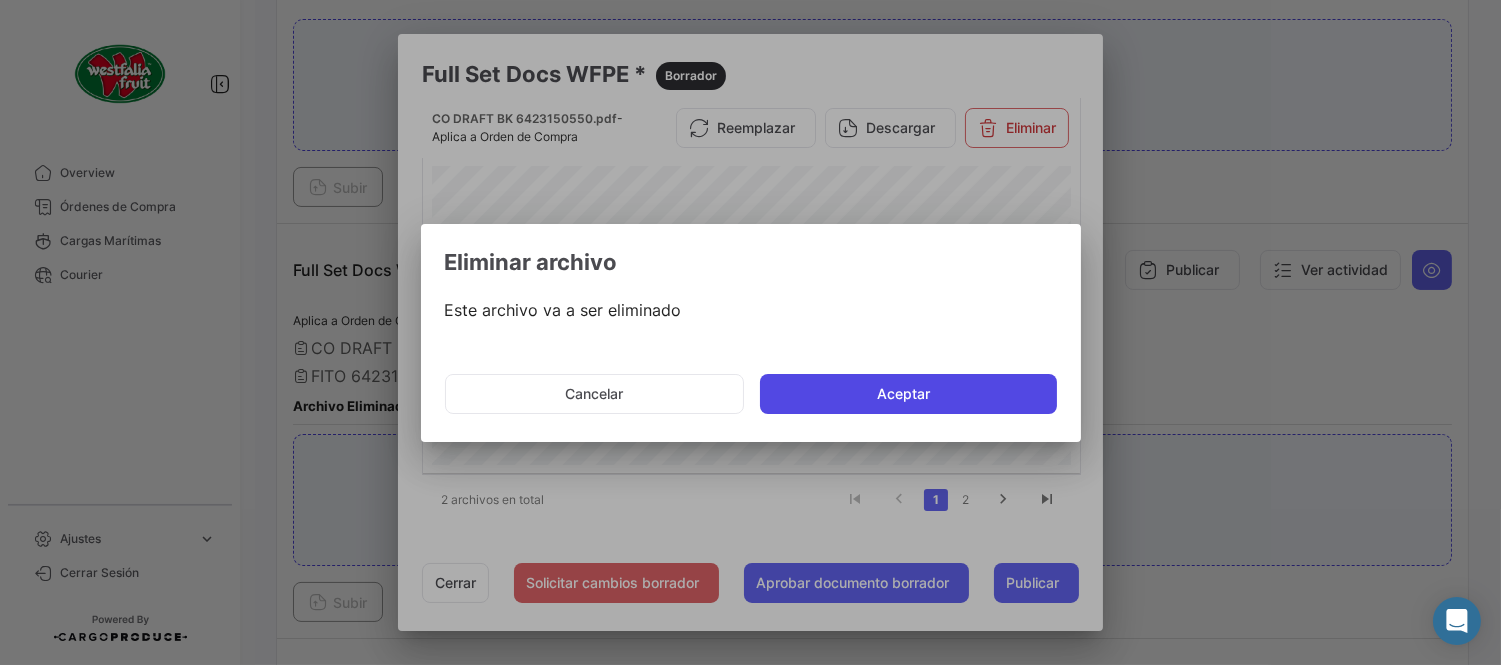 click on "Aceptar" 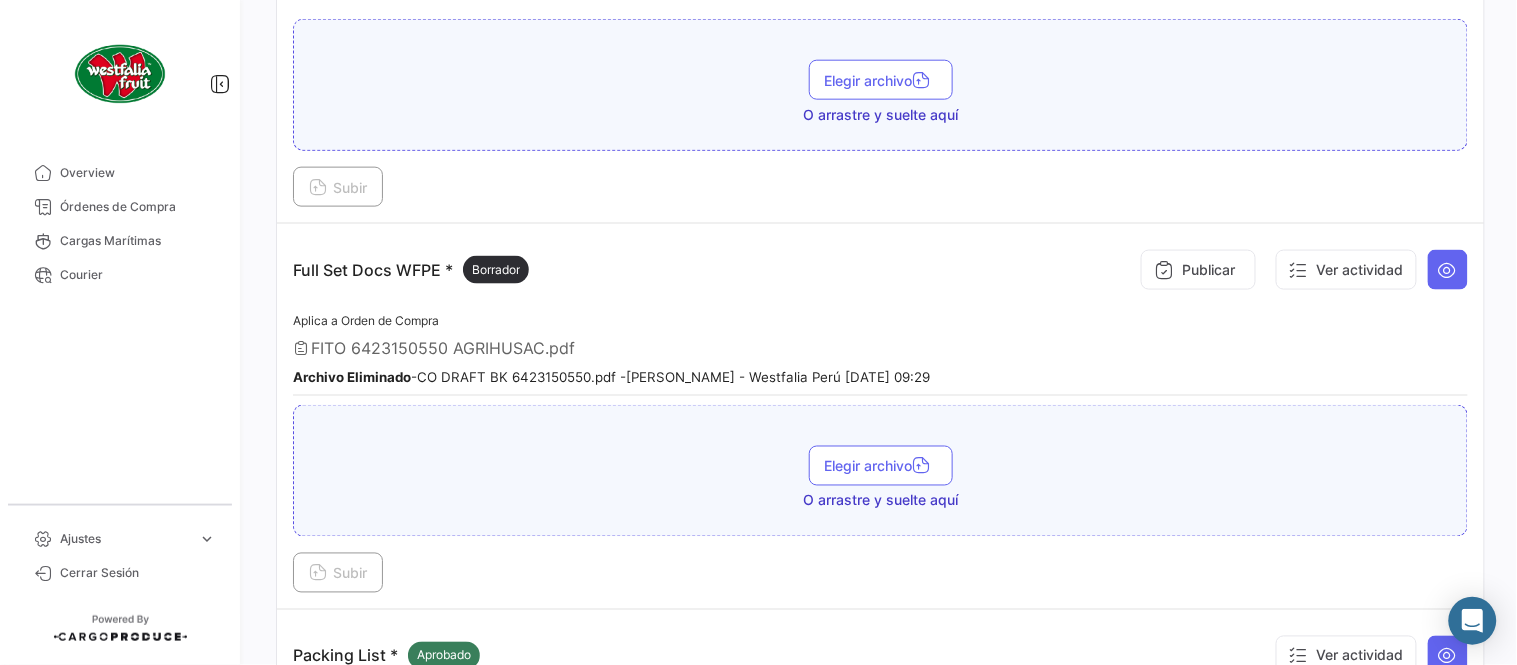 click at bounding box center [1448, 270] 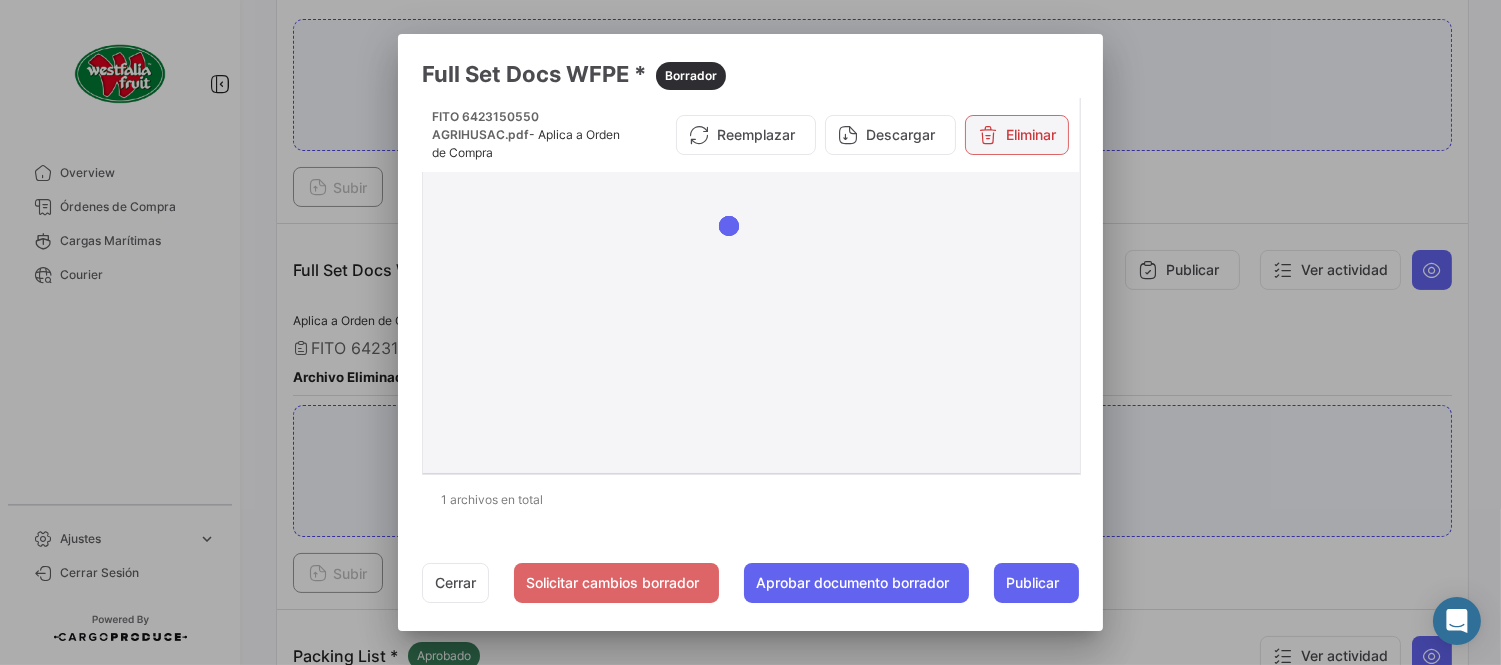 click on "Eliminar" at bounding box center [1017, 135] 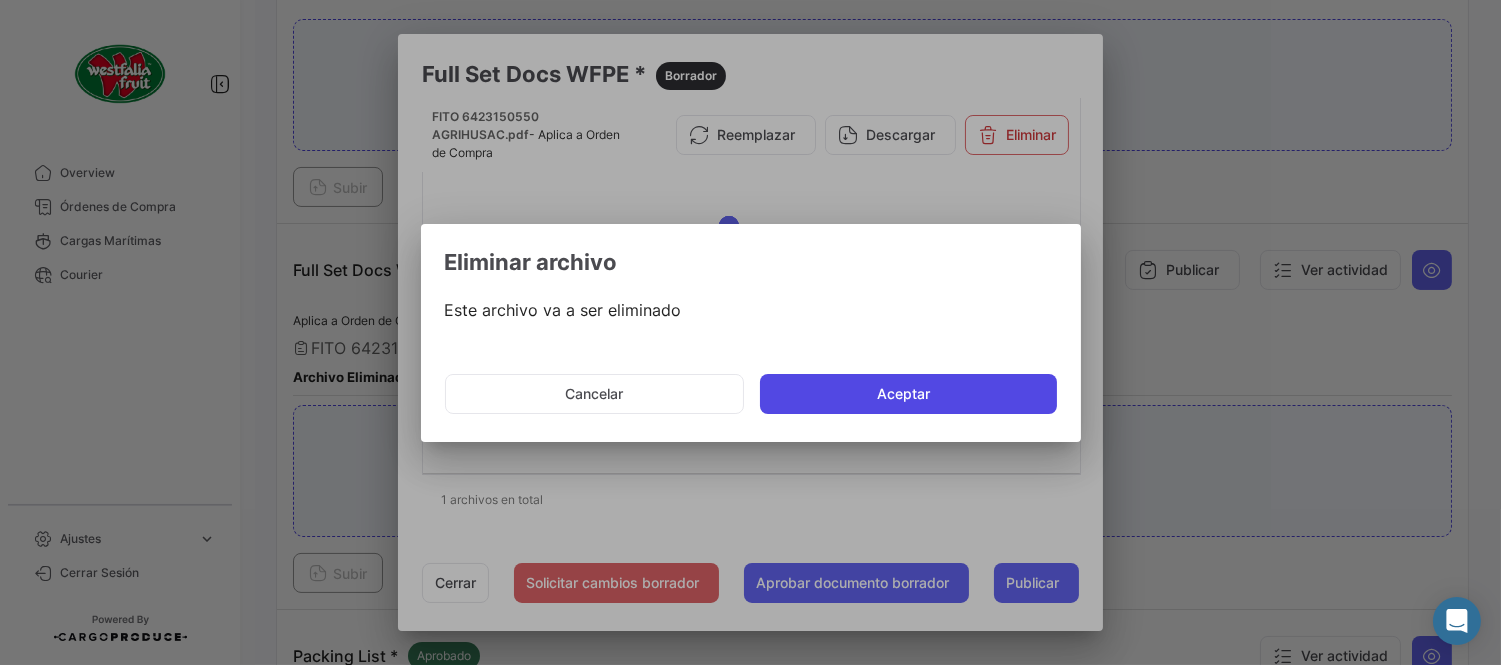 click on "Aceptar" 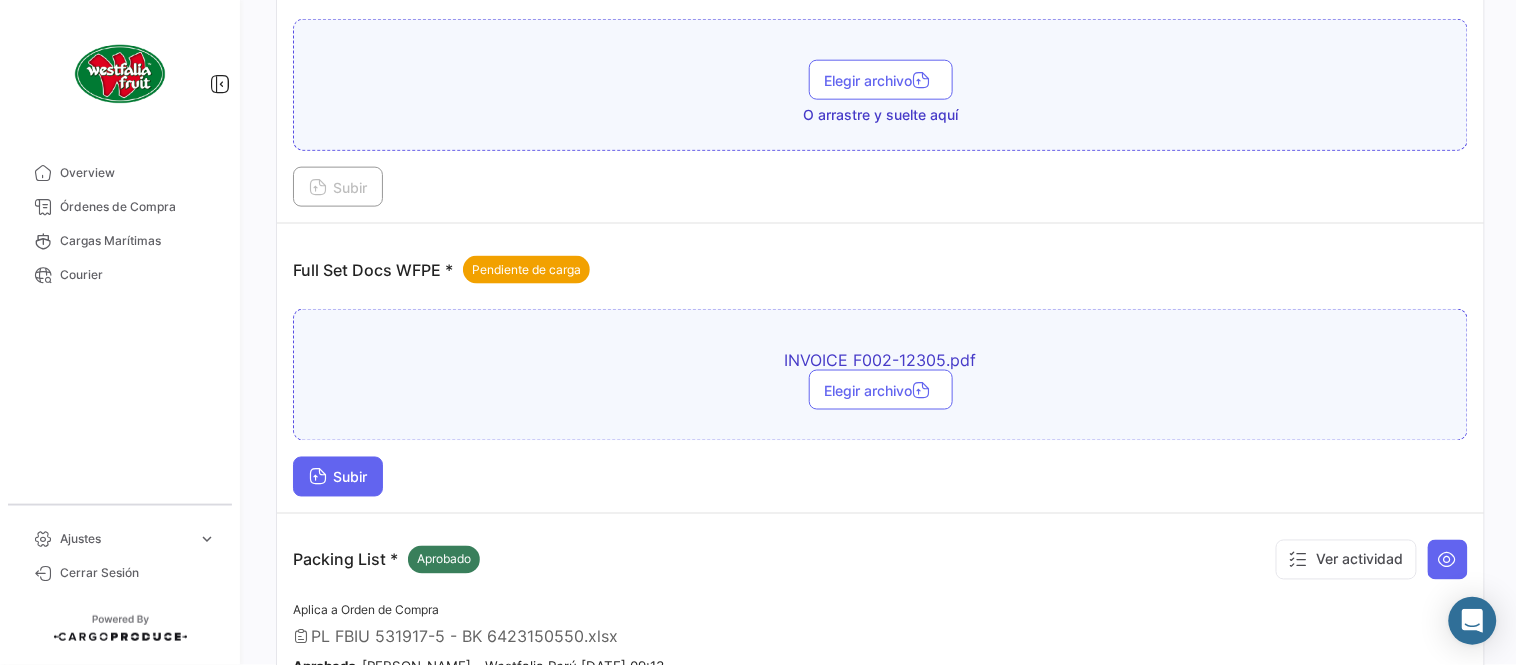 click on "Subir" at bounding box center (338, 477) 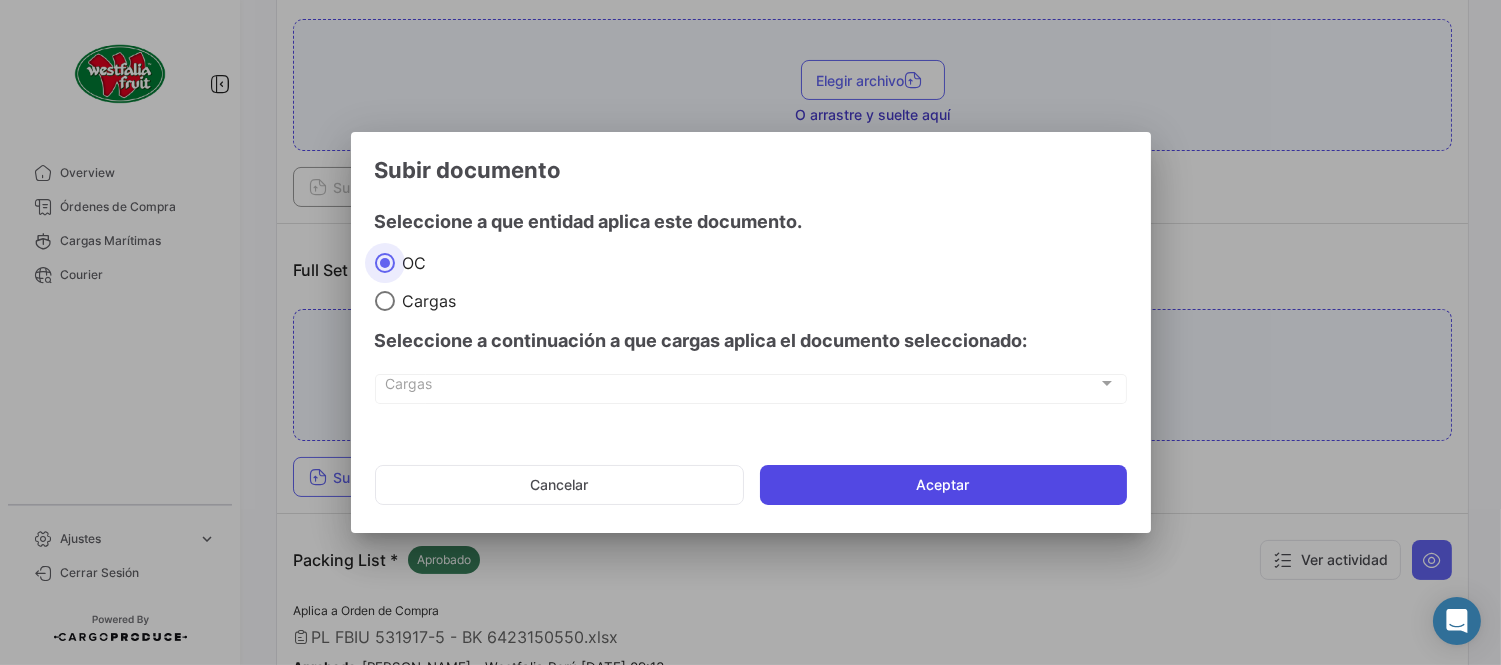 click on "Aceptar" 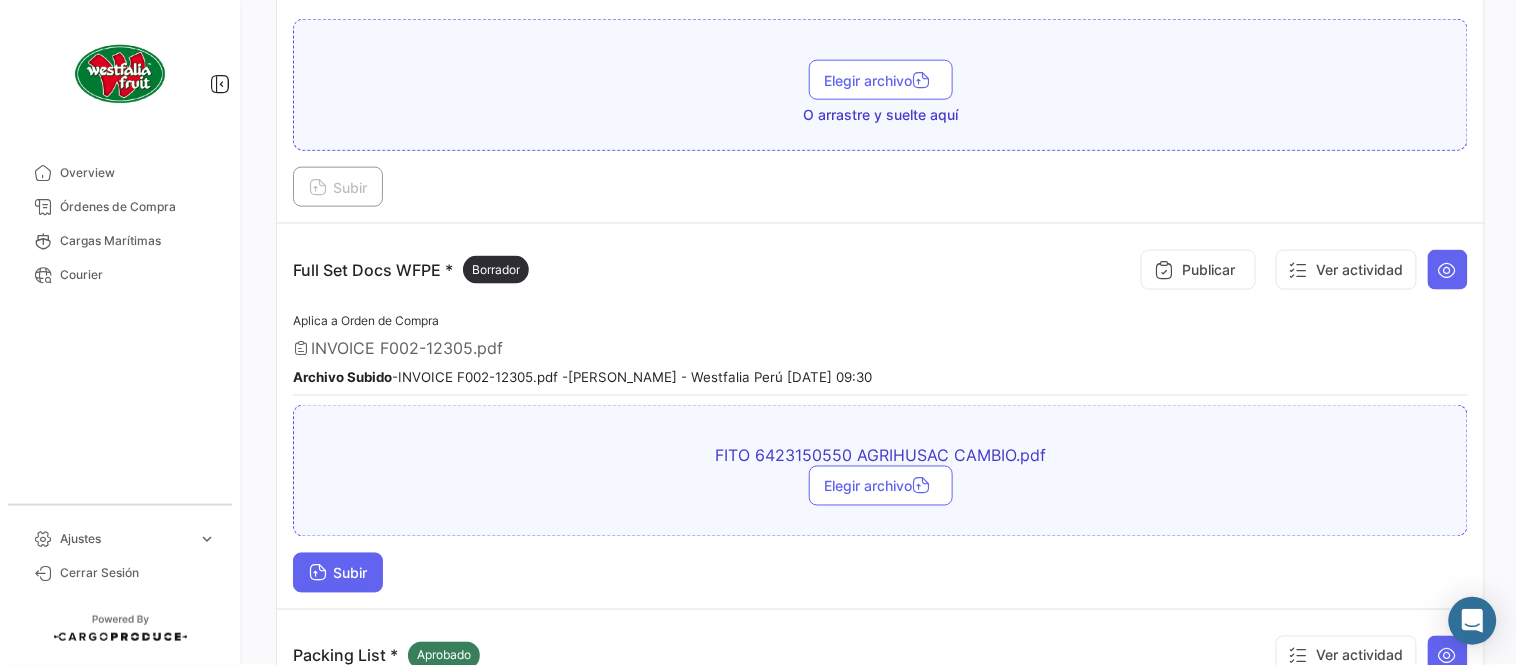 click on "Subir" at bounding box center (338, 573) 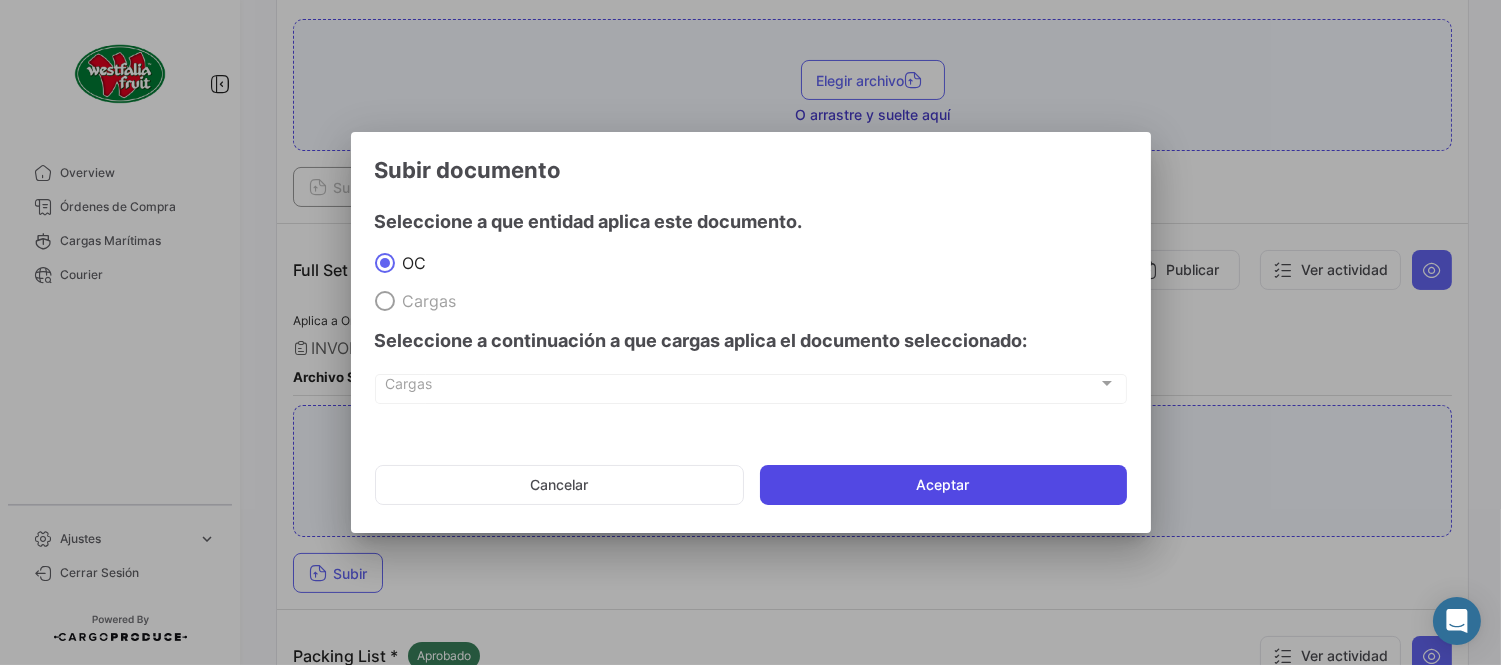 click on "Aceptar" 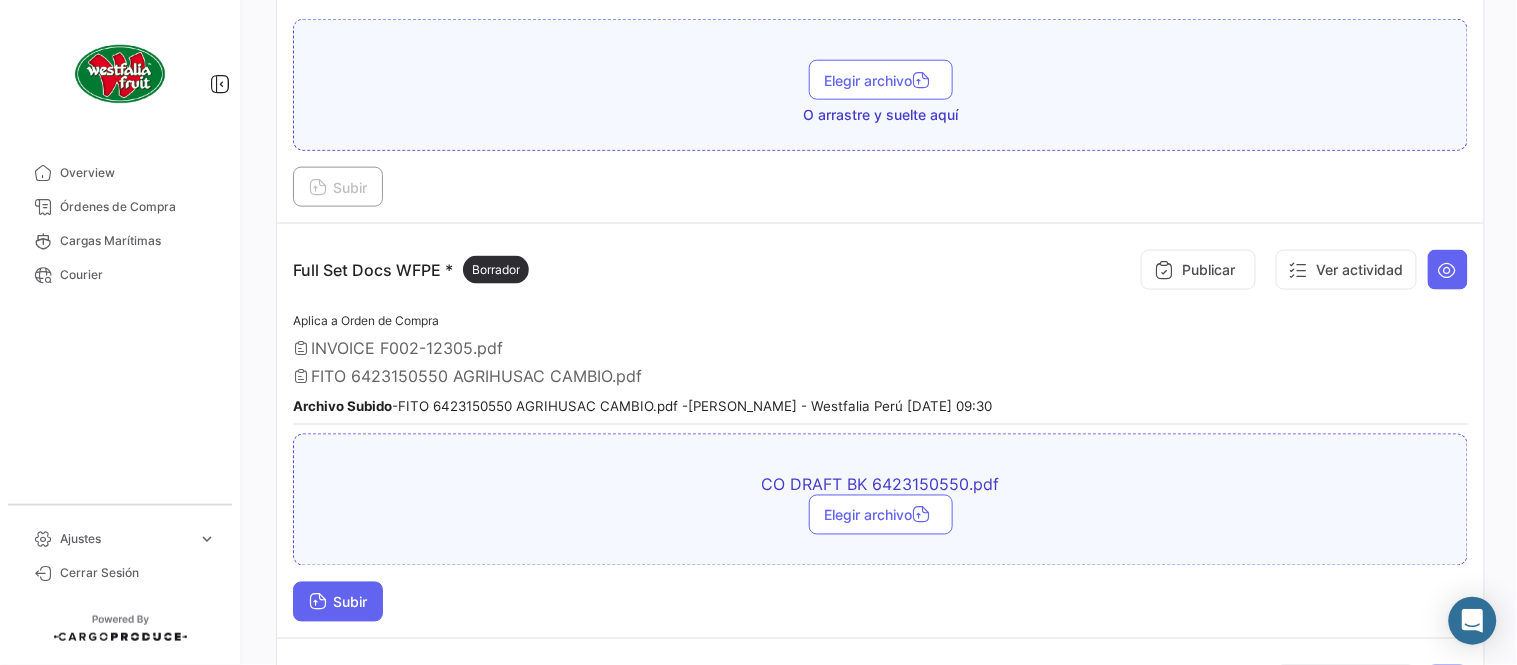 click at bounding box center [318, 604] 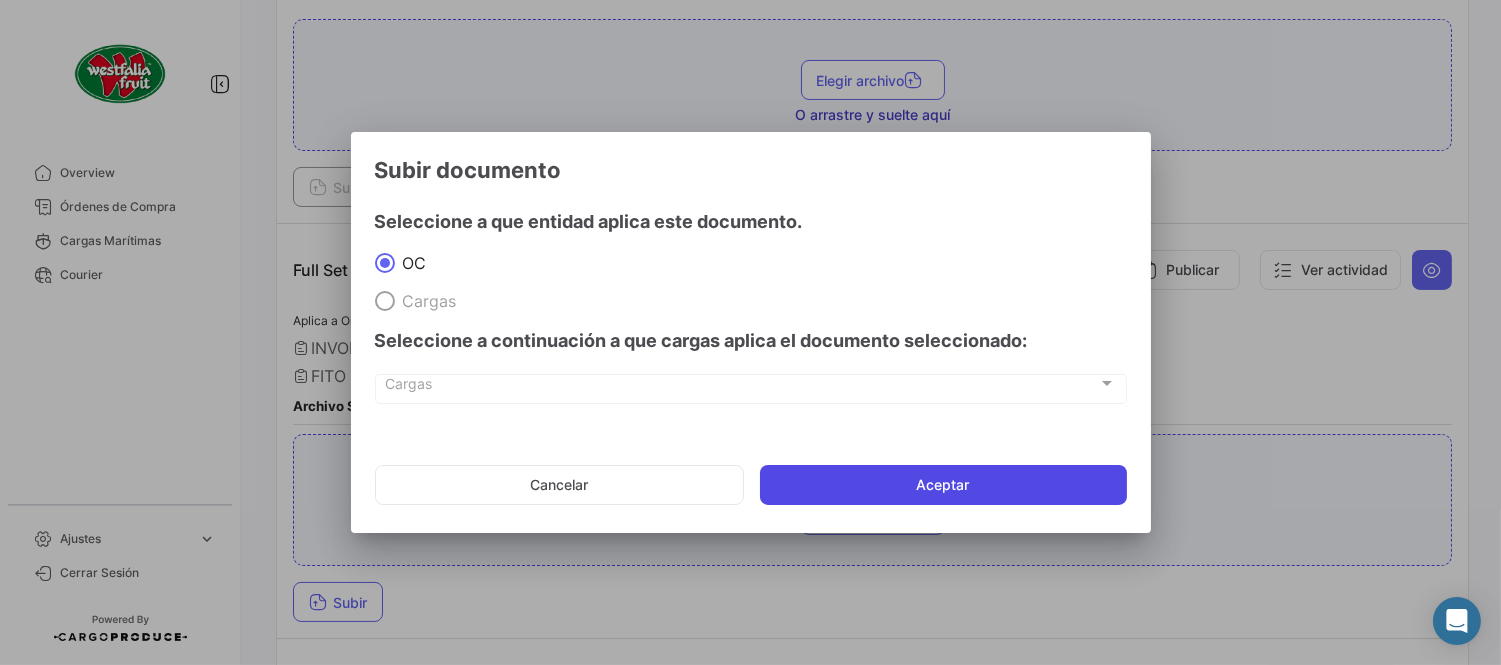 click on "Aceptar" 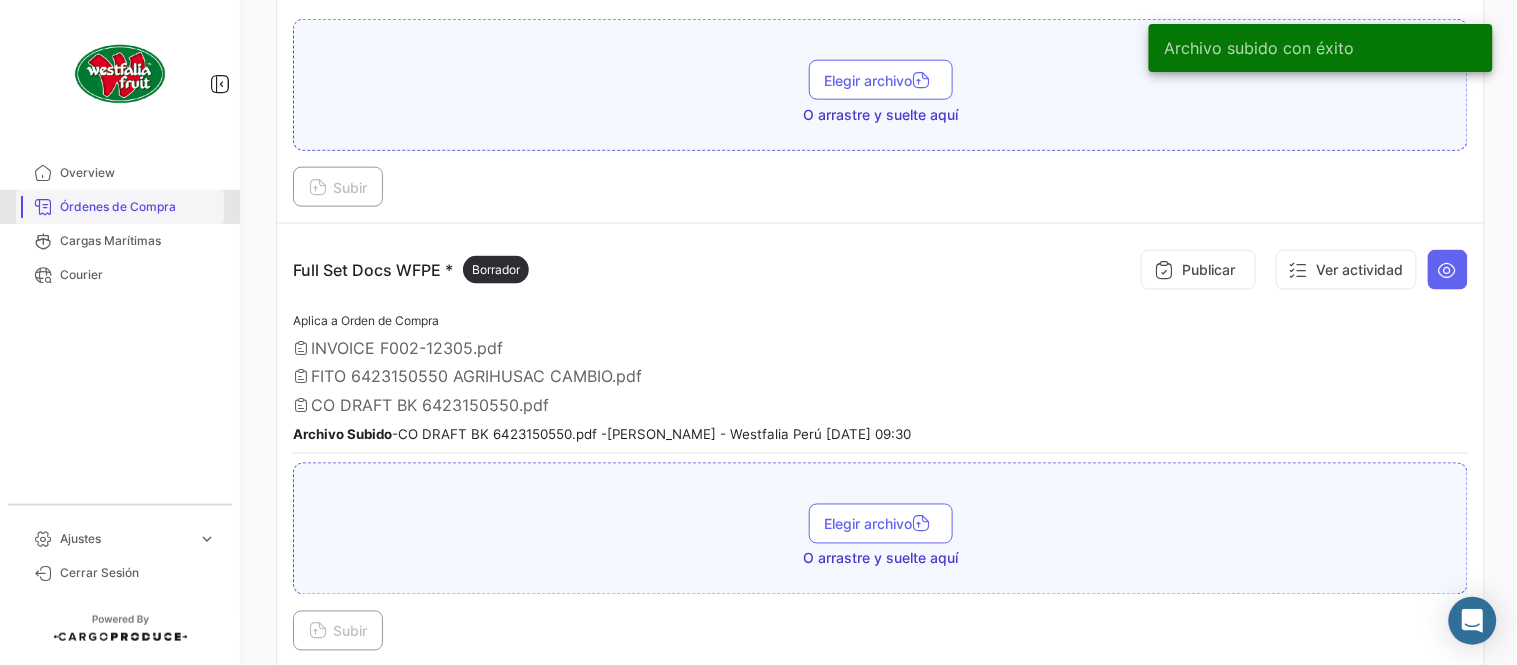 click on "Órdenes de Compra" at bounding box center [138, 207] 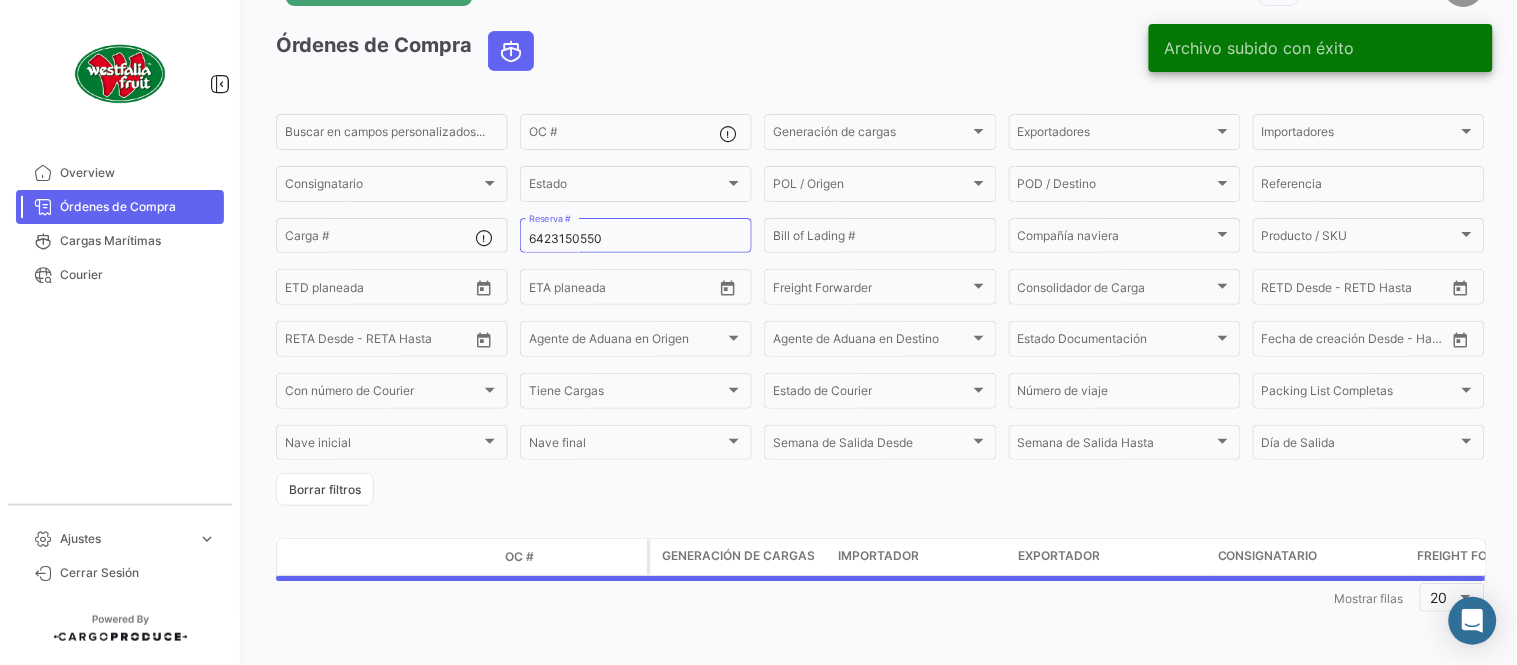 scroll, scrollTop: 0, scrollLeft: 0, axis: both 